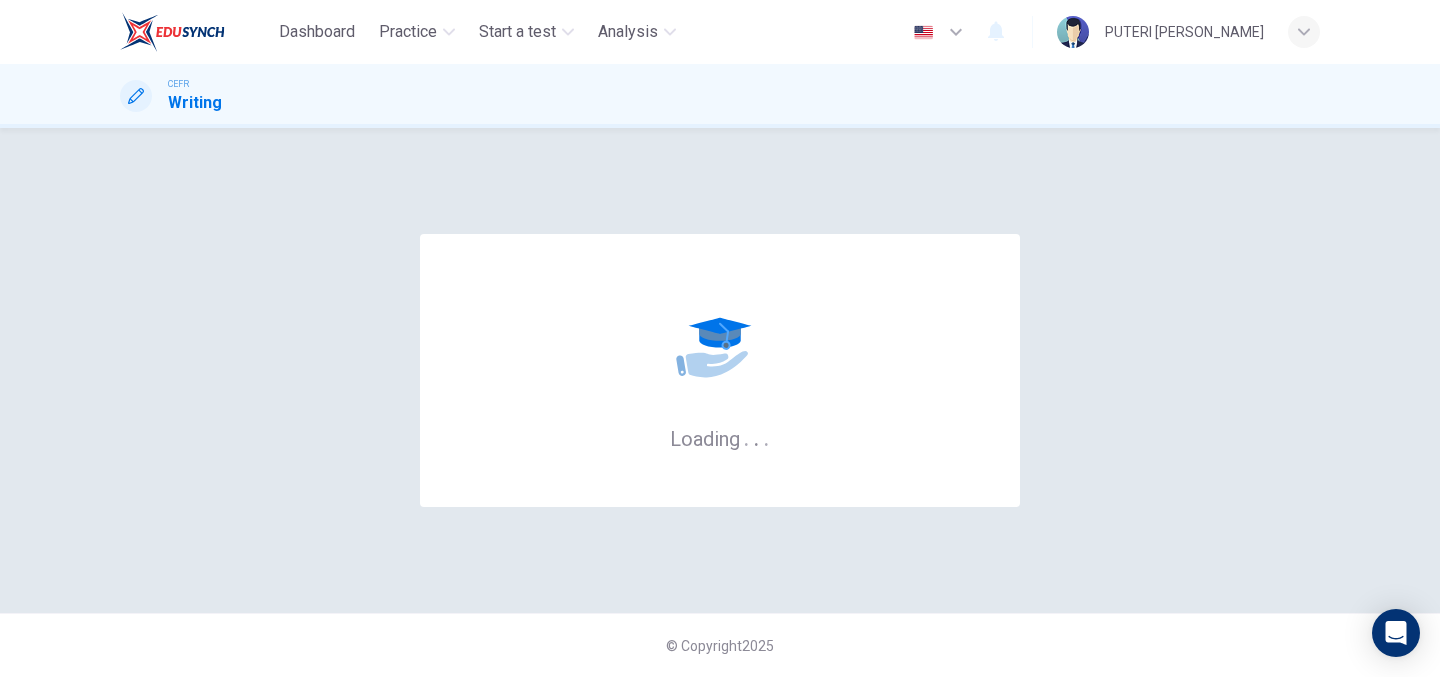 scroll, scrollTop: 0, scrollLeft: 0, axis: both 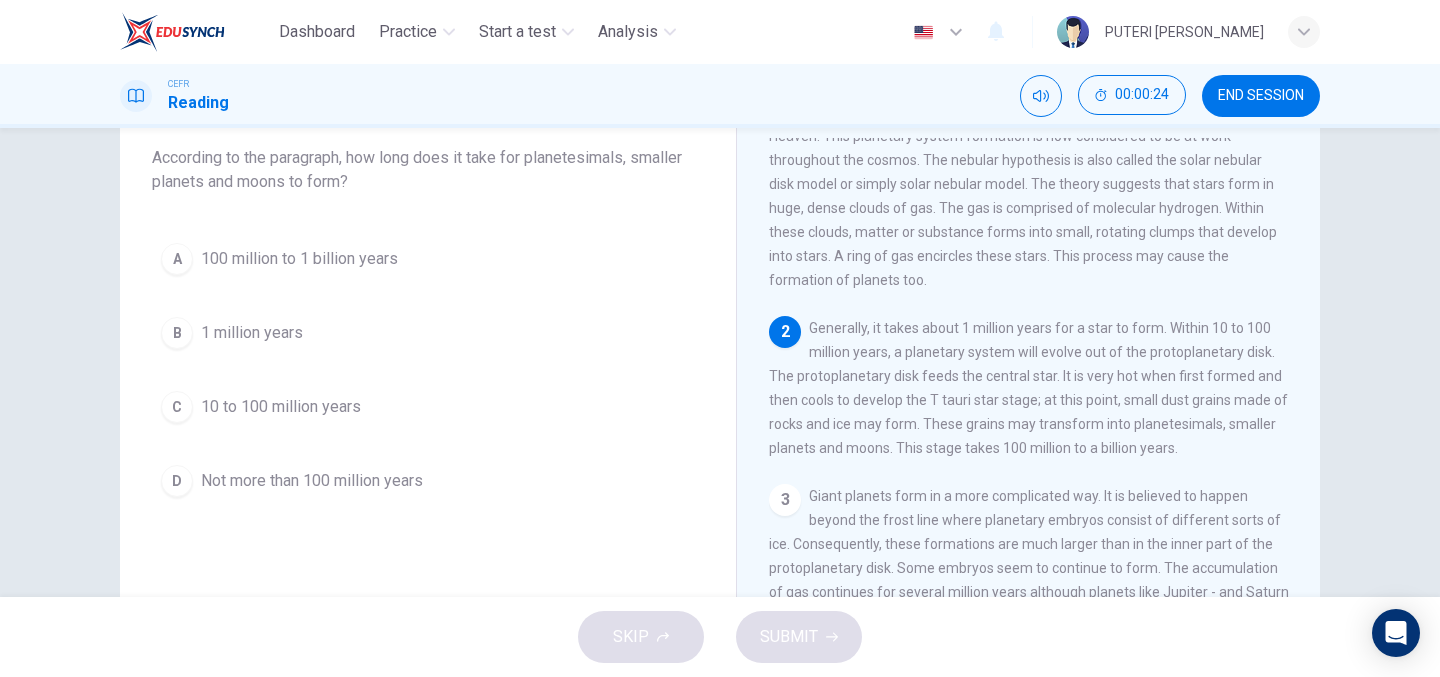 click on "Not more than 100 million years" at bounding box center [312, 481] 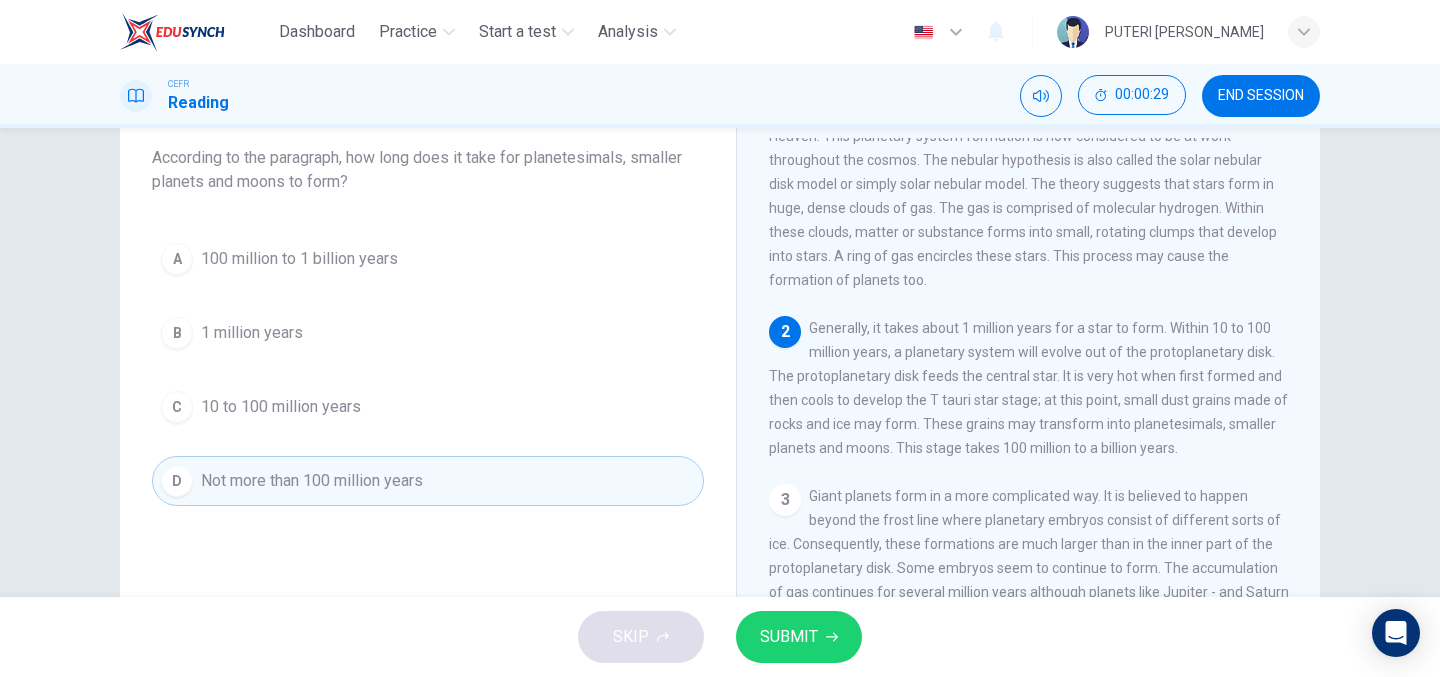 click on "A 100 million to 1 billion years" at bounding box center [428, 259] 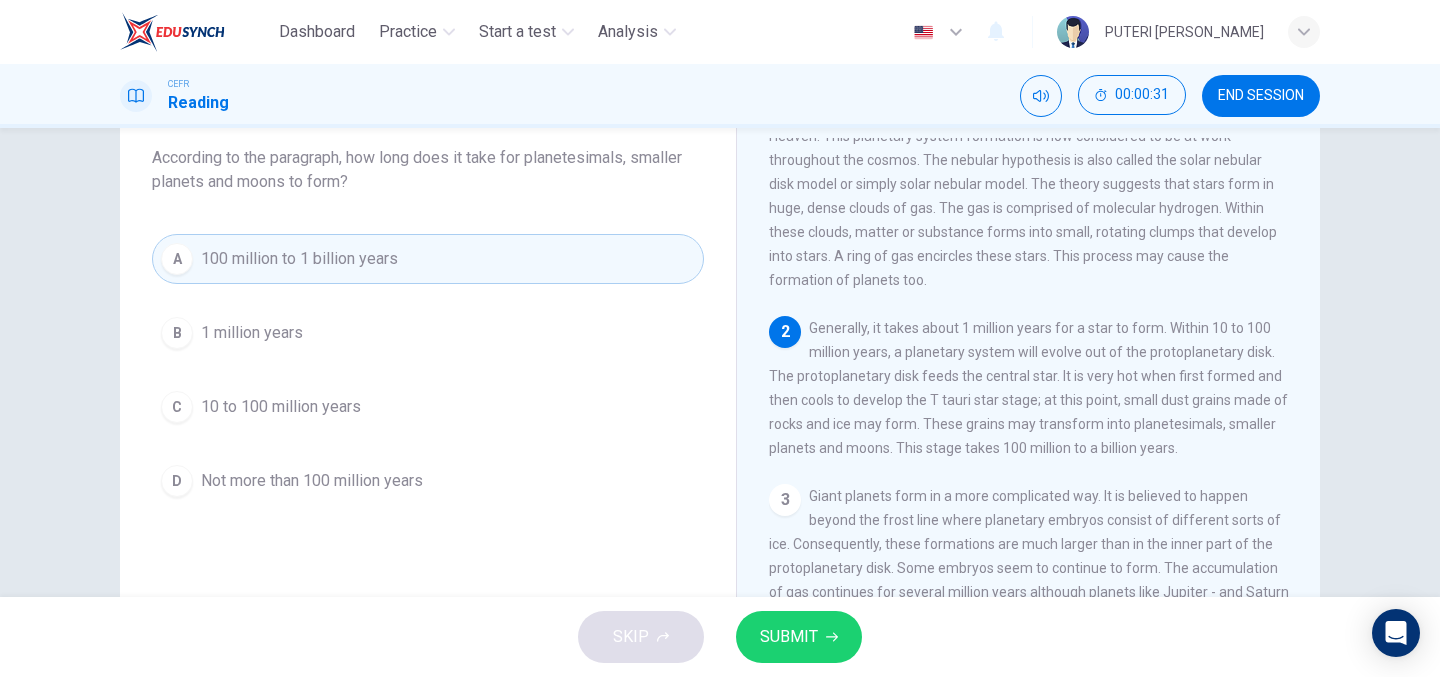 click on "SUBMIT" at bounding box center [789, 637] 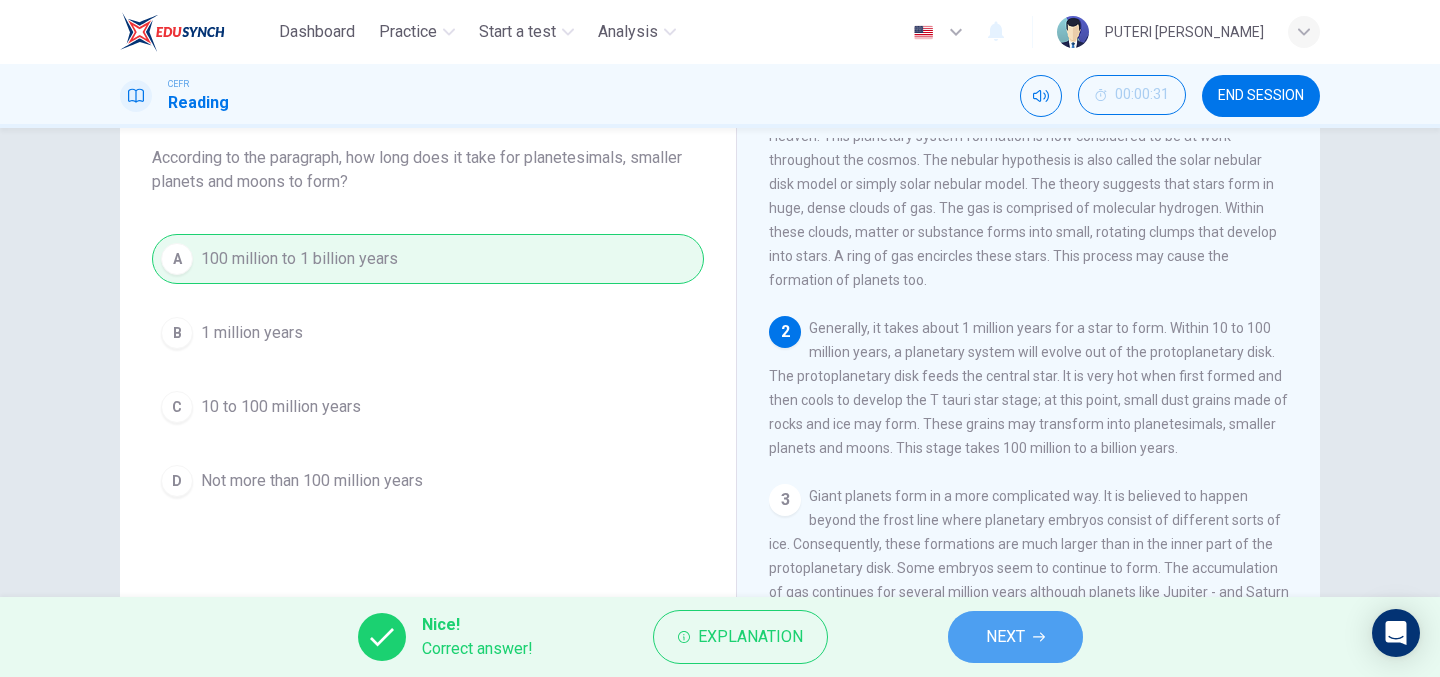 click on "NEXT" at bounding box center [1005, 637] 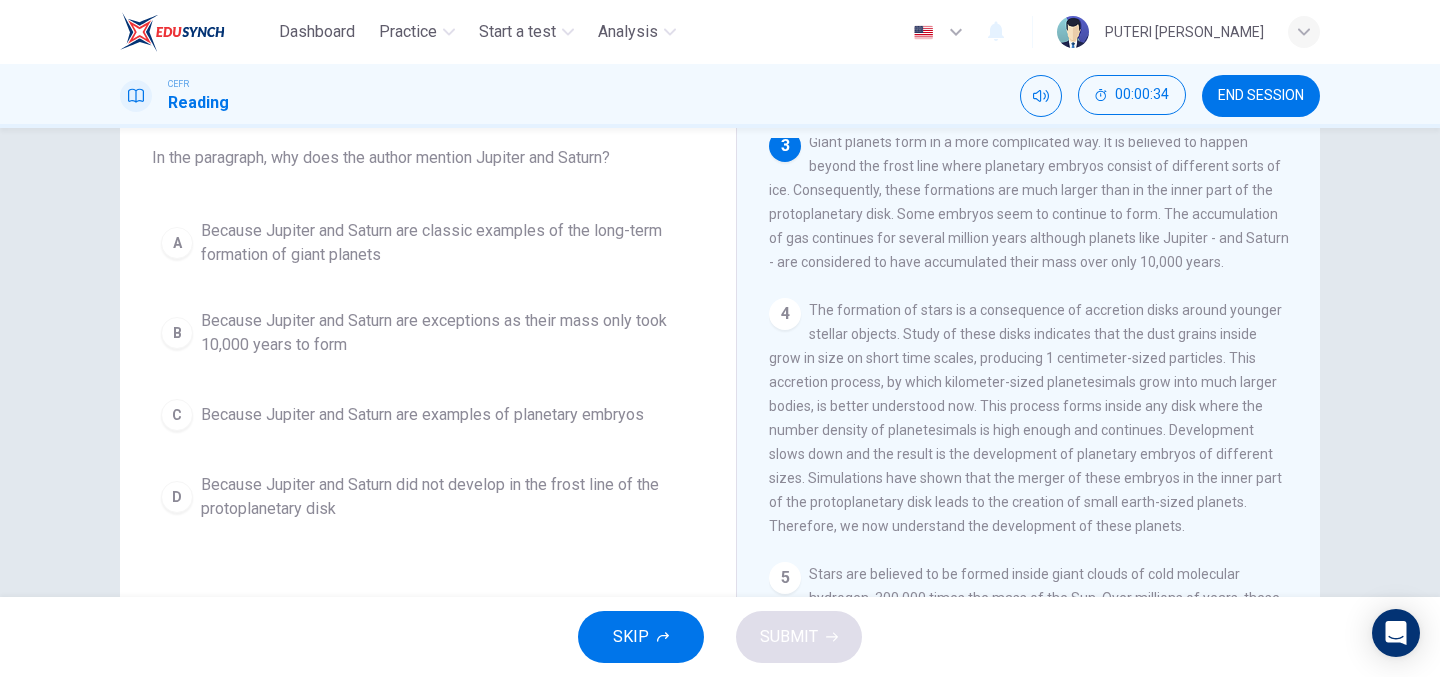 scroll, scrollTop: 442, scrollLeft: 0, axis: vertical 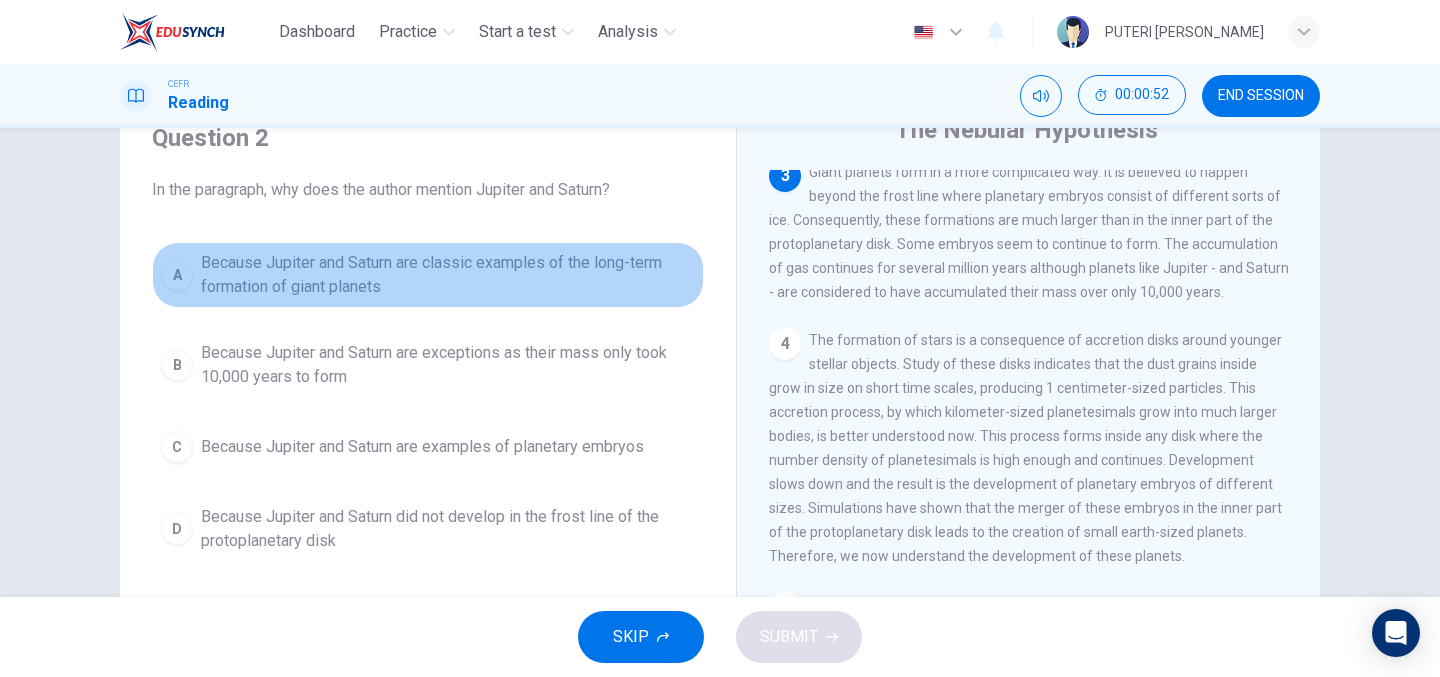 click on "Because Jupiter and Saturn are classic examples of the long-term formation of giant planets" at bounding box center [448, 275] 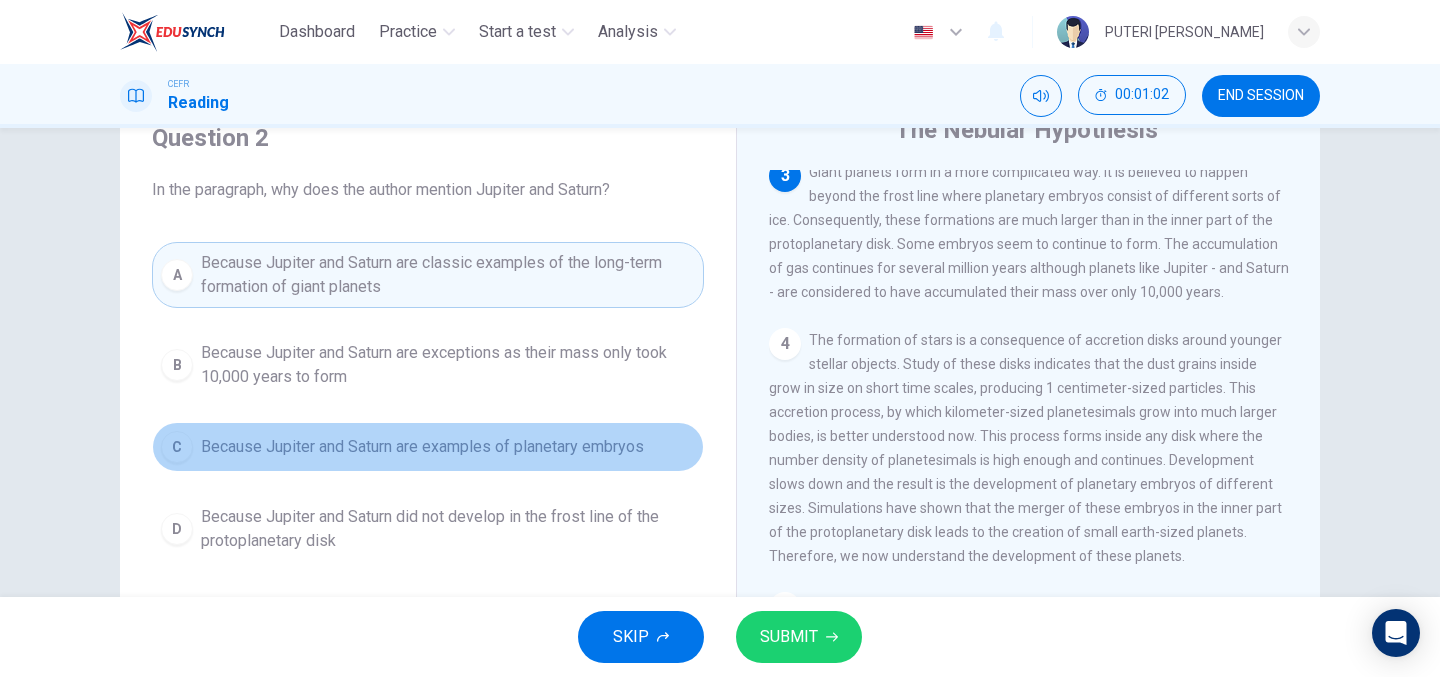 click on "C Because Jupiter and Saturn are examples of planetary embryos" at bounding box center (428, 447) 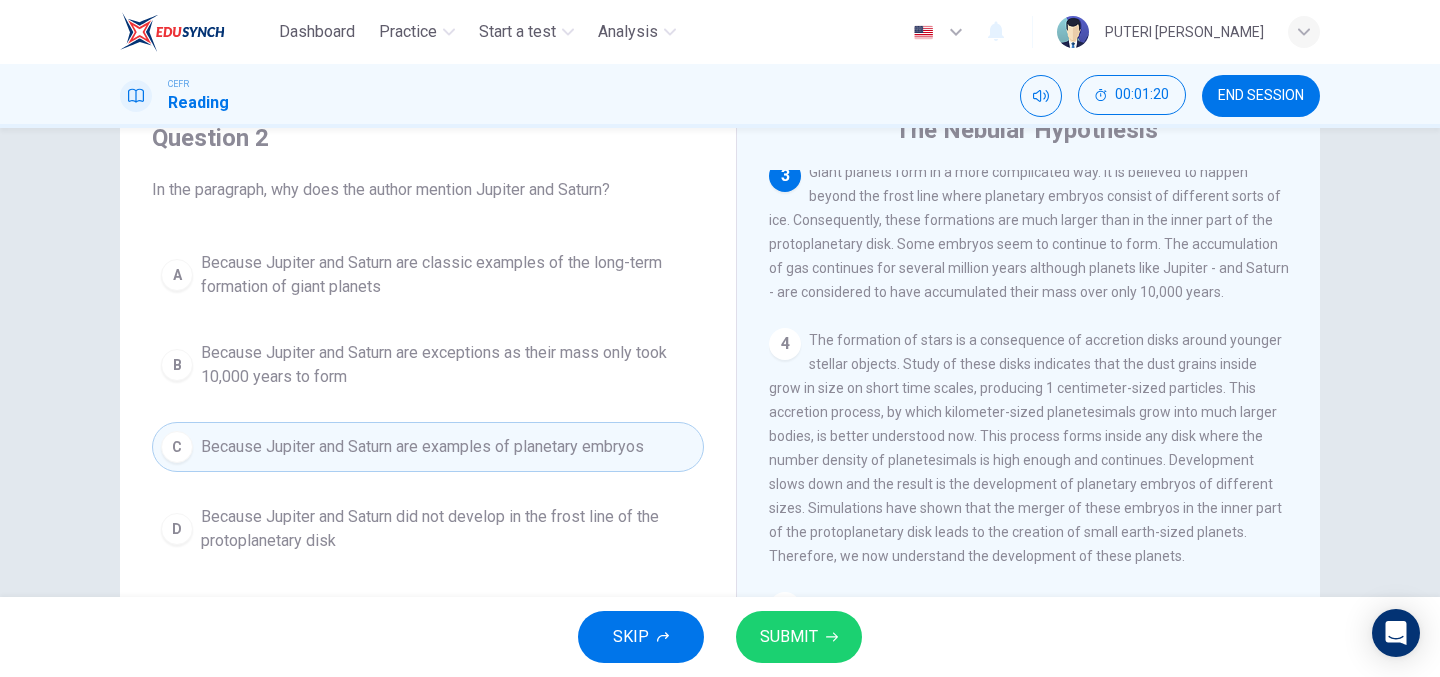 click on "SUBMIT" at bounding box center [789, 637] 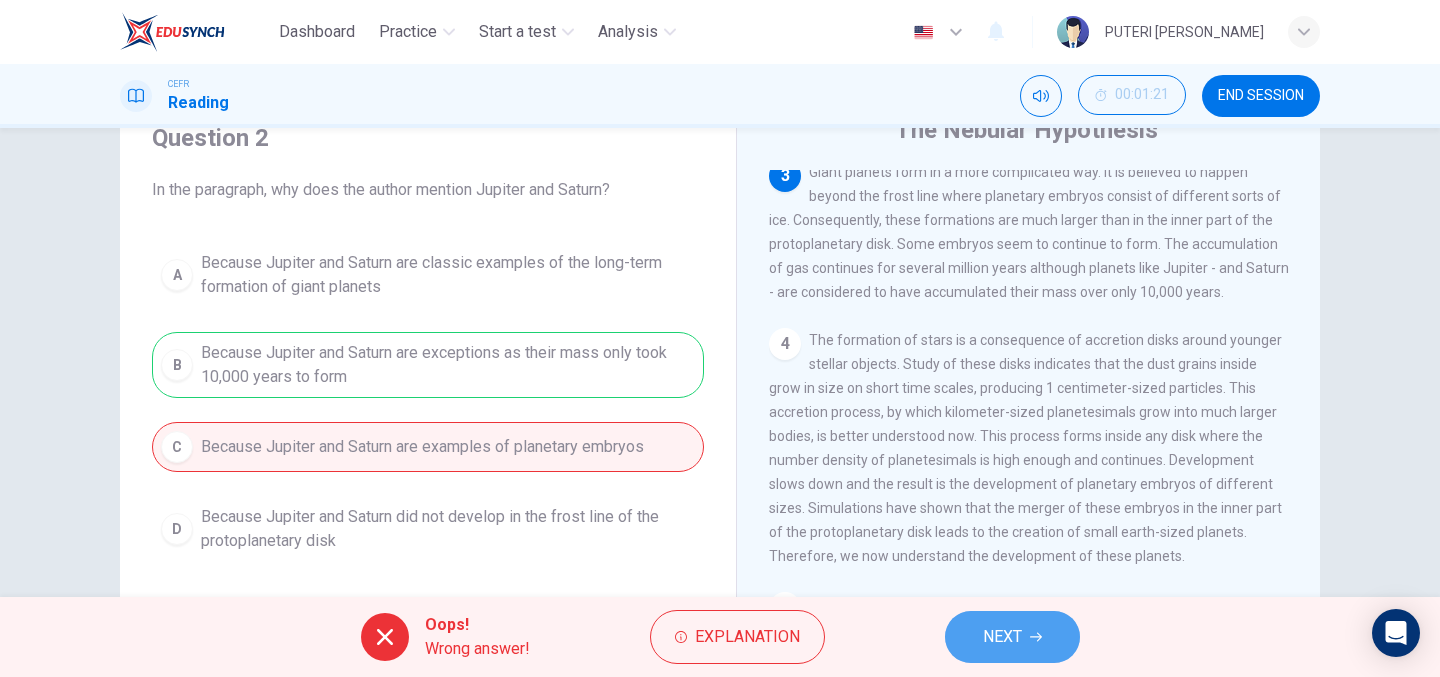 click on "NEXT" at bounding box center [1002, 637] 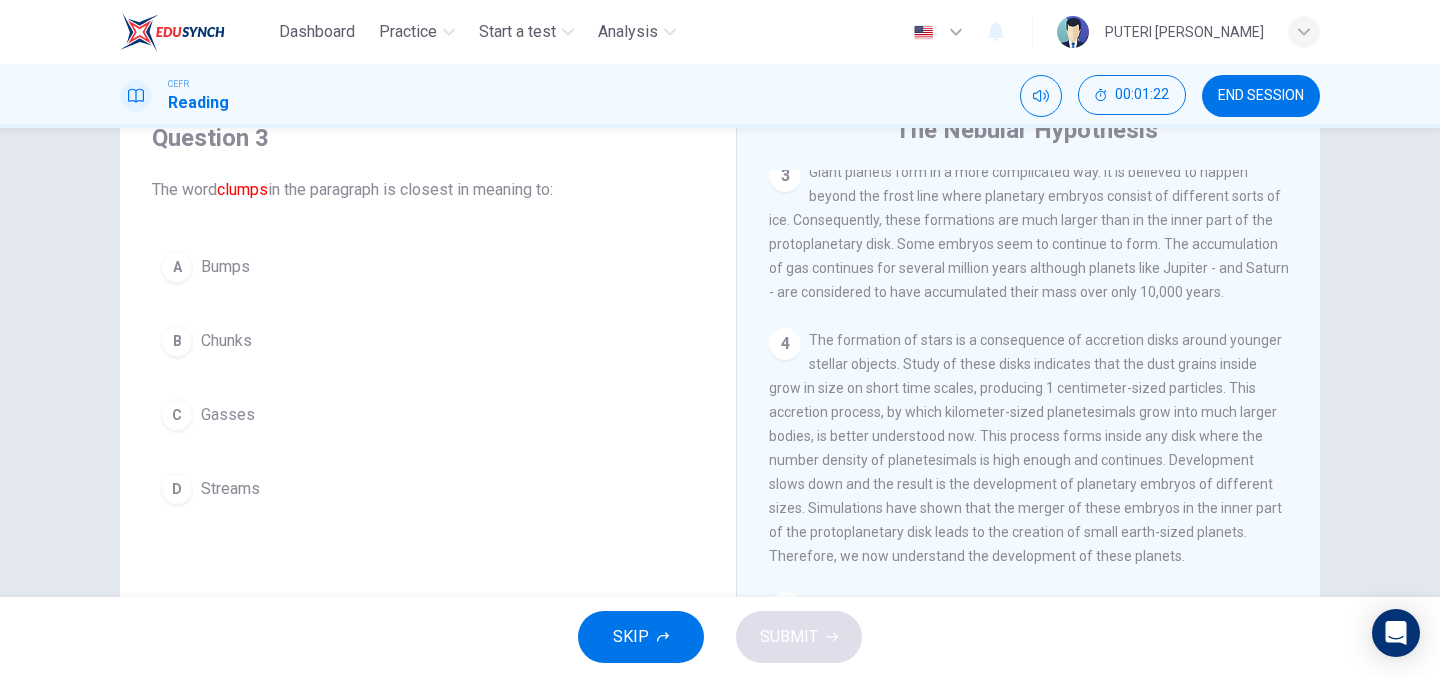 scroll, scrollTop: 587, scrollLeft: 0, axis: vertical 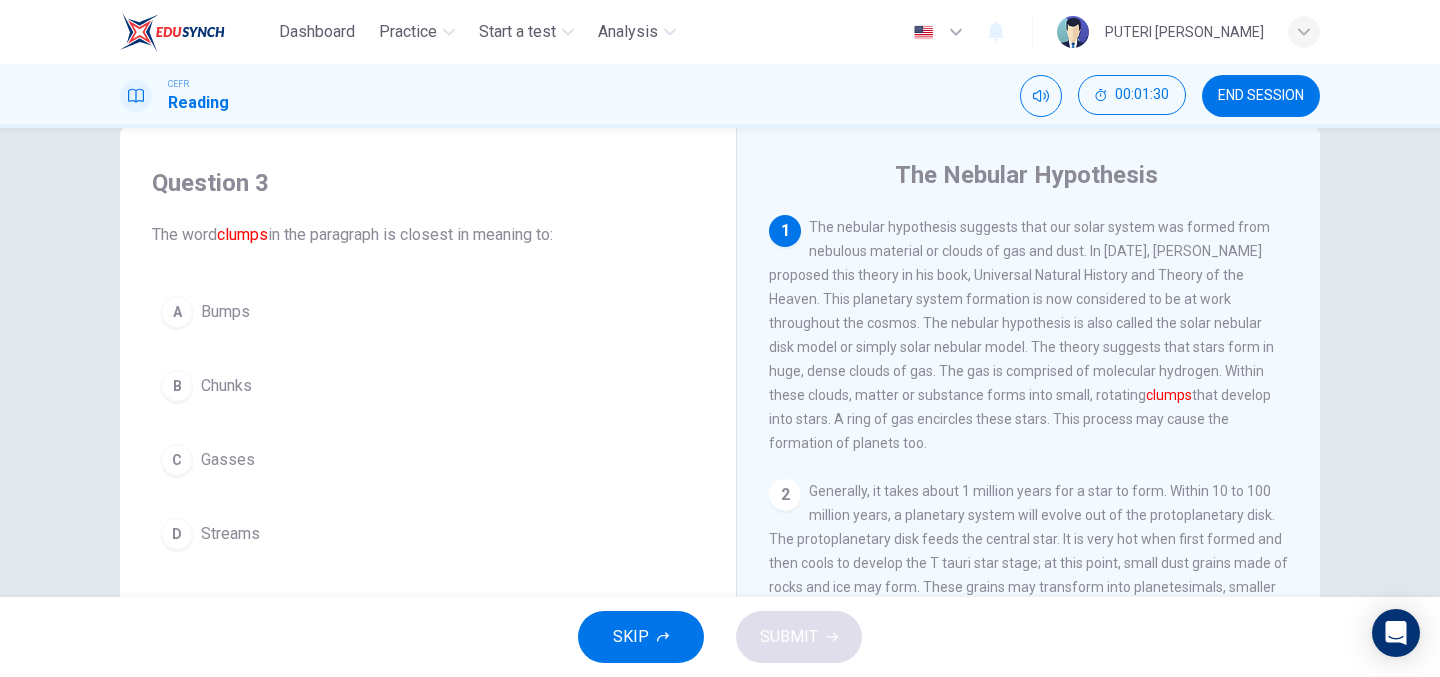 click on "B Chunks" at bounding box center (428, 386) 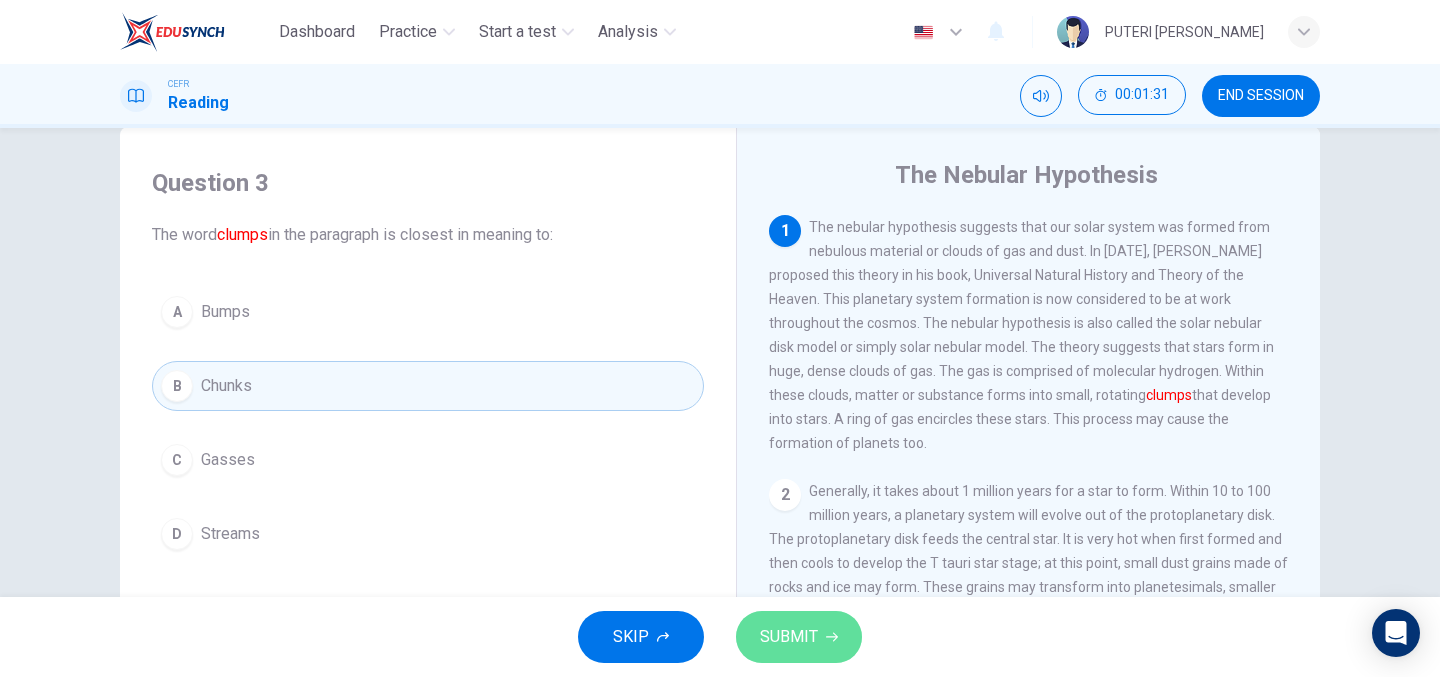 click on "SUBMIT" at bounding box center [789, 637] 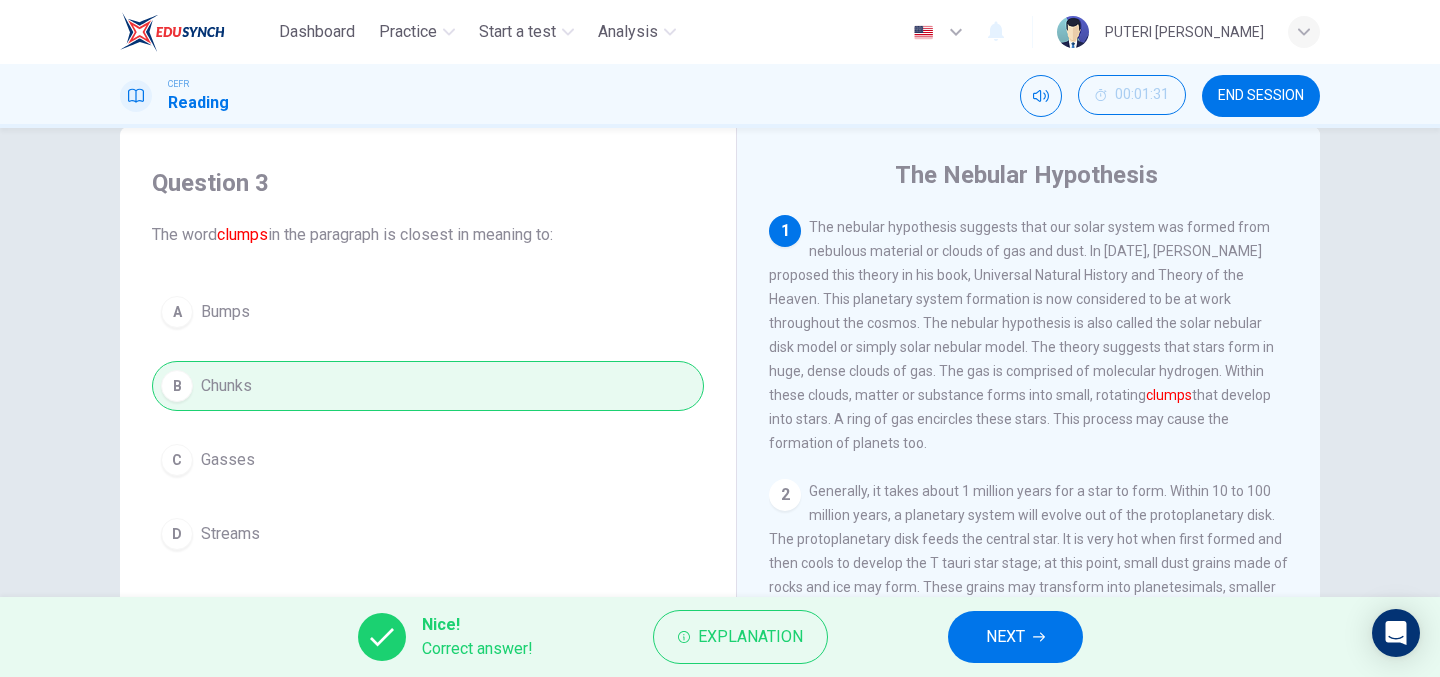 click on "NEXT" at bounding box center [1015, 637] 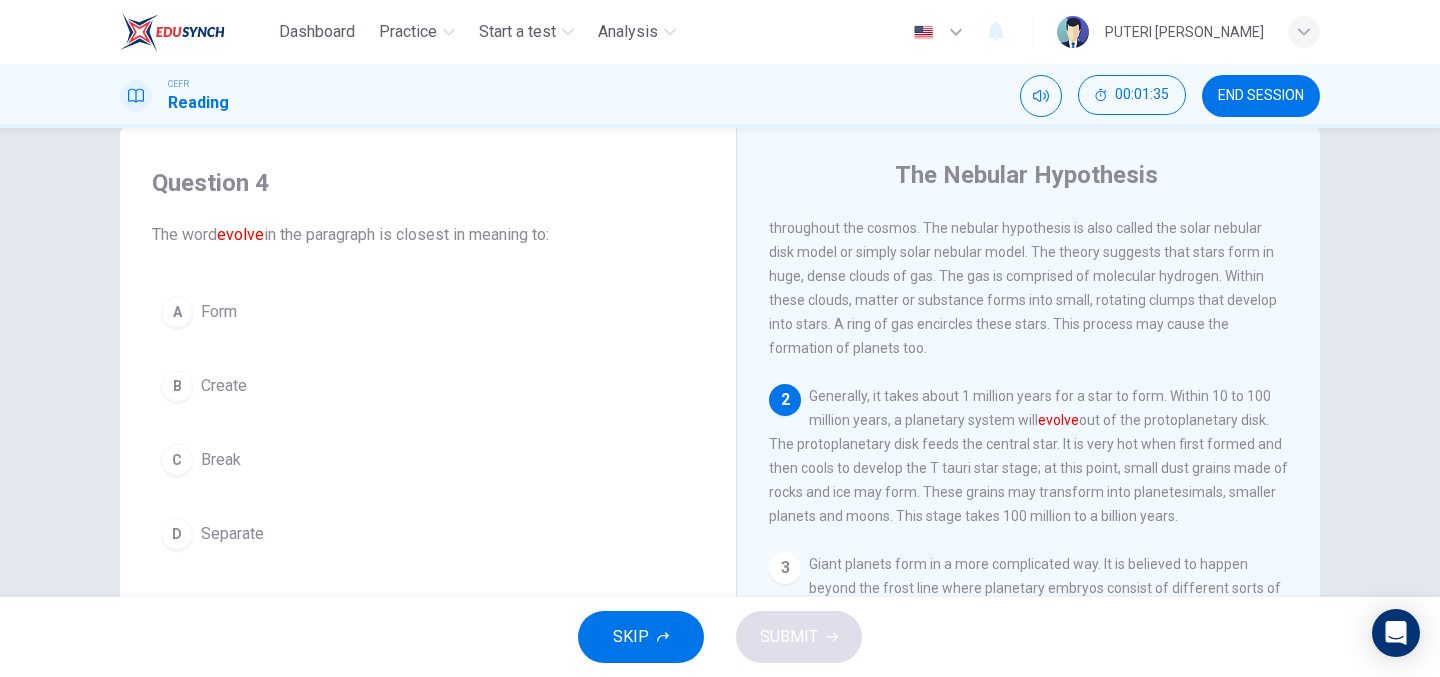 scroll, scrollTop: 101, scrollLeft: 0, axis: vertical 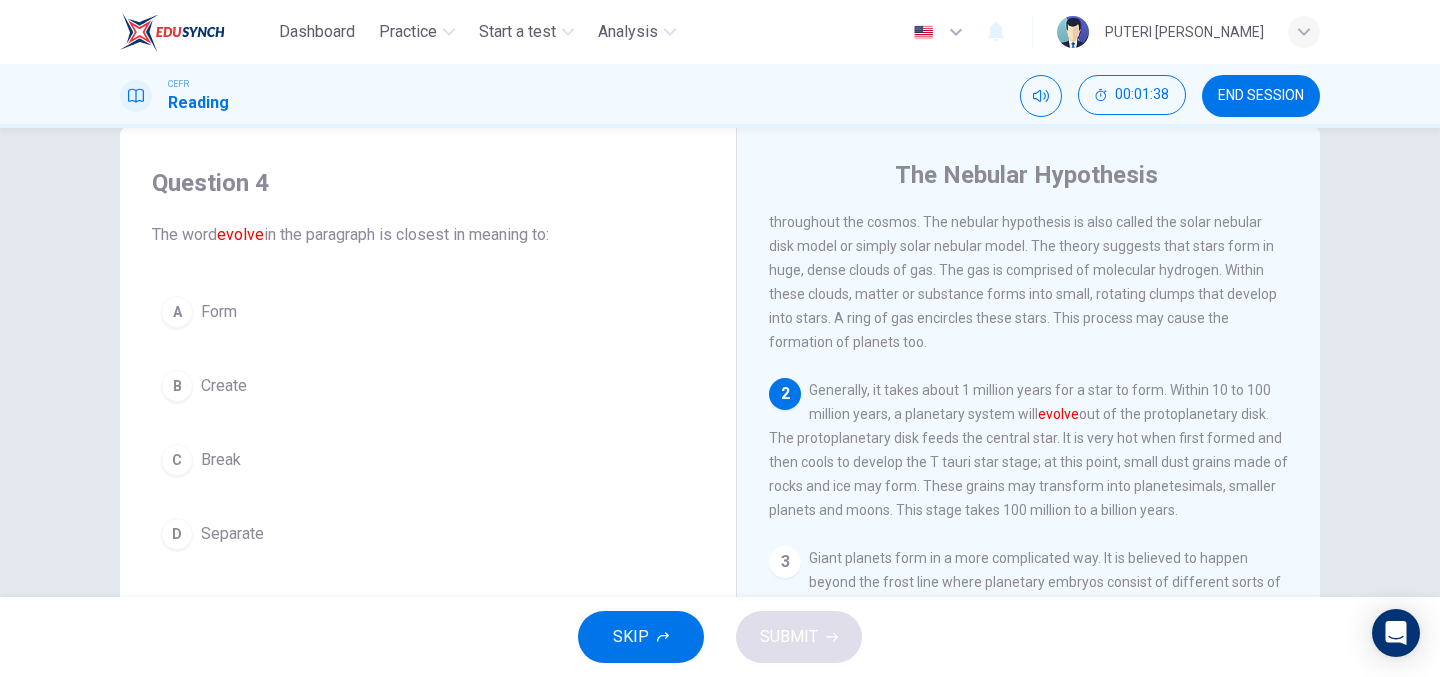click on "D Separate" at bounding box center [428, 534] 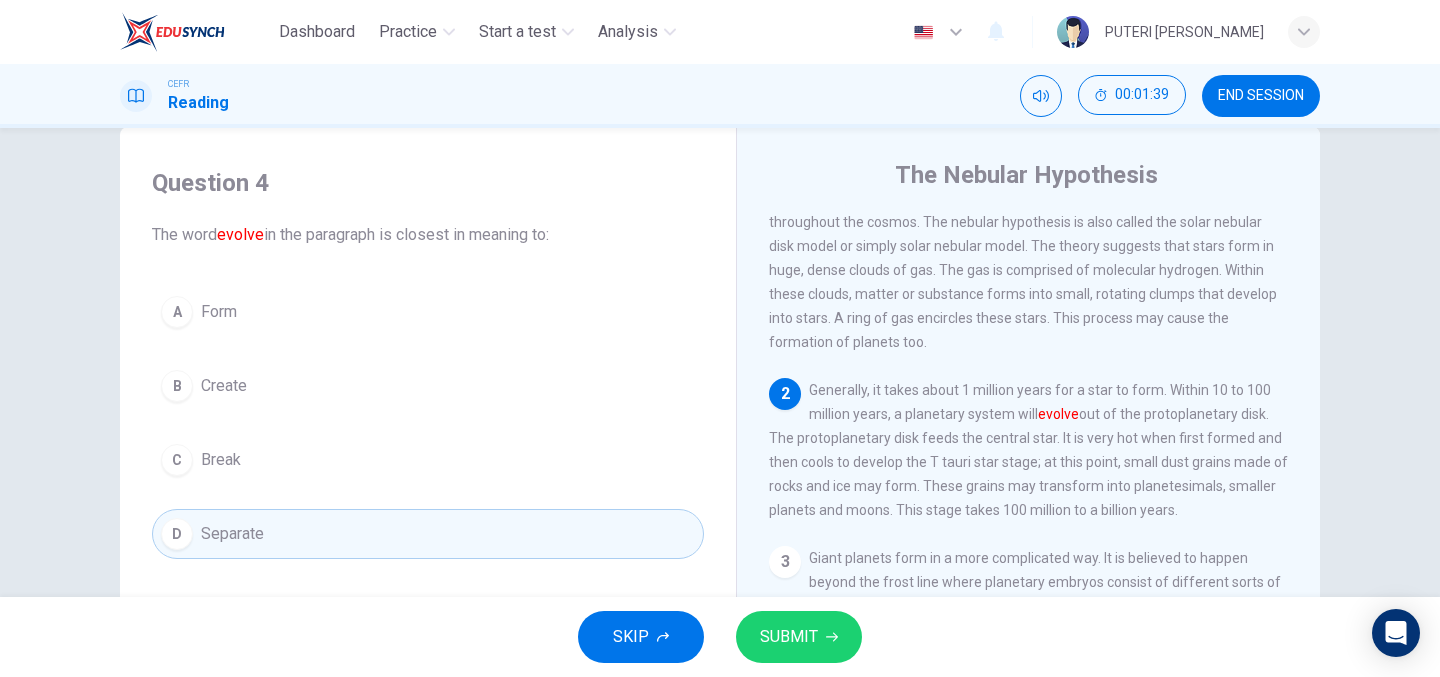 click on "SUBMIT" at bounding box center [789, 637] 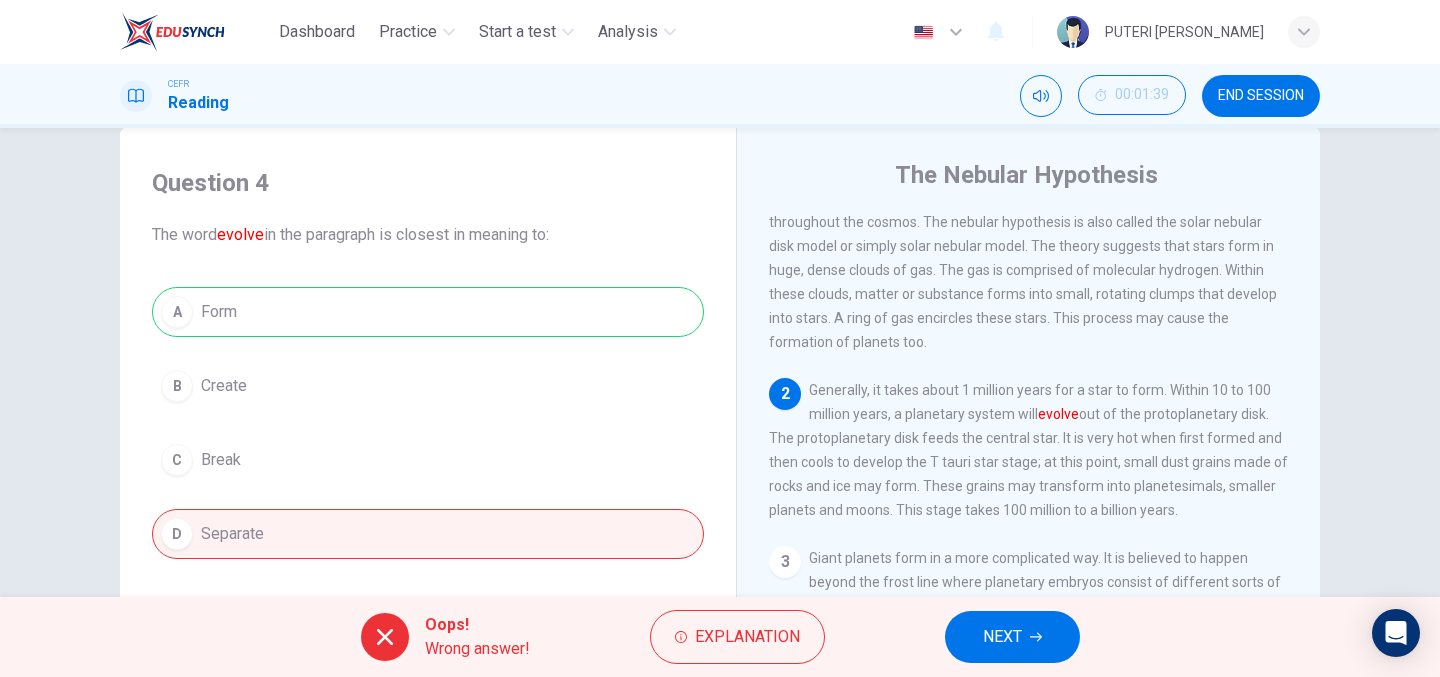 click on "NEXT" at bounding box center [1002, 637] 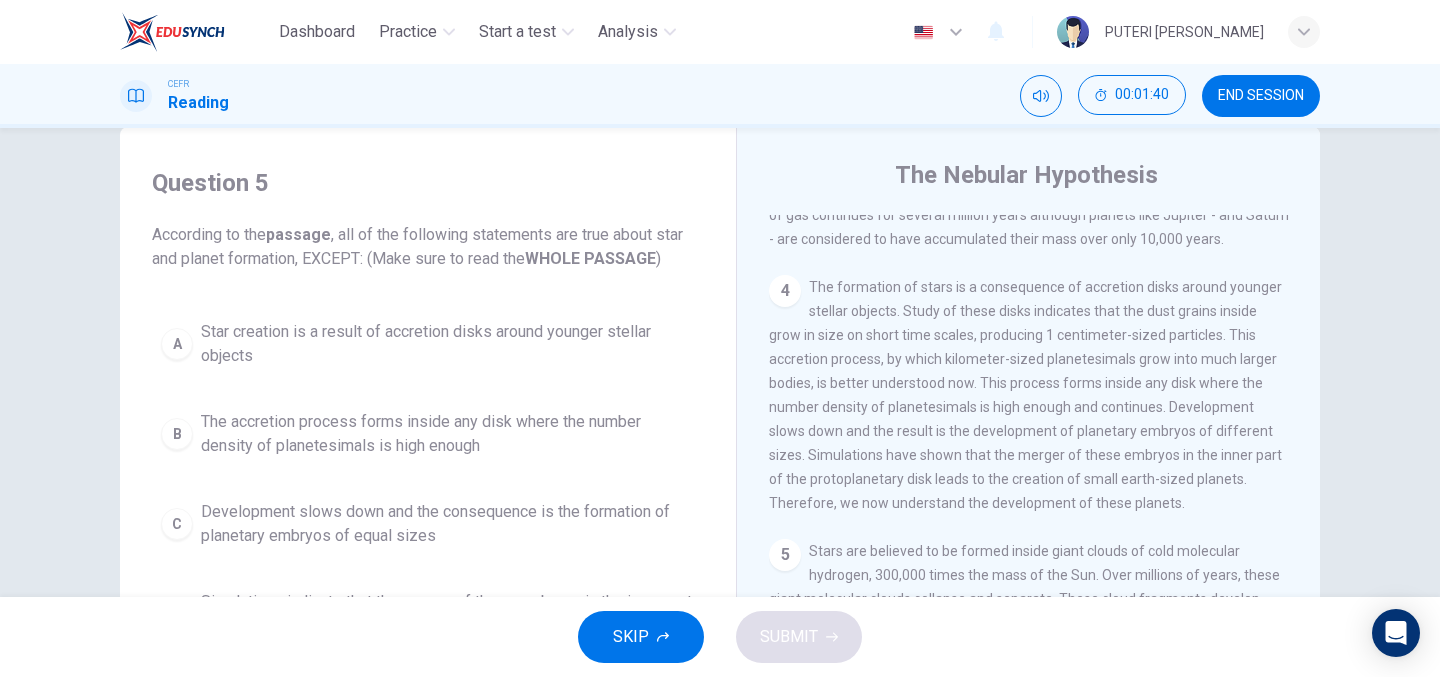 scroll, scrollTop: 587, scrollLeft: 0, axis: vertical 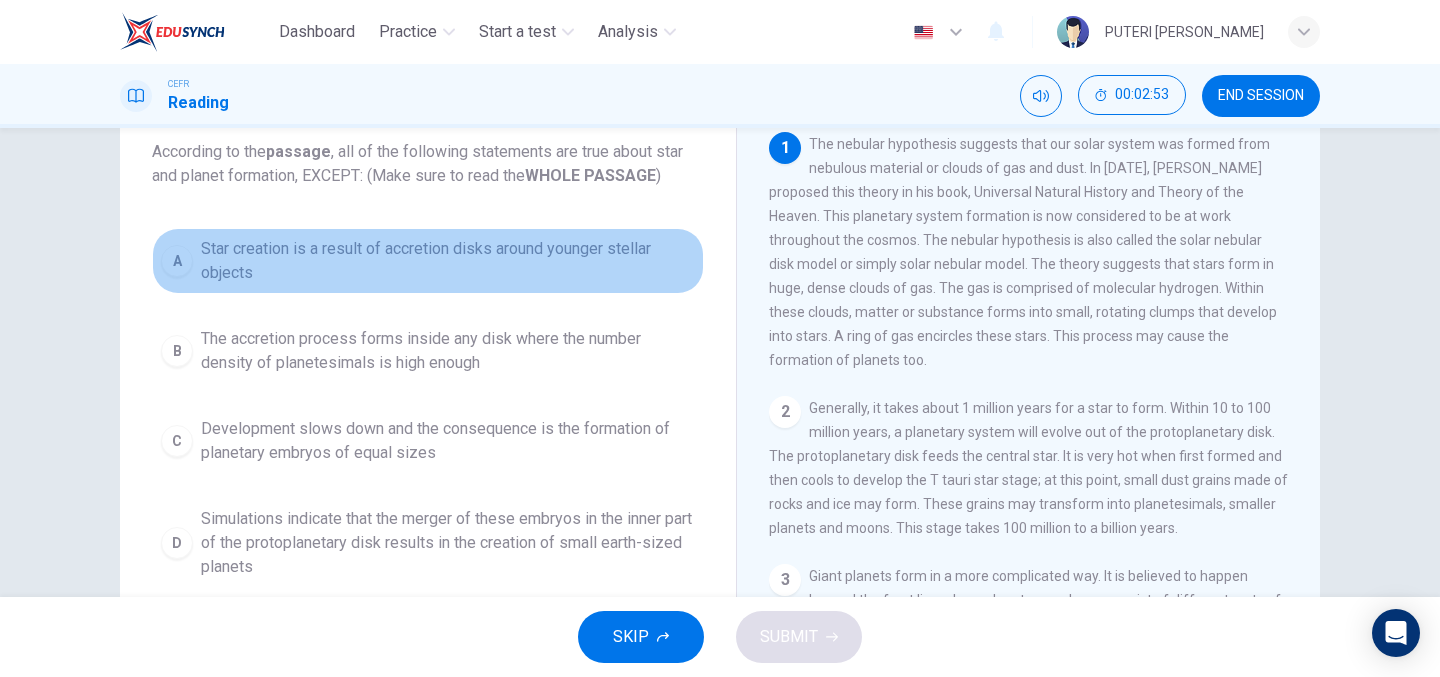 click on "Star creation is a result of accretion disks around younger stellar objects" at bounding box center [448, 261] 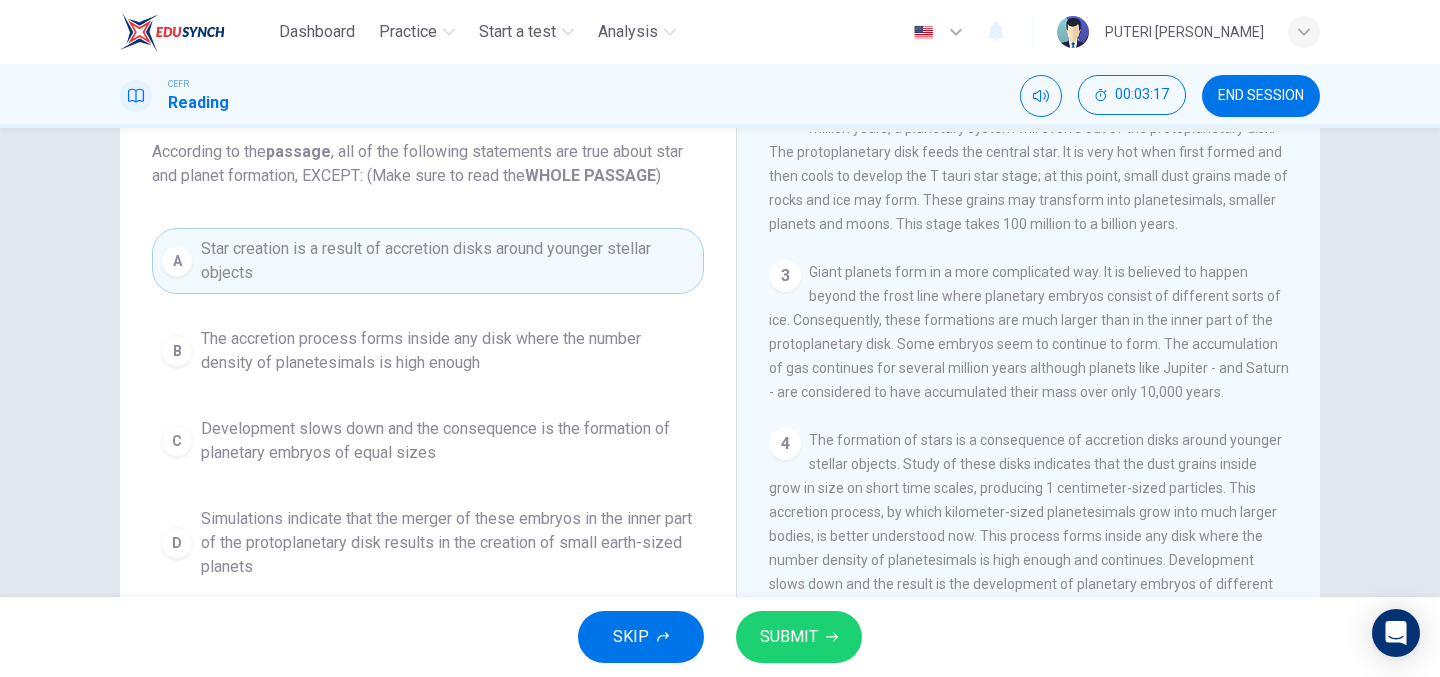 scroll, scrollTop: 299, scrollLeft: 0, axis: vertical 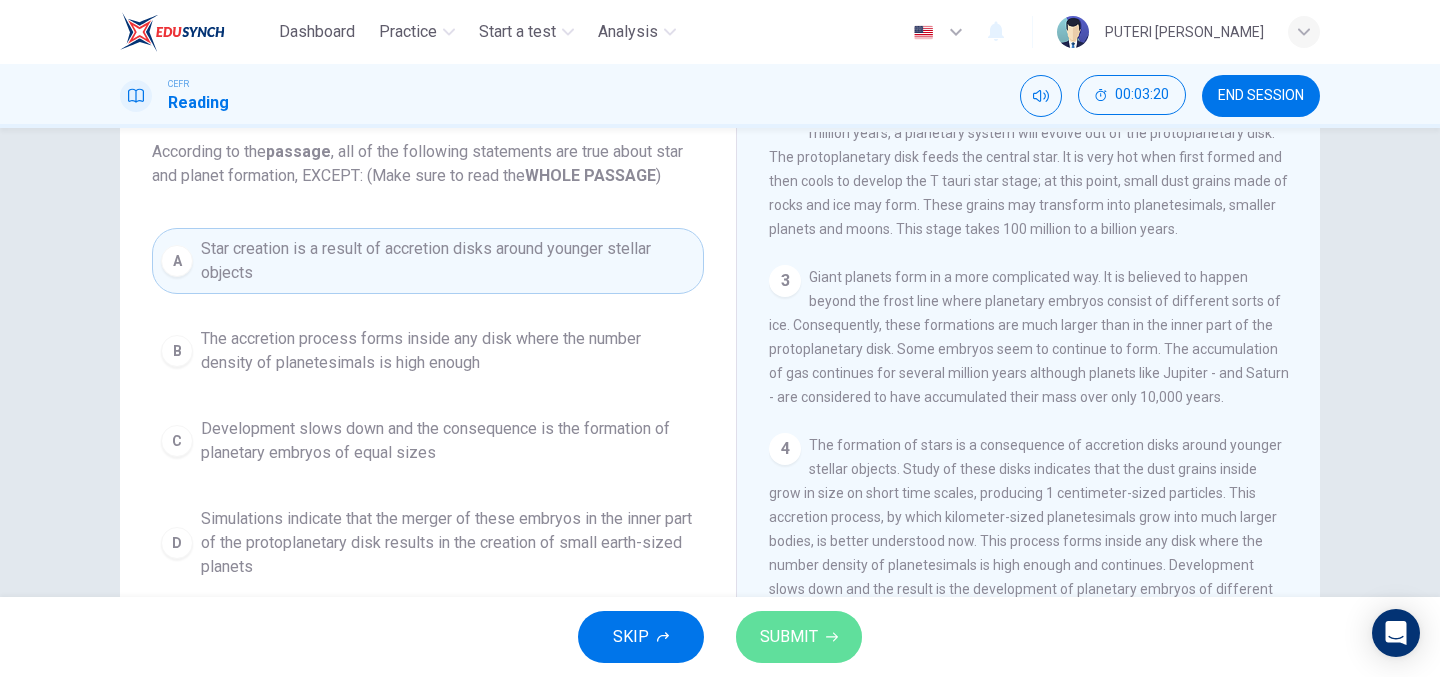 click on "SUBMIT" at bounding box center [799, 637] 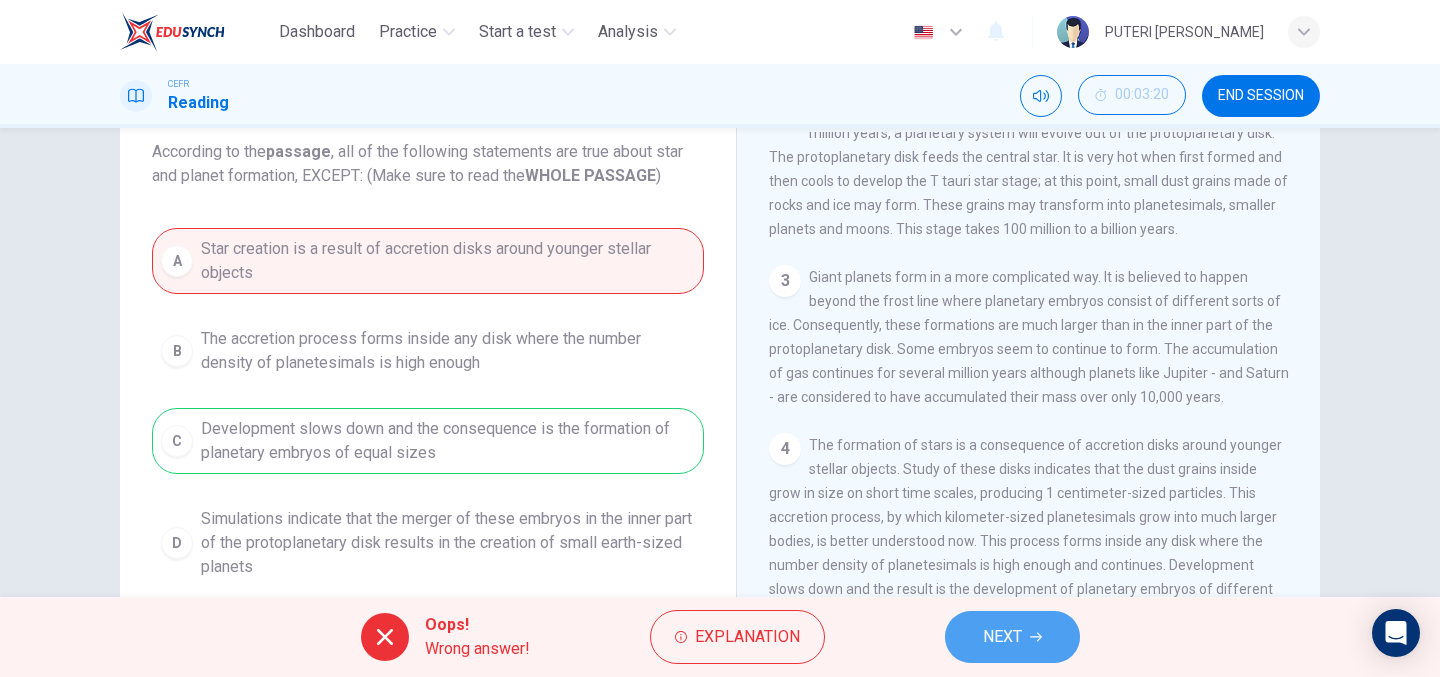 click on "NEXT" at bounding box center (1002, 637) 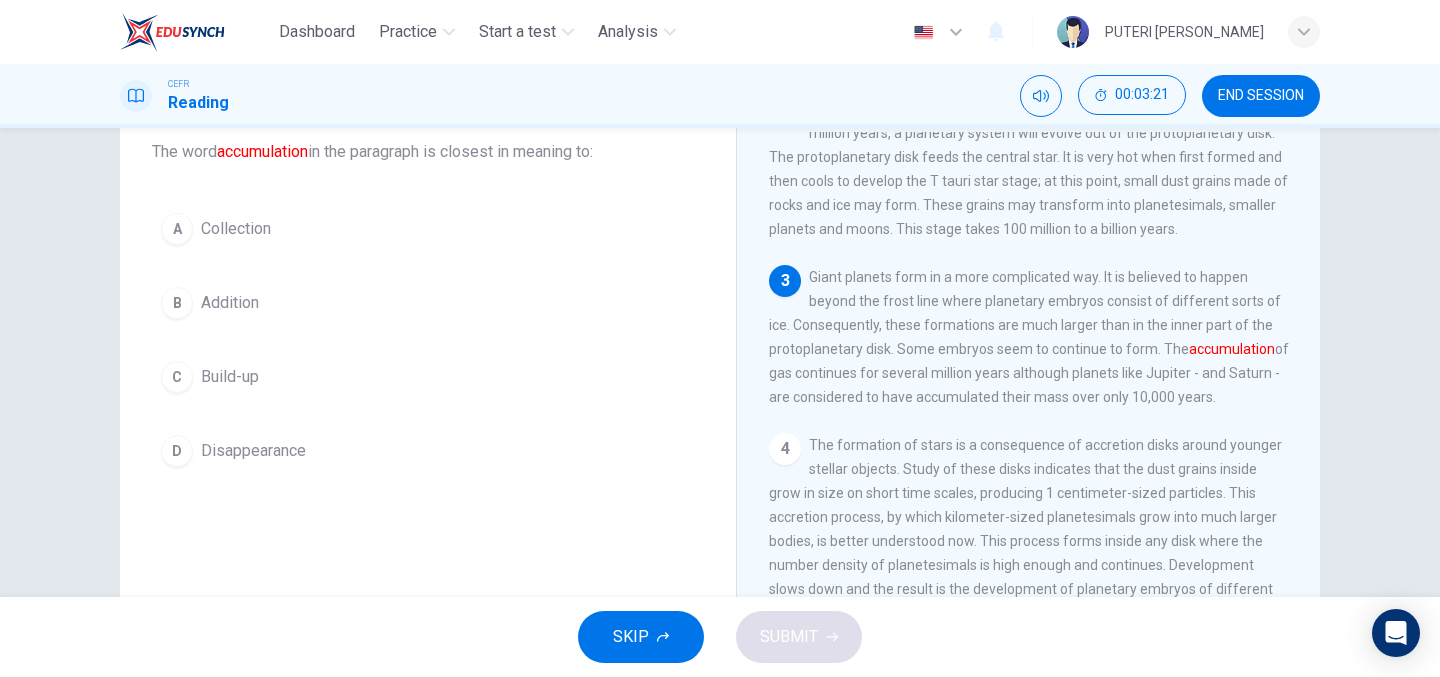 scroll, scrollTop: 587, scrollLeft: 0, axis: vertical 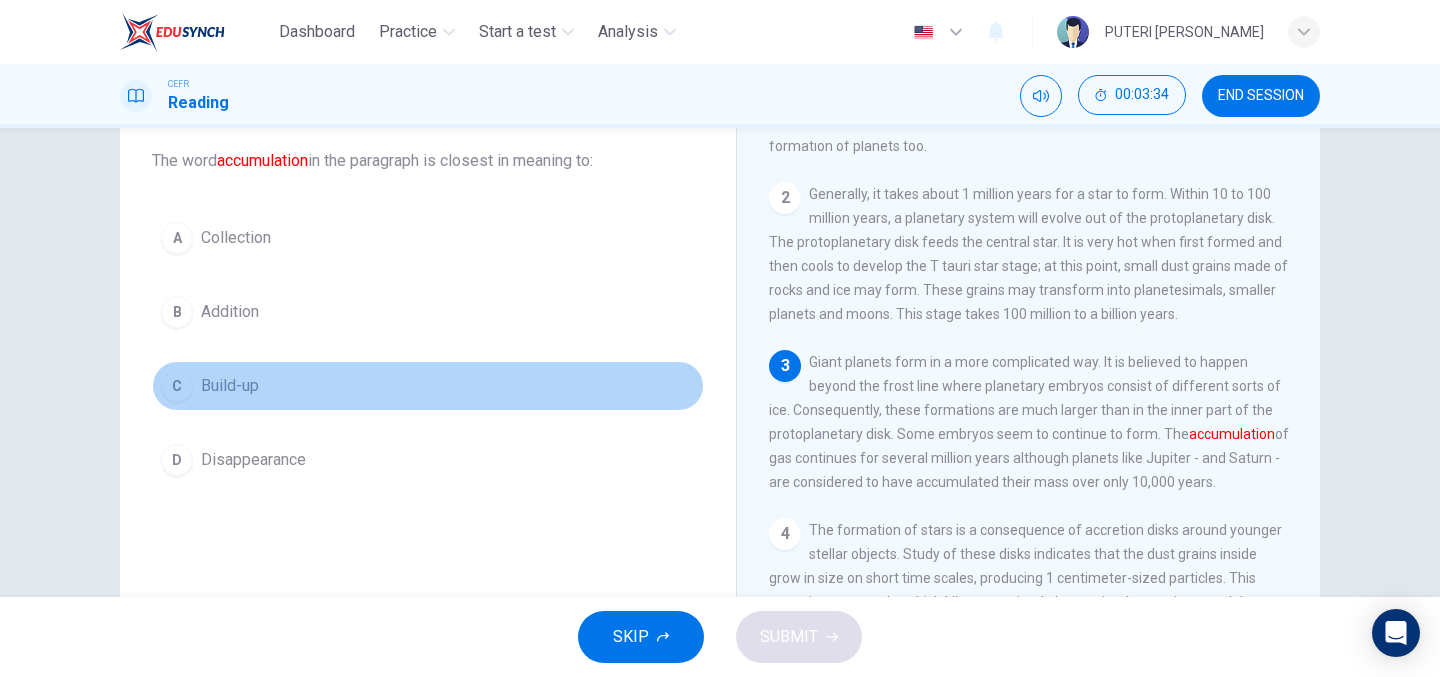 click on "Build-up" at bounding box center (230, 386) 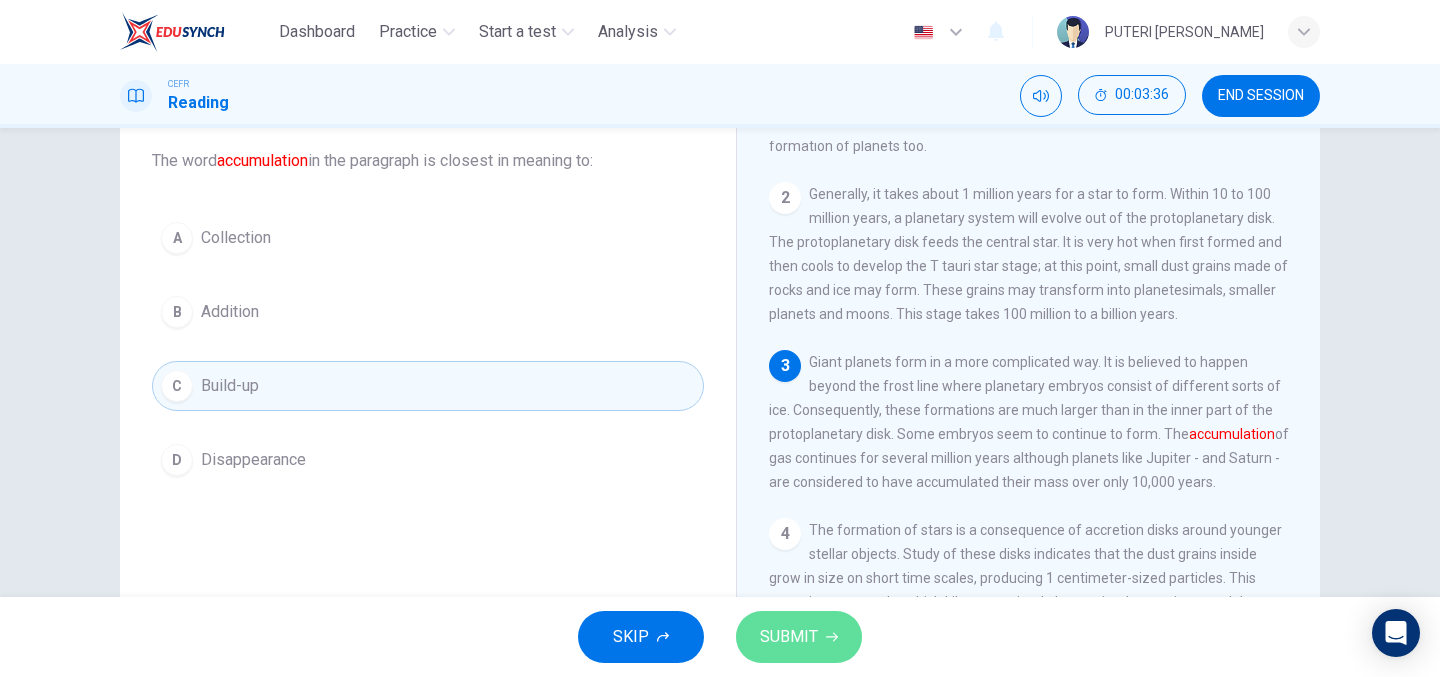 click on "SUBMIT" at bounding box center [789, 637] 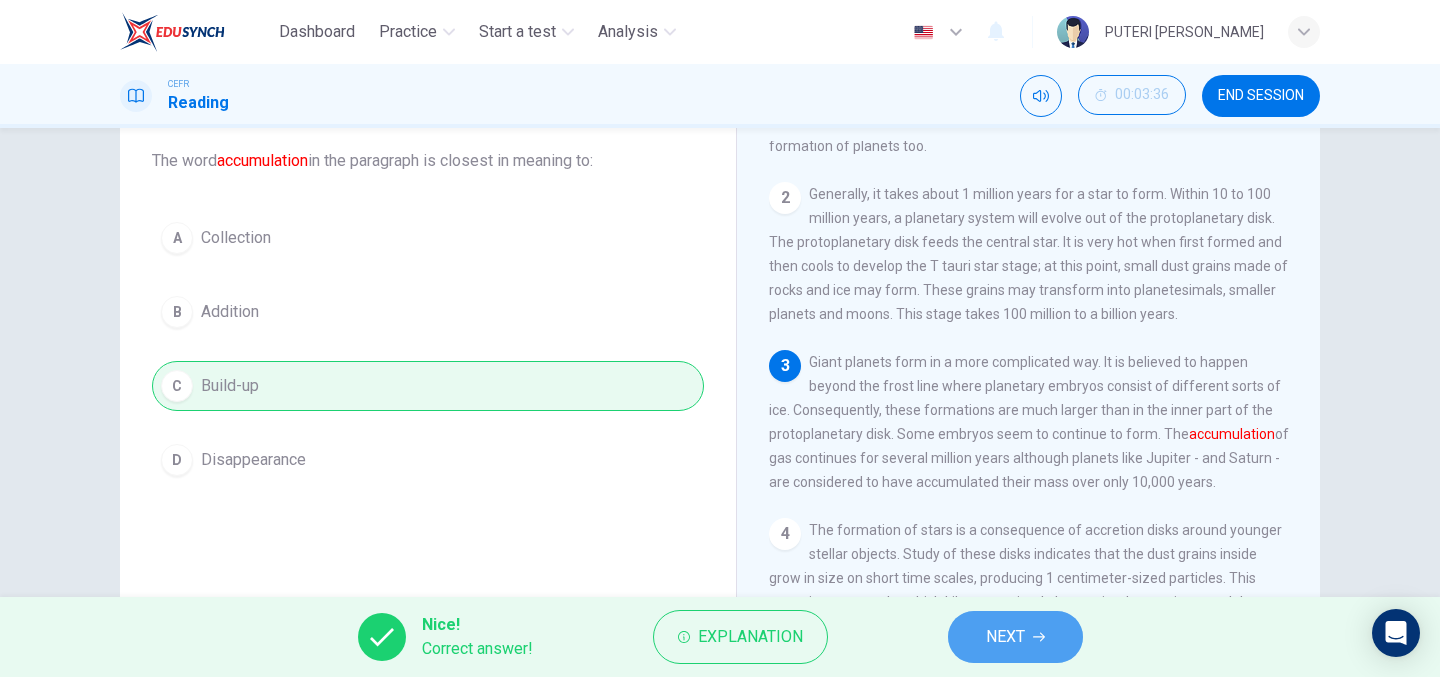 click on "NEXT" at bounding box center [1015, 637] 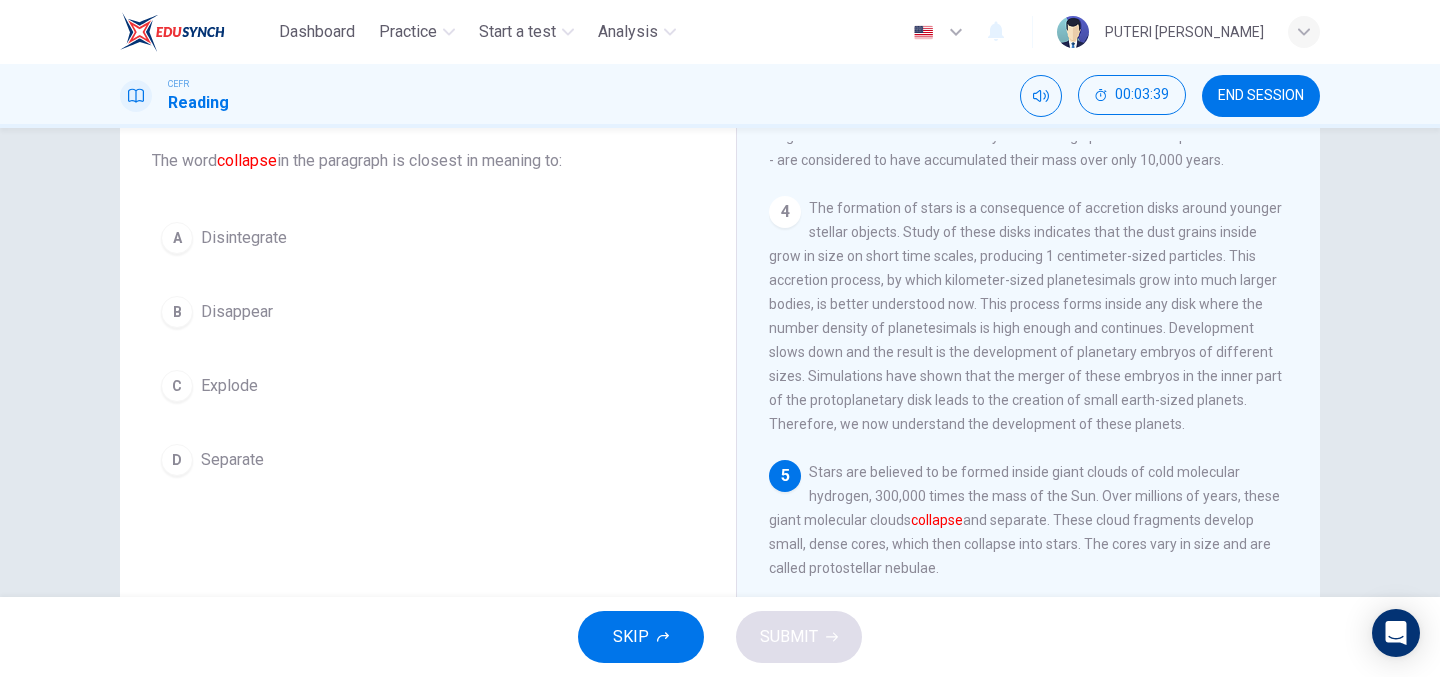 scroll, scrollTop: 587, scrollLeft: 0, axis: vertical 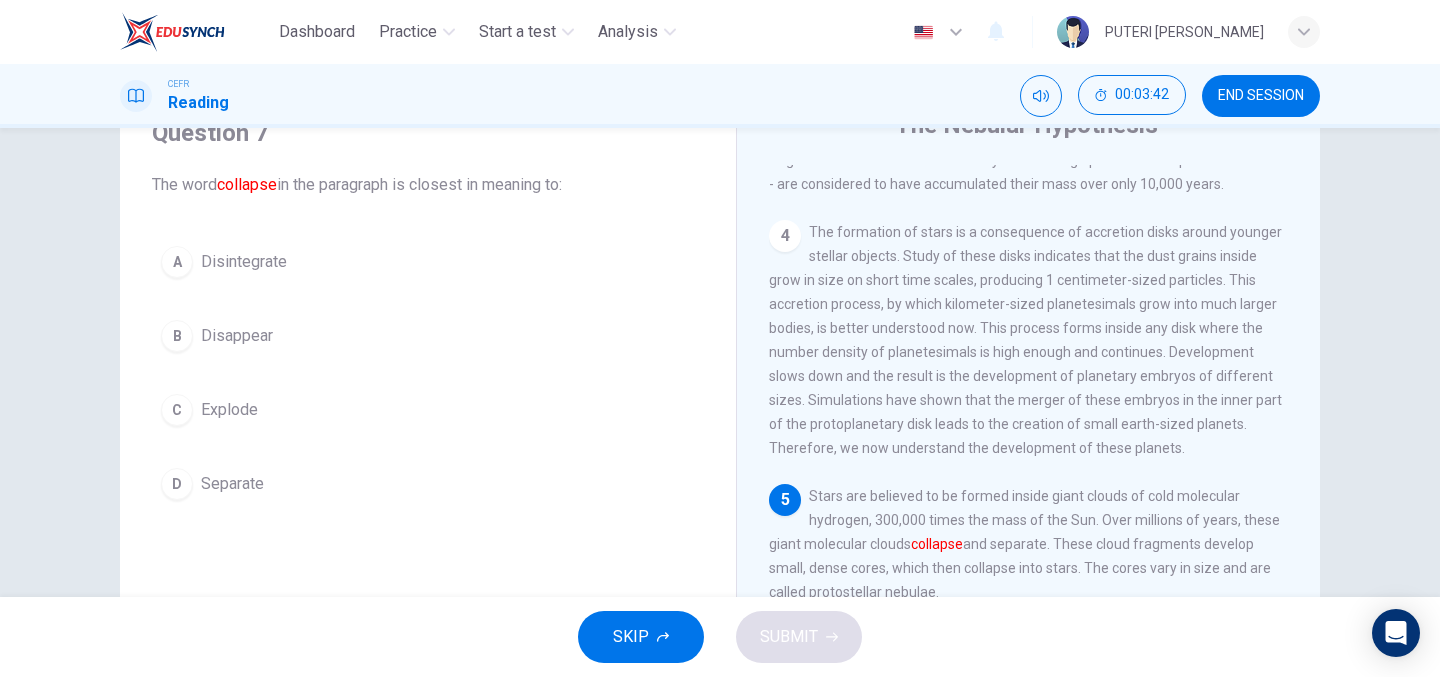 click on "C Explode" at bounding box center (428, 410) 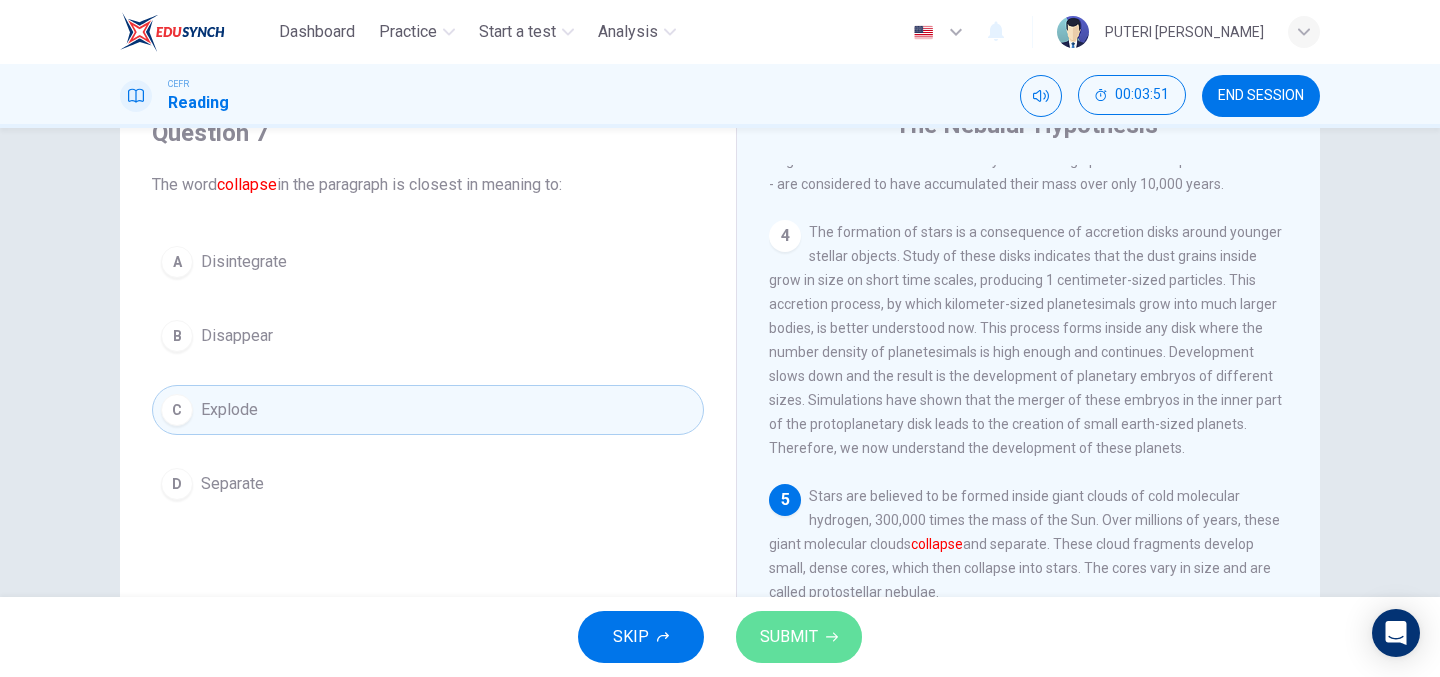 click on "SUBMIT" at bounding box center (789, 637) 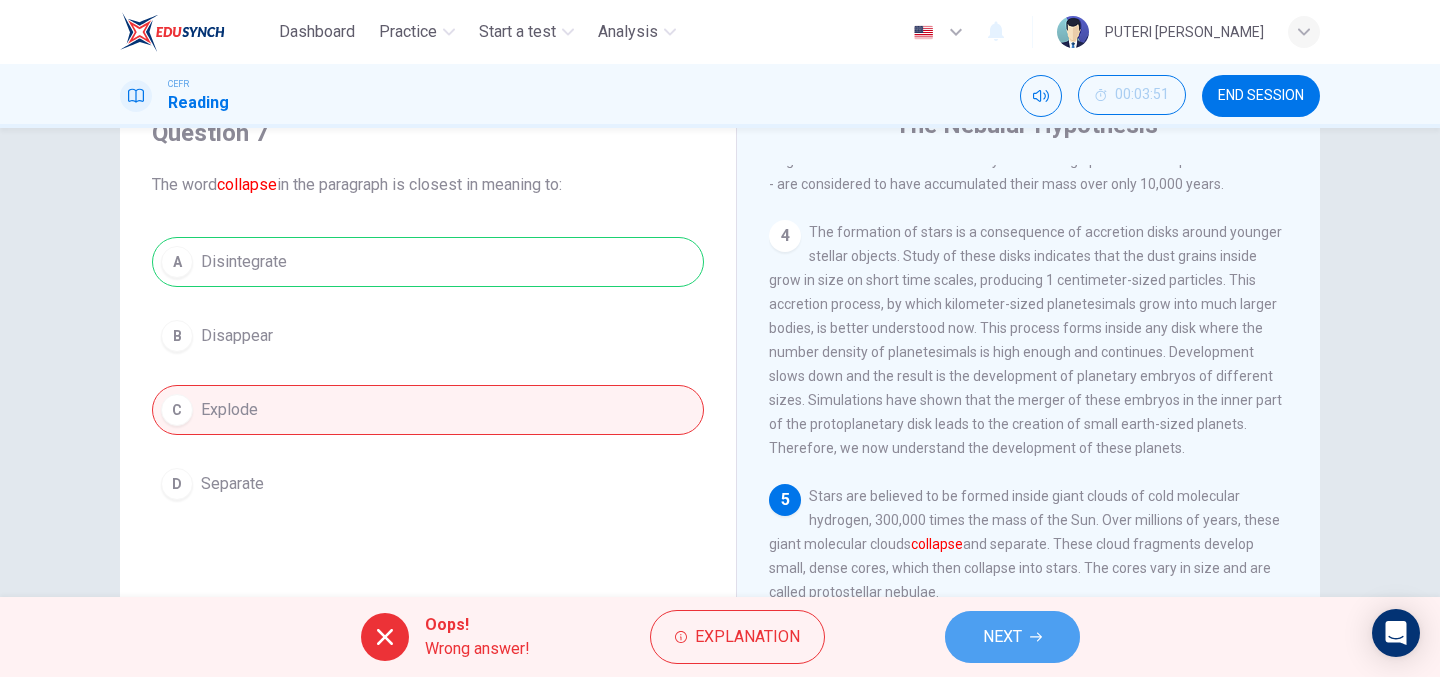 click on "NEXT" at bounding box center (1002, 637) 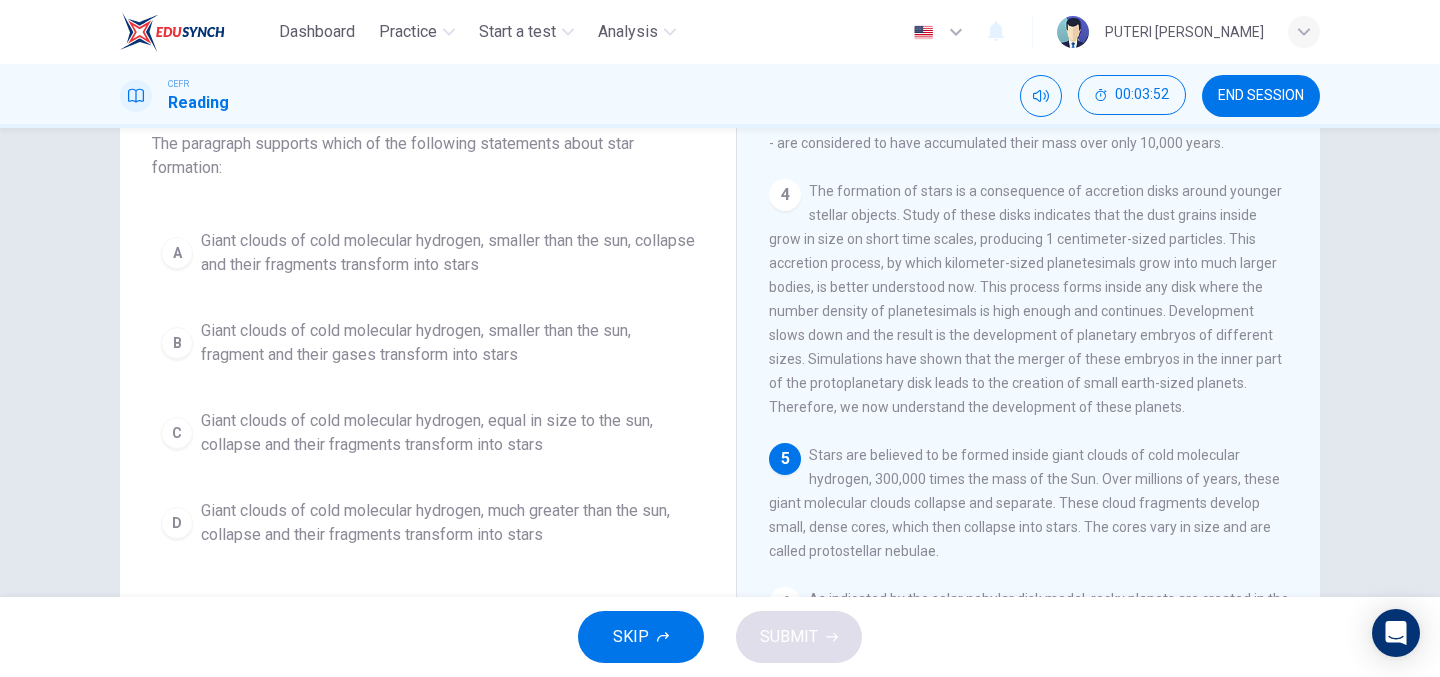 scroll, scrollTop: 141, scrollLeft: 0, axis: vertical 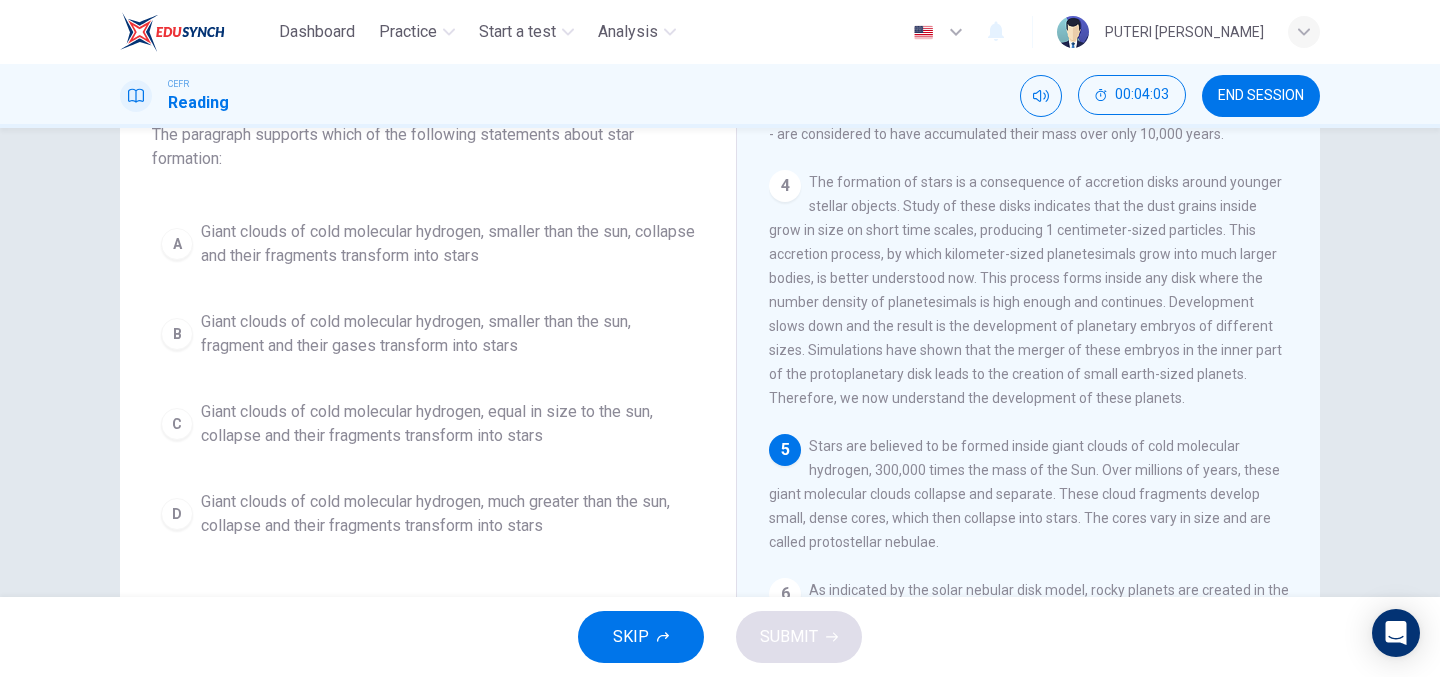 click on "Giant clouds of cold molecular hydrogen, smaller than the sun, collapse and their fragments transform into stars" at bounding box center (448, 244) 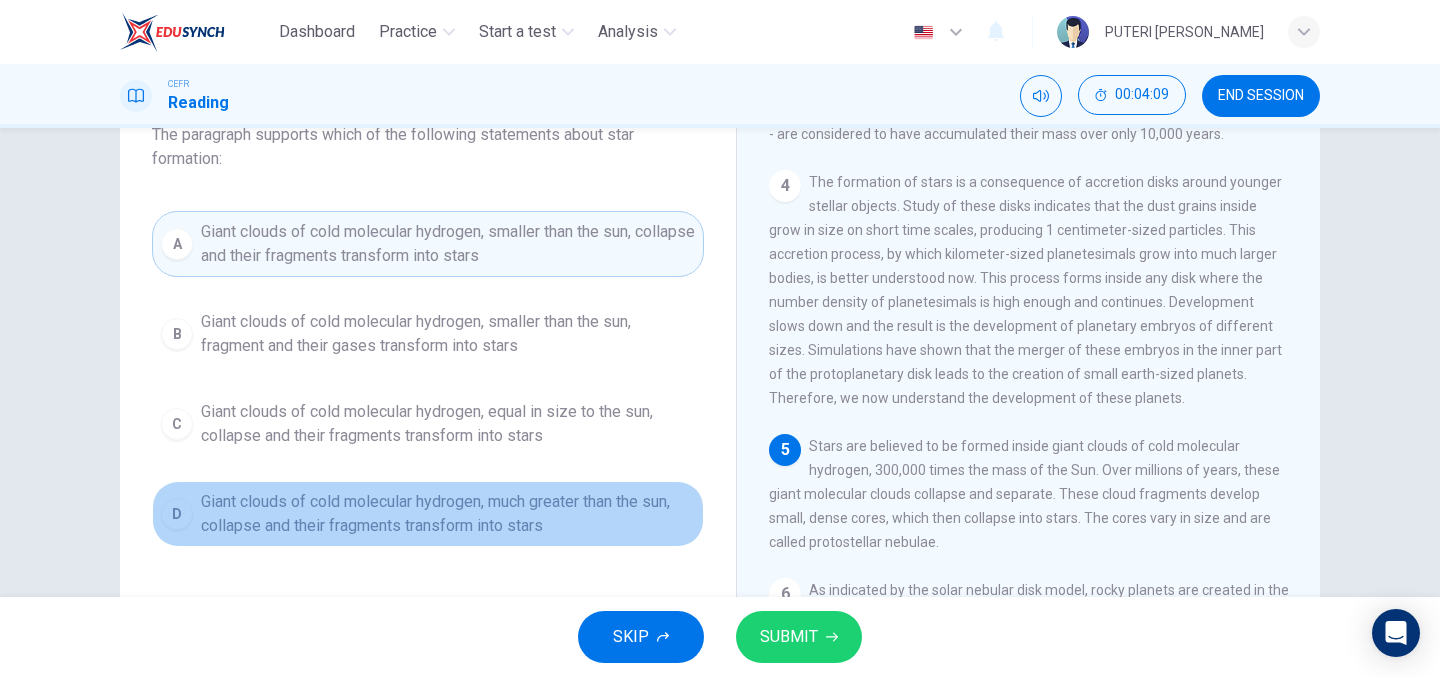 click on "Giant clouds of cold molecular hydrogen, much greater than the sun, collapse and their fragments transform into stars" at bounding box center (448, 514) 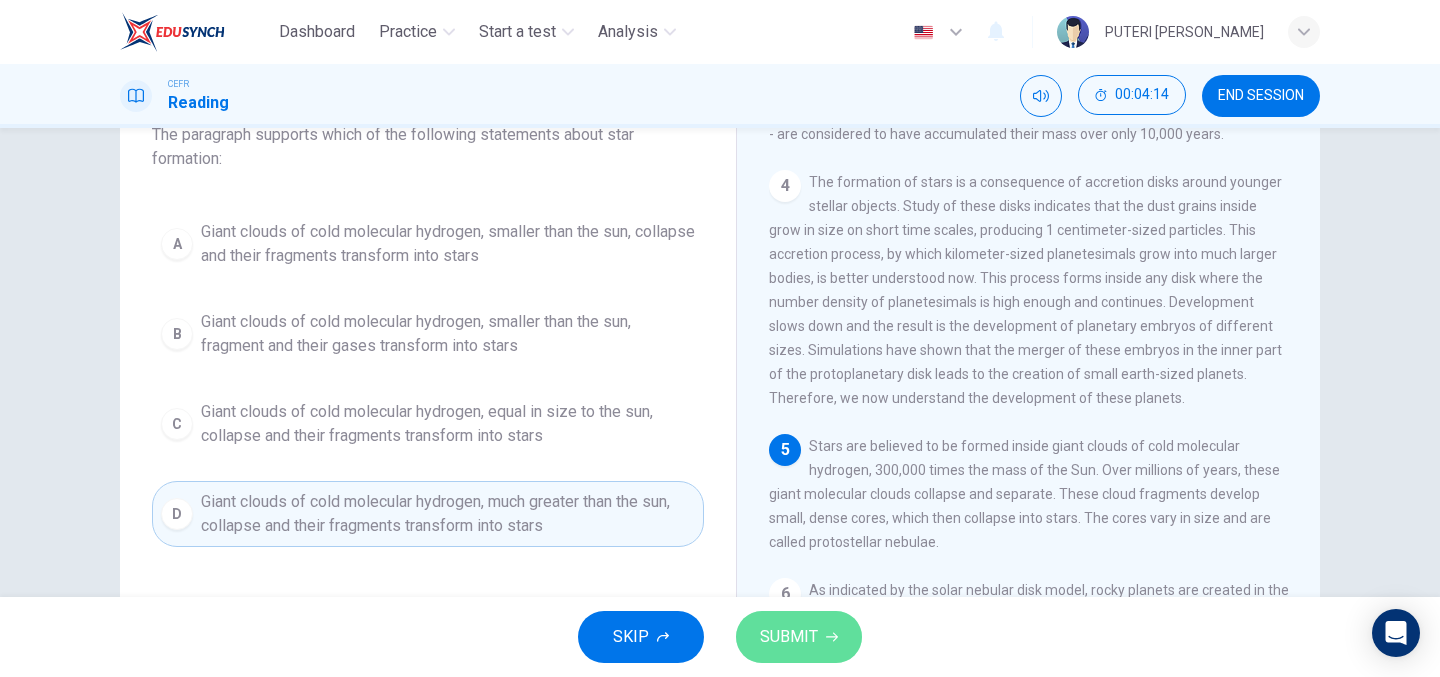 click on "SUBMIT" at bounding box center (789, 637) 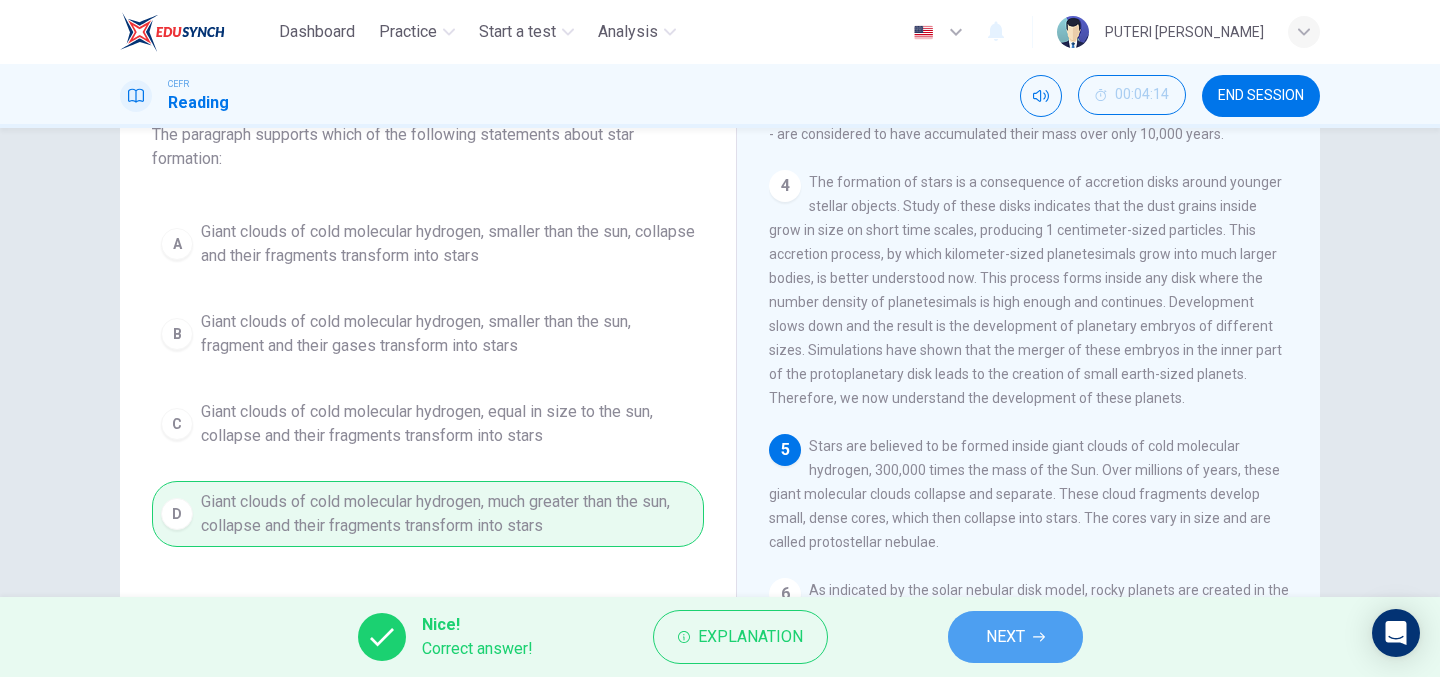 click on "NEXT" at bounding box center [1005, 637] 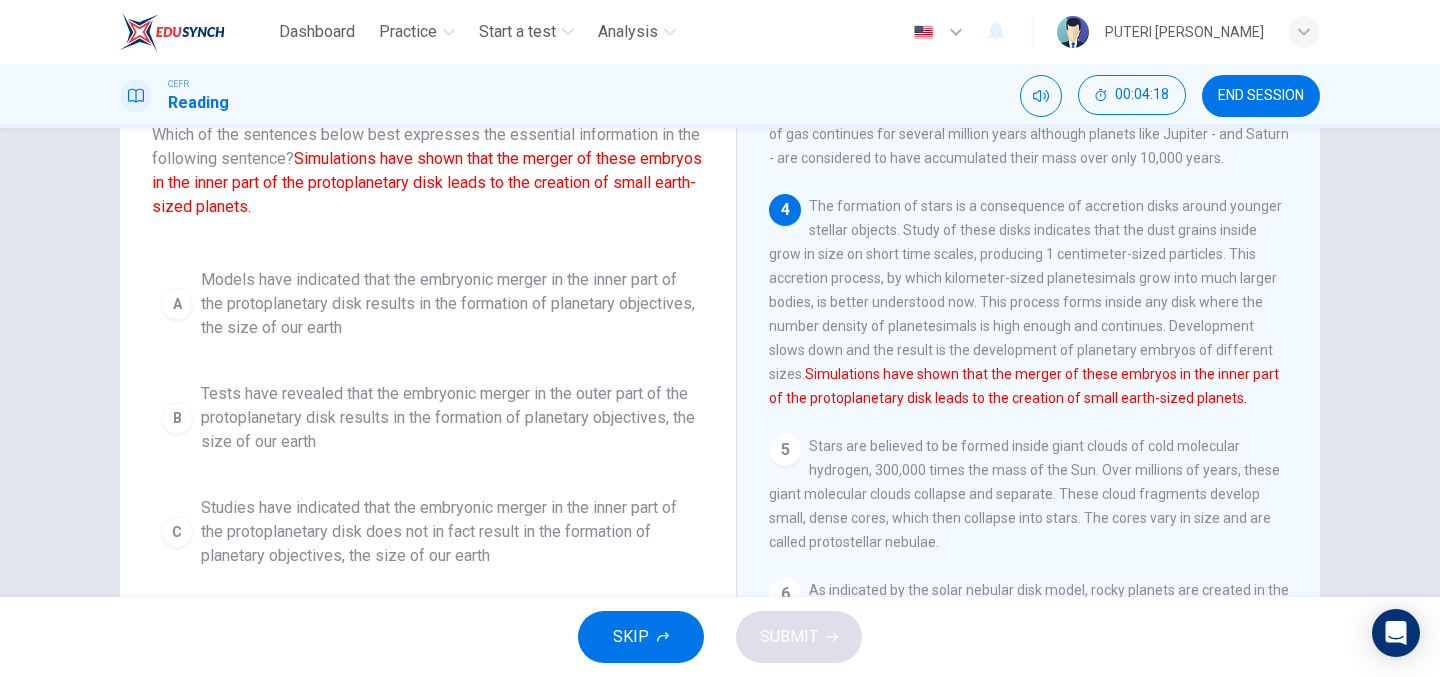 scroll, scrollTop: 562, scrollLeft: 0, axis: vertical 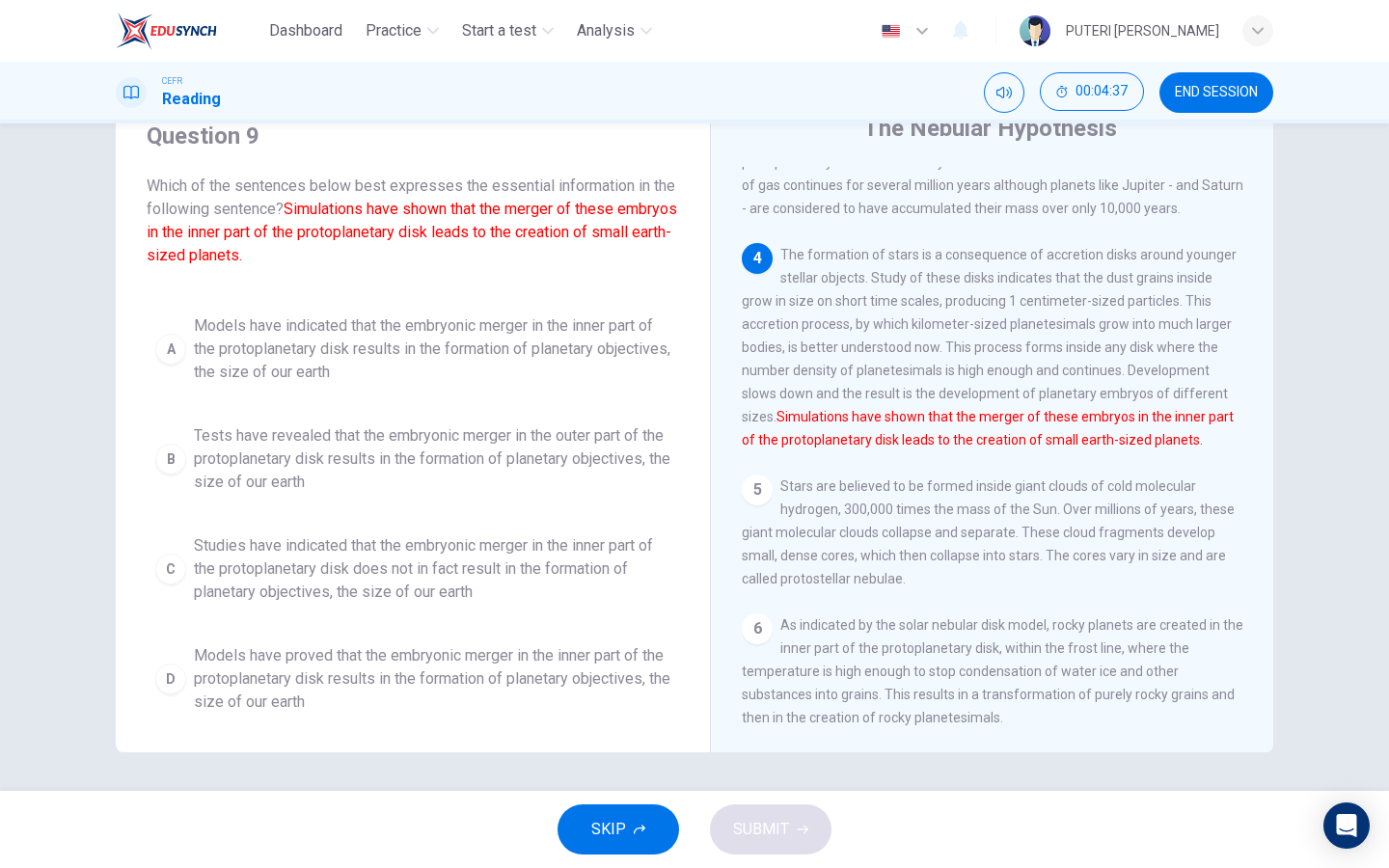 click on "A Models have indicated that the embryonic merger in the inner part of the protoplanetary disk results in the formation of planetary objectives, the size of our earth B Tests have revealed that the embryonic merger in the outer part of the protoplanetary disk results in the formation of planetary objectives, the size of our earth C Studies have indicated that the embryonic merger in the inner part of the protoplanetary disk does not in fact result in the formation of planetary objectives, the size of our earth D Models have proved that the embryonic merger in the inner part of the protoplanetary disk results in the formation of planetary objectives, the size of our earth" at bounding box center [413, 514] 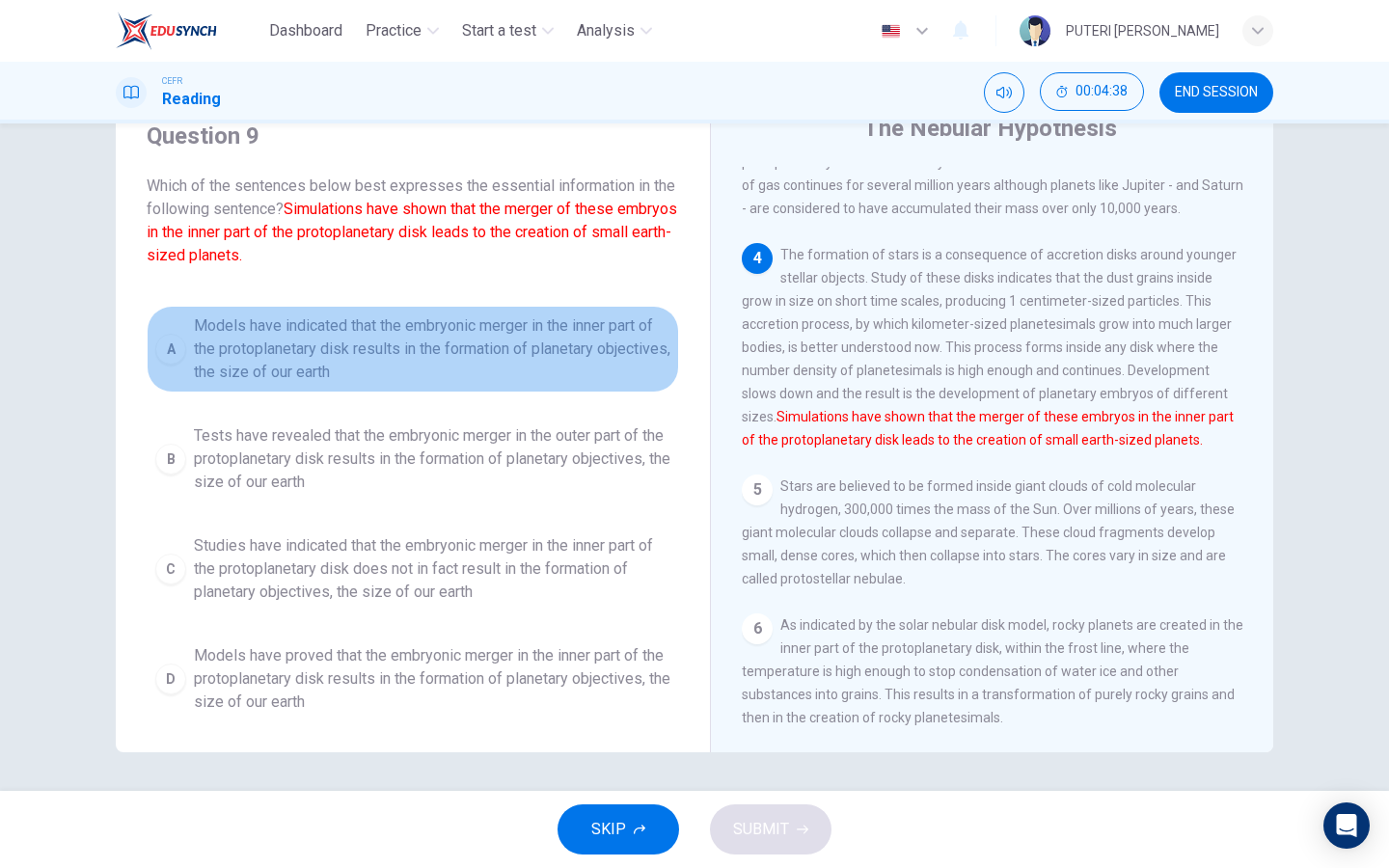 click on "Models have indicated that the embryonic merger in the inner part of the protoplanetary disk results in the formation of planetary objectives, the size of our earth" at bounding box center (432, 349) 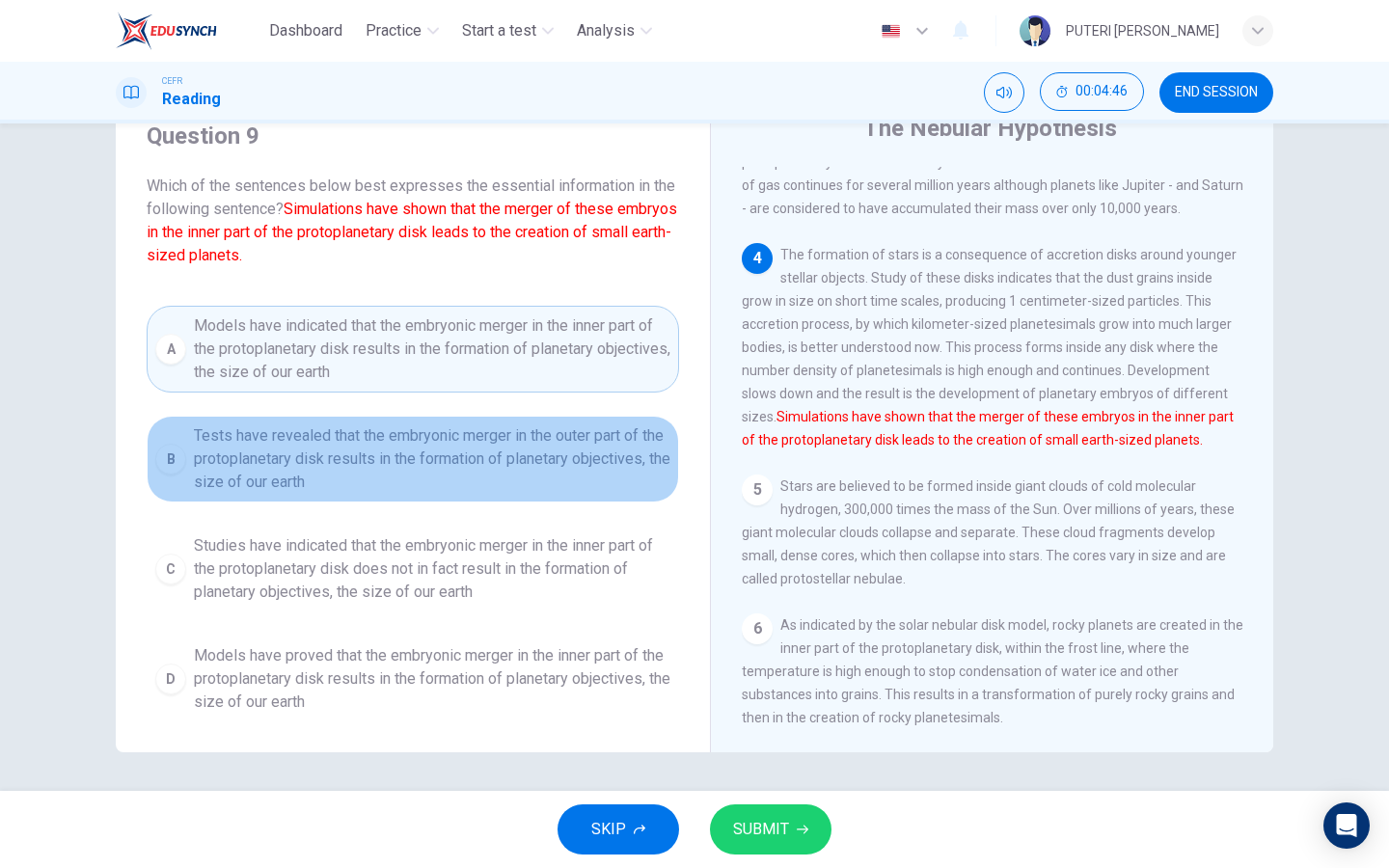 click on "Tests have revealed that the embryonic merger in the outer part of the protoplanetary disk results in the formation of planetary objectives, the size of our earth" at bounding box center (432, 459) 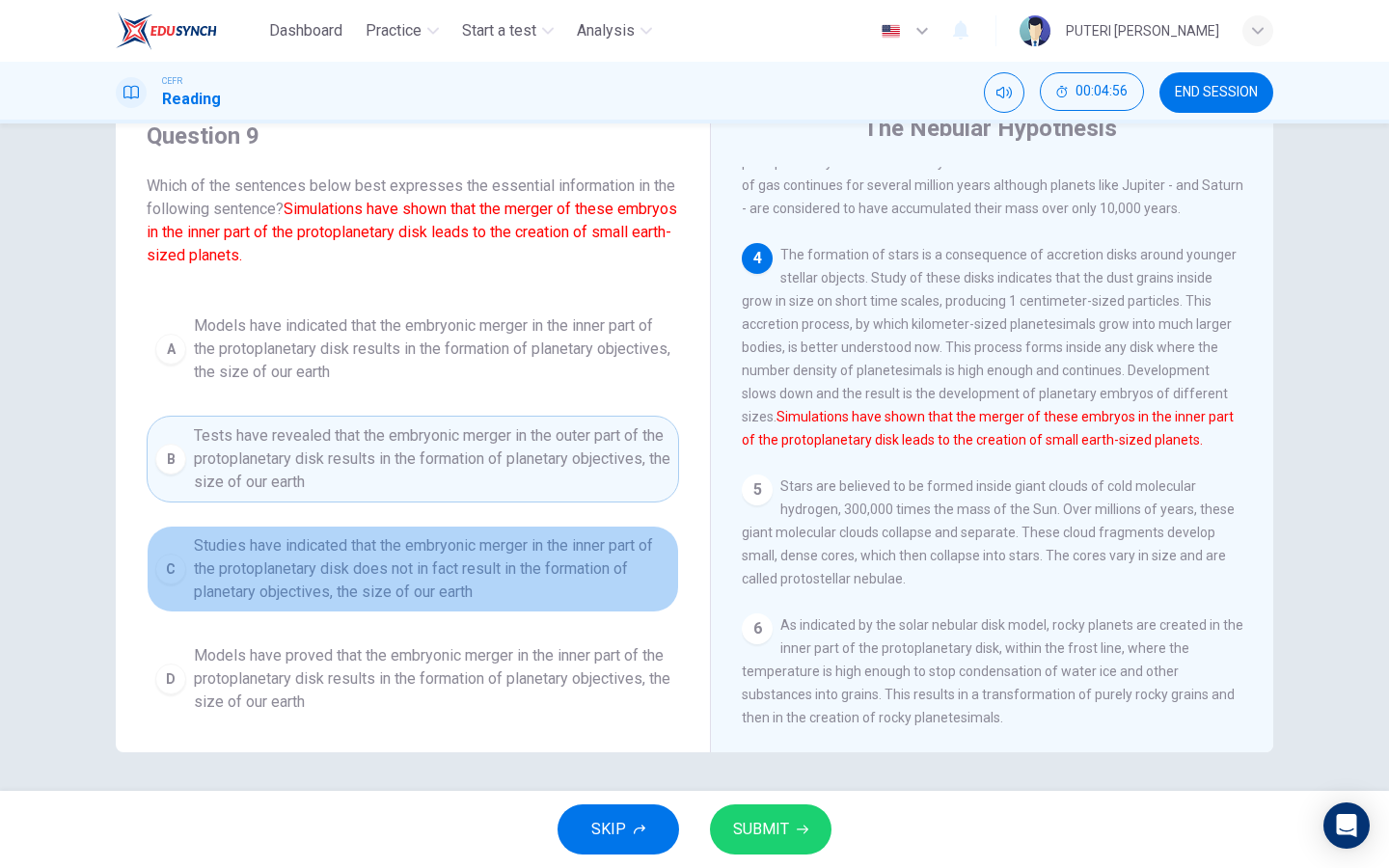 click on "Studies have indicated that the embryonic merger in the inner part of the protoplanetary disk does not in fact result in the formation of planetary objectives, the size of our earth" at bounding box center [432, 569] 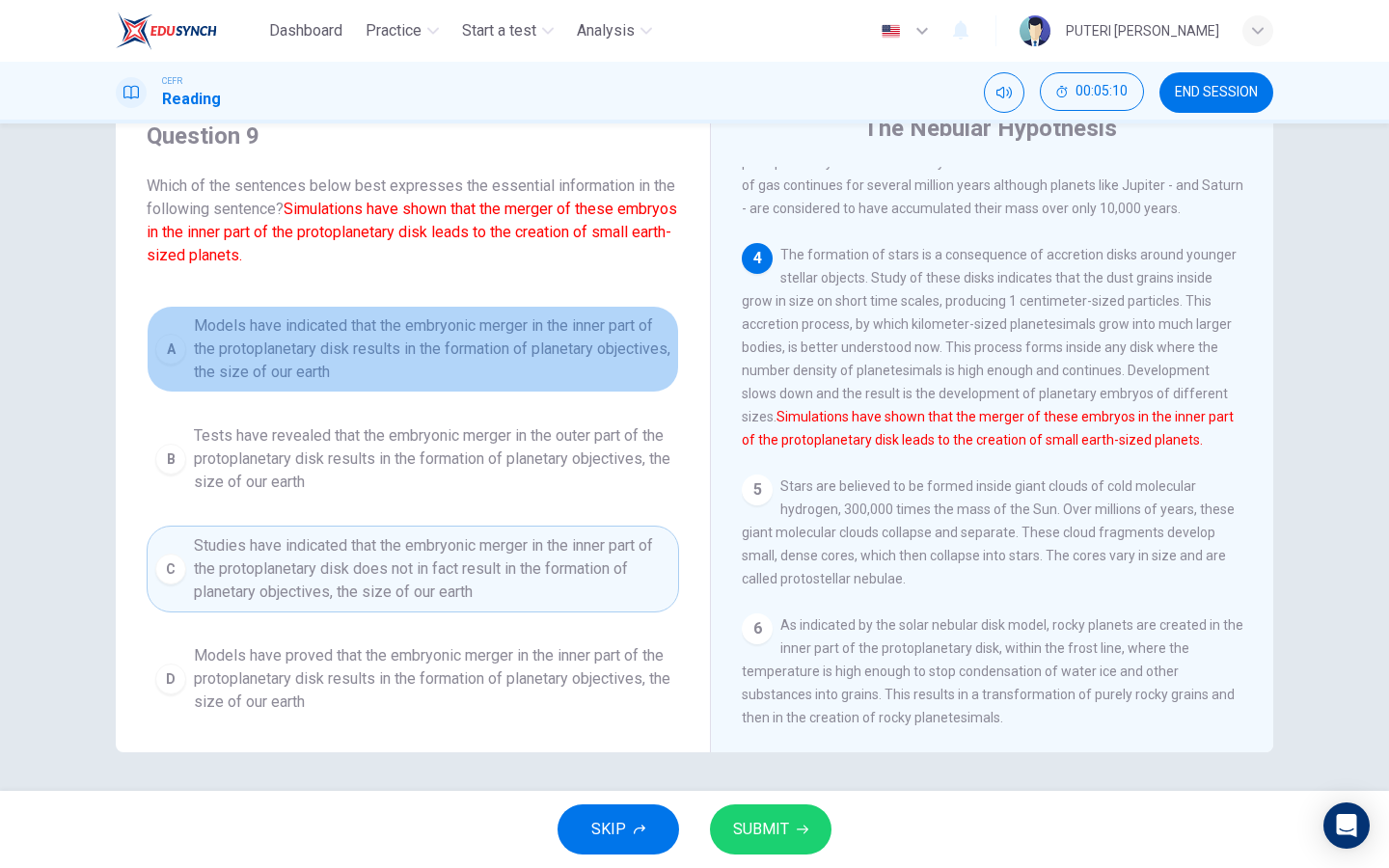 click on "Models have indicated that the embryonic merger in the inner part of the protoplanetary disk results in the formation of planetary objectives, the size of our earth" at bounding box center (432, 349) 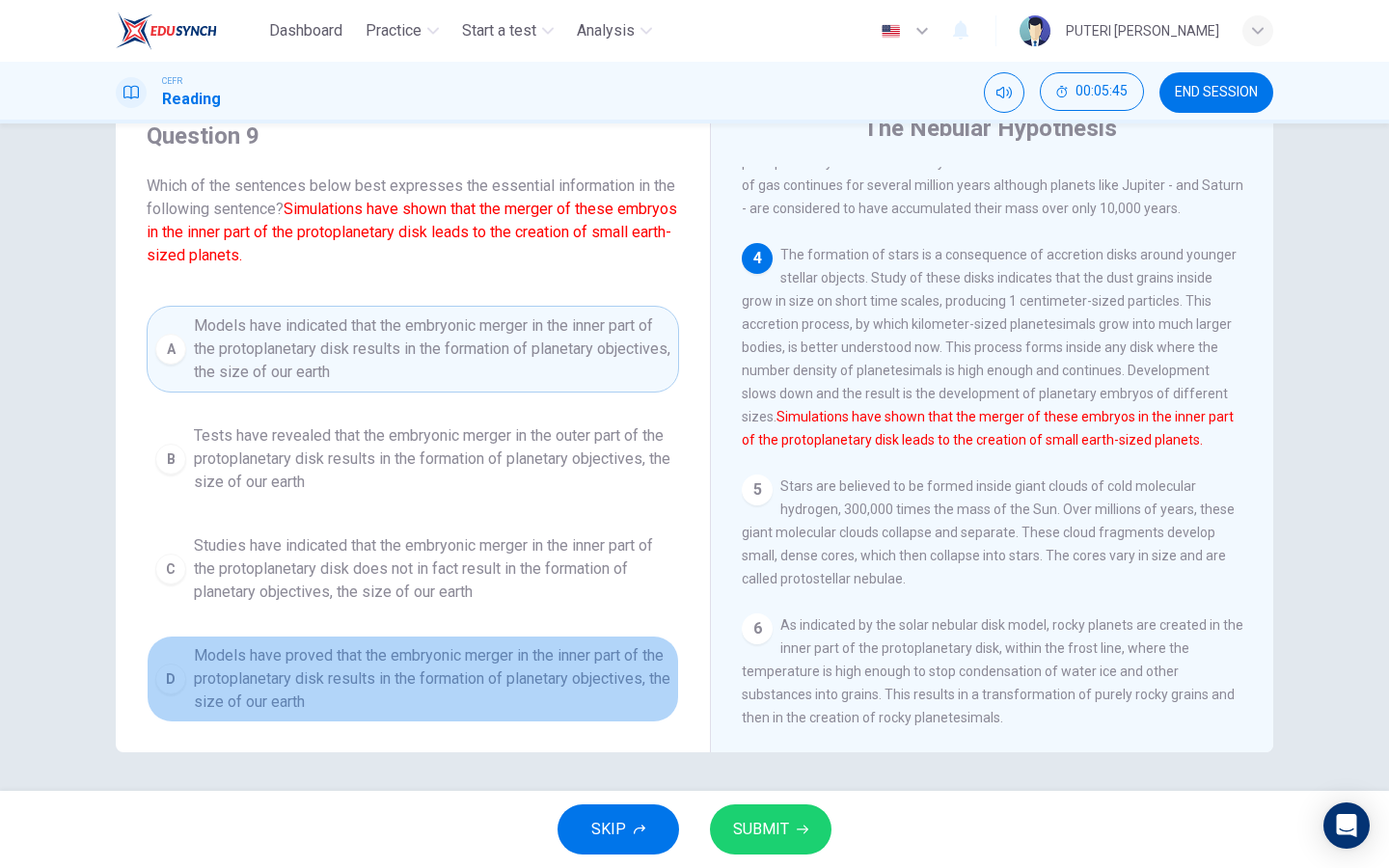 click on "Models have proved that the embryonic merger in the inner part of the protoplanetary disk results in the formation of planetary objectives, the size of our earth" at bounding box center [432, 679] 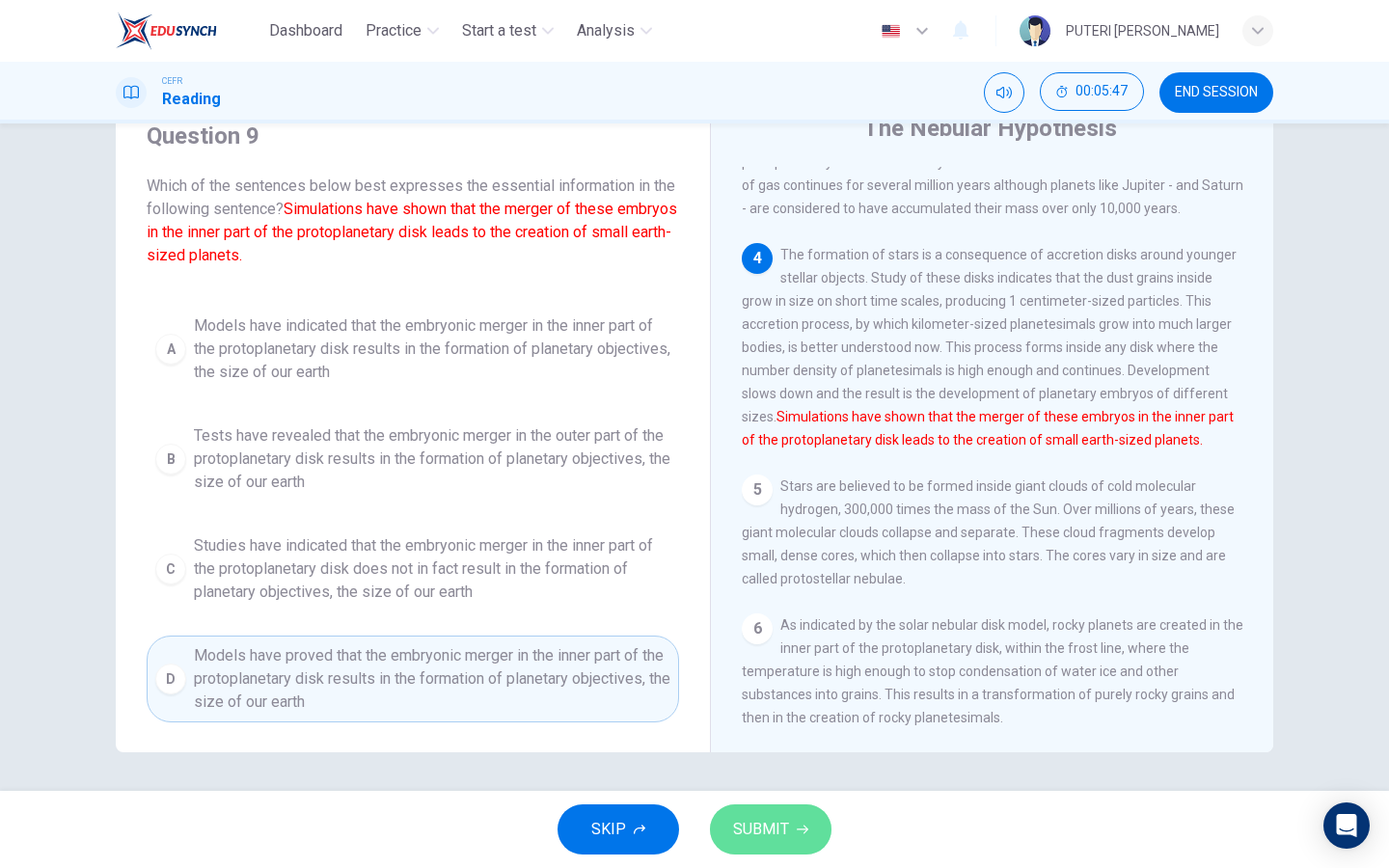click on "SUBMIT" at bounding box center (761, 829) 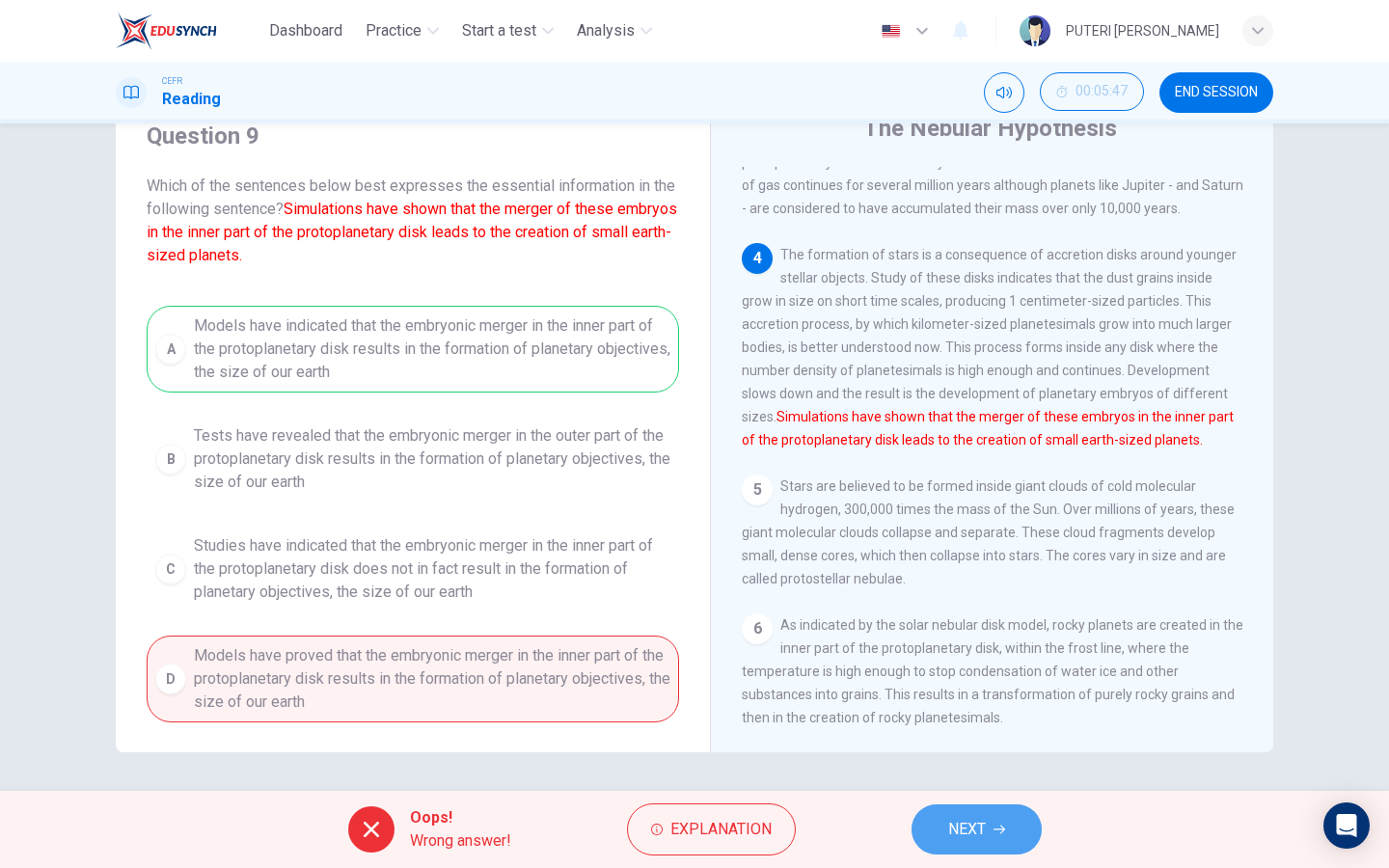 click on "NEXT" at bounding box center [967, 829] 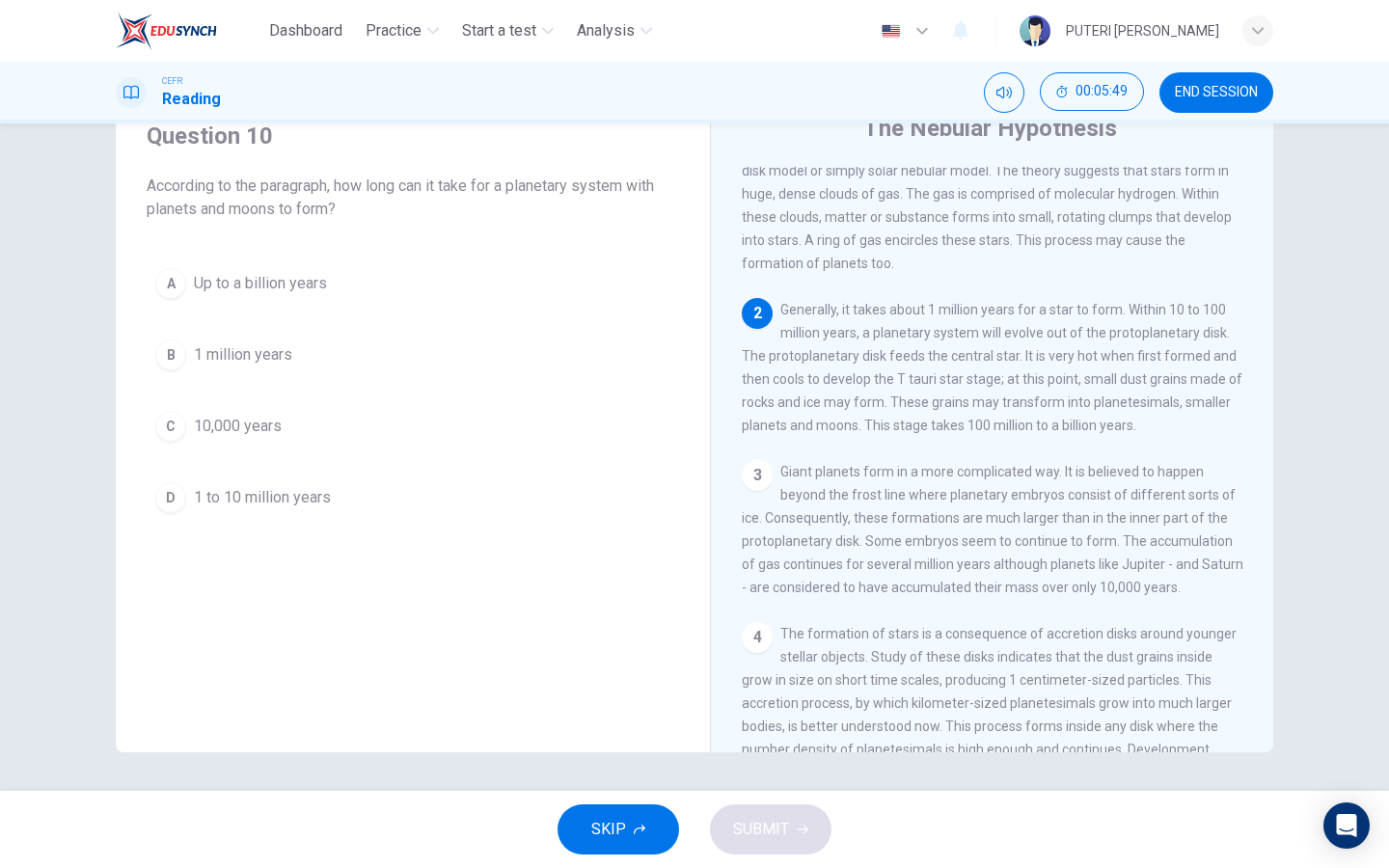 scroll, scrollTop: 0, scrollLeft: 0, axis: both 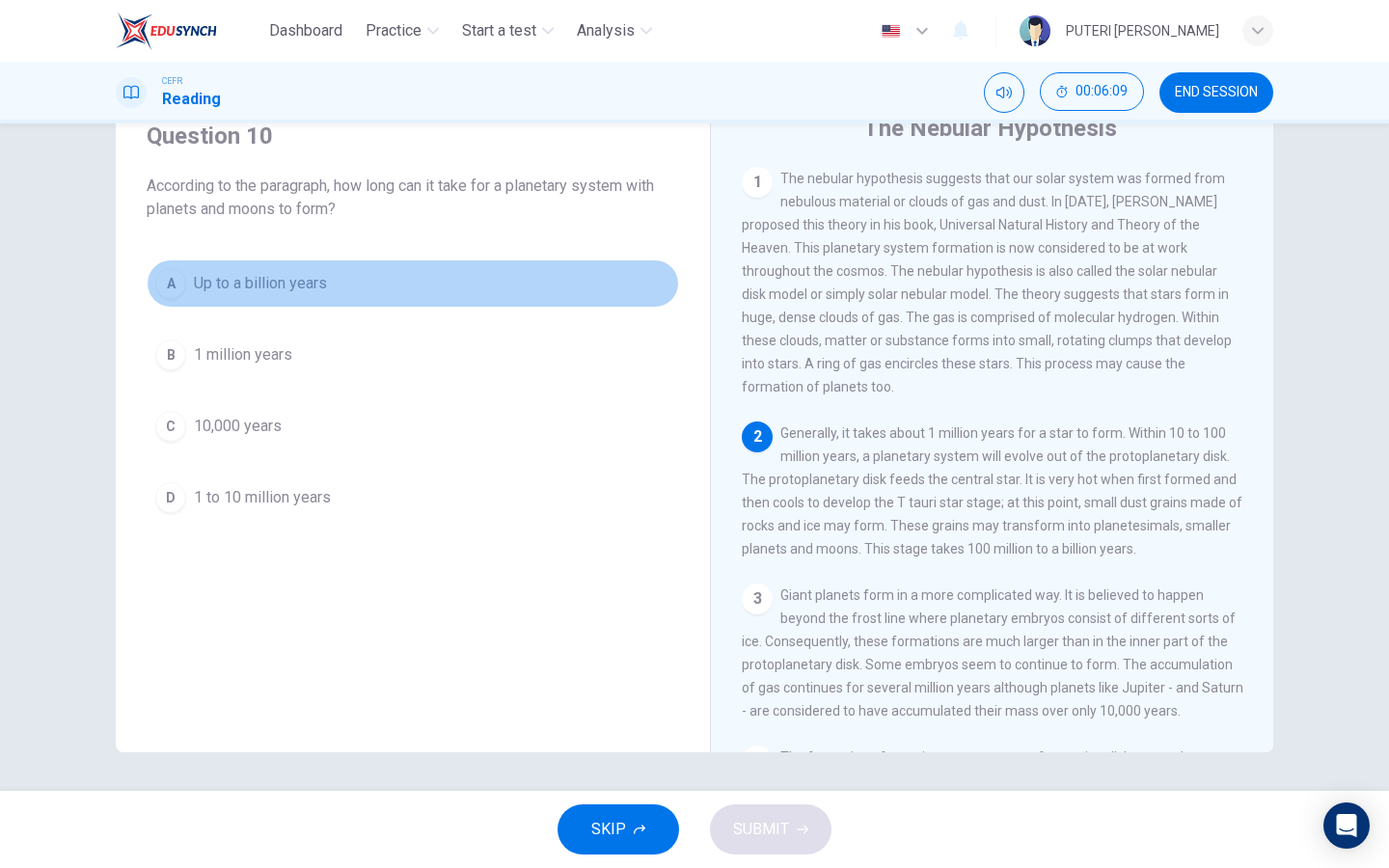 drag, startPoint x: 546, startPoint y: 404, endPoint x: 339, endPoint y: 281, distance: 240.78621 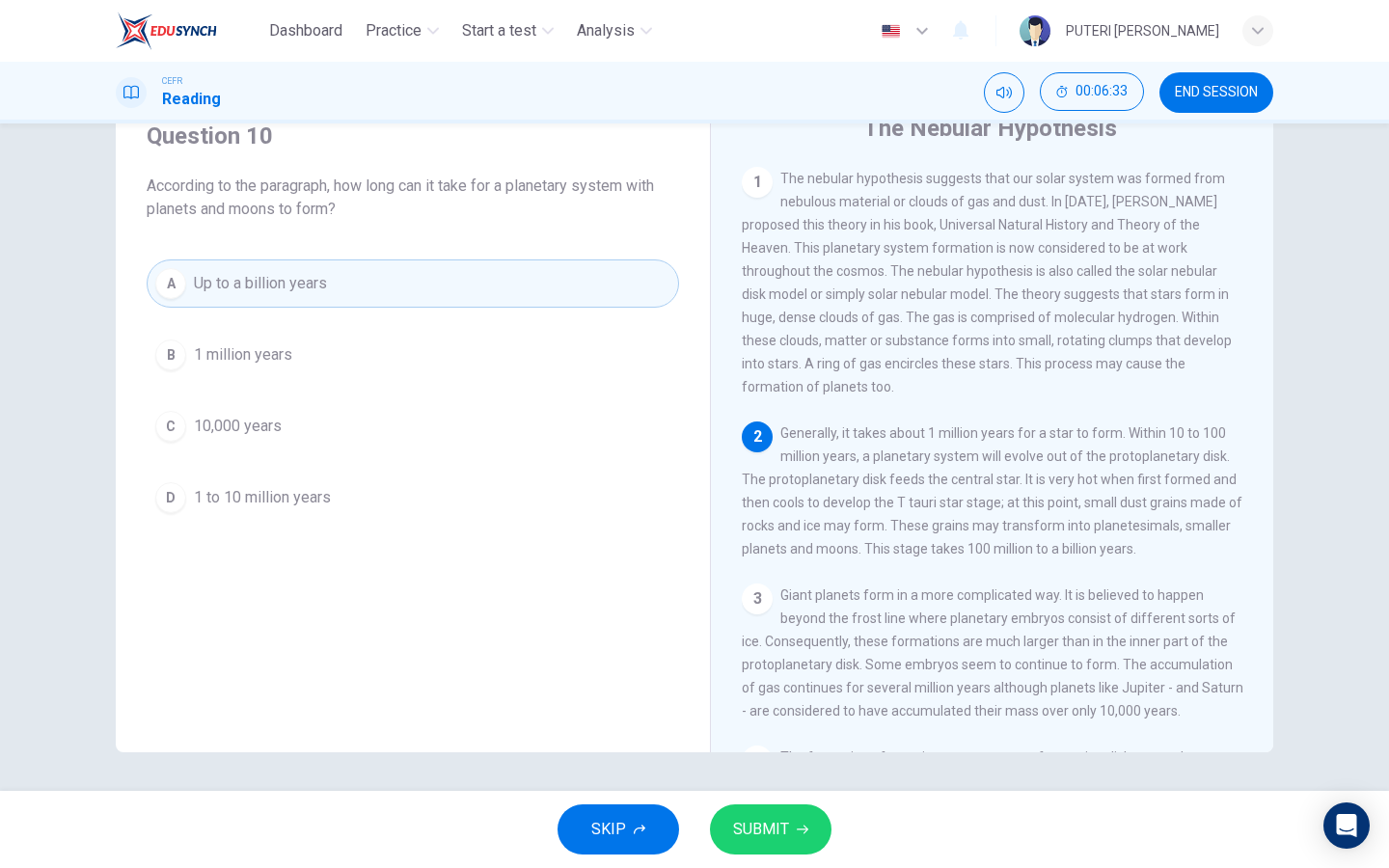click on "SUBMIT" at bounding box center [771, 829] 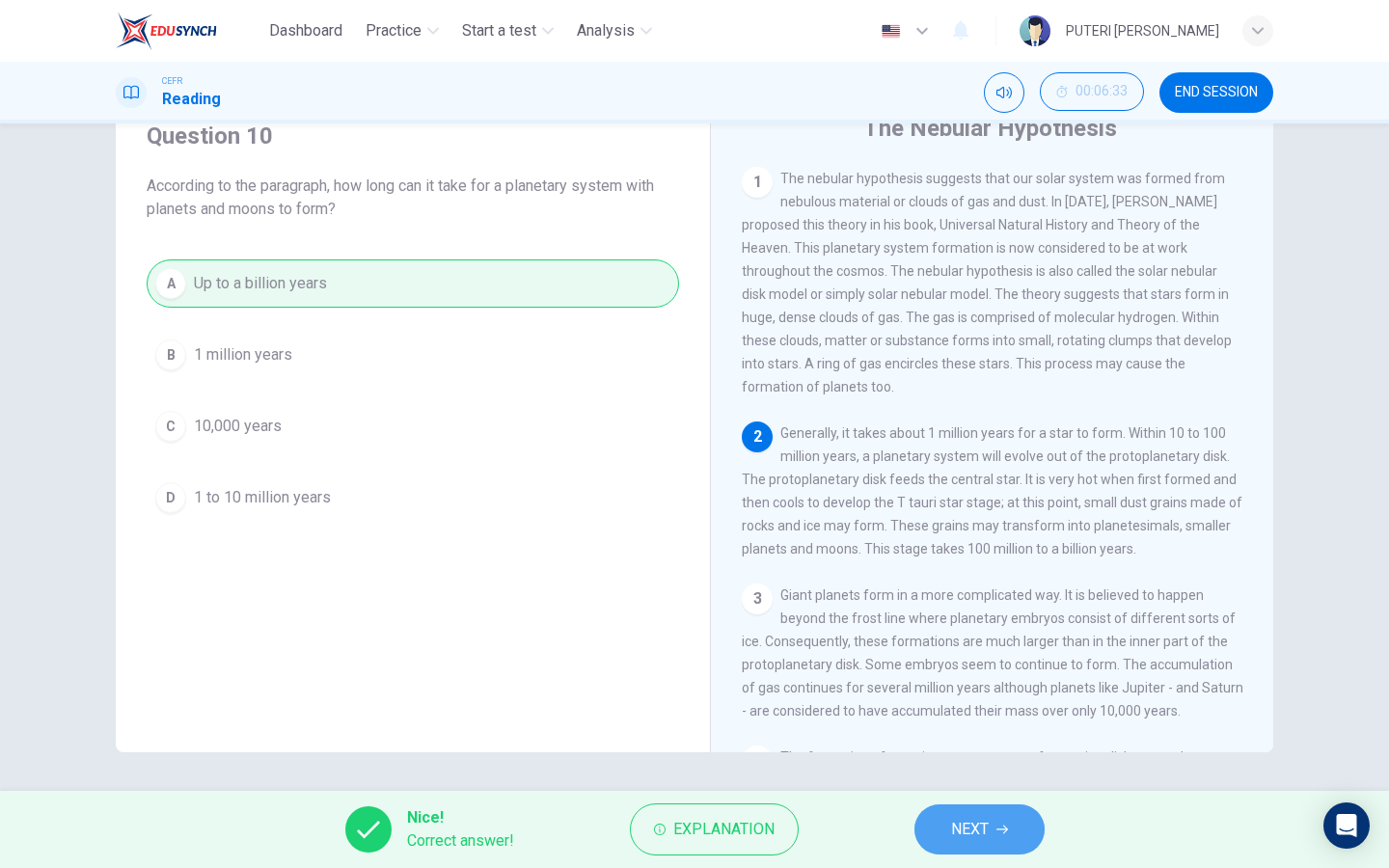click on "NEXT" at bounding box center [969, 829] 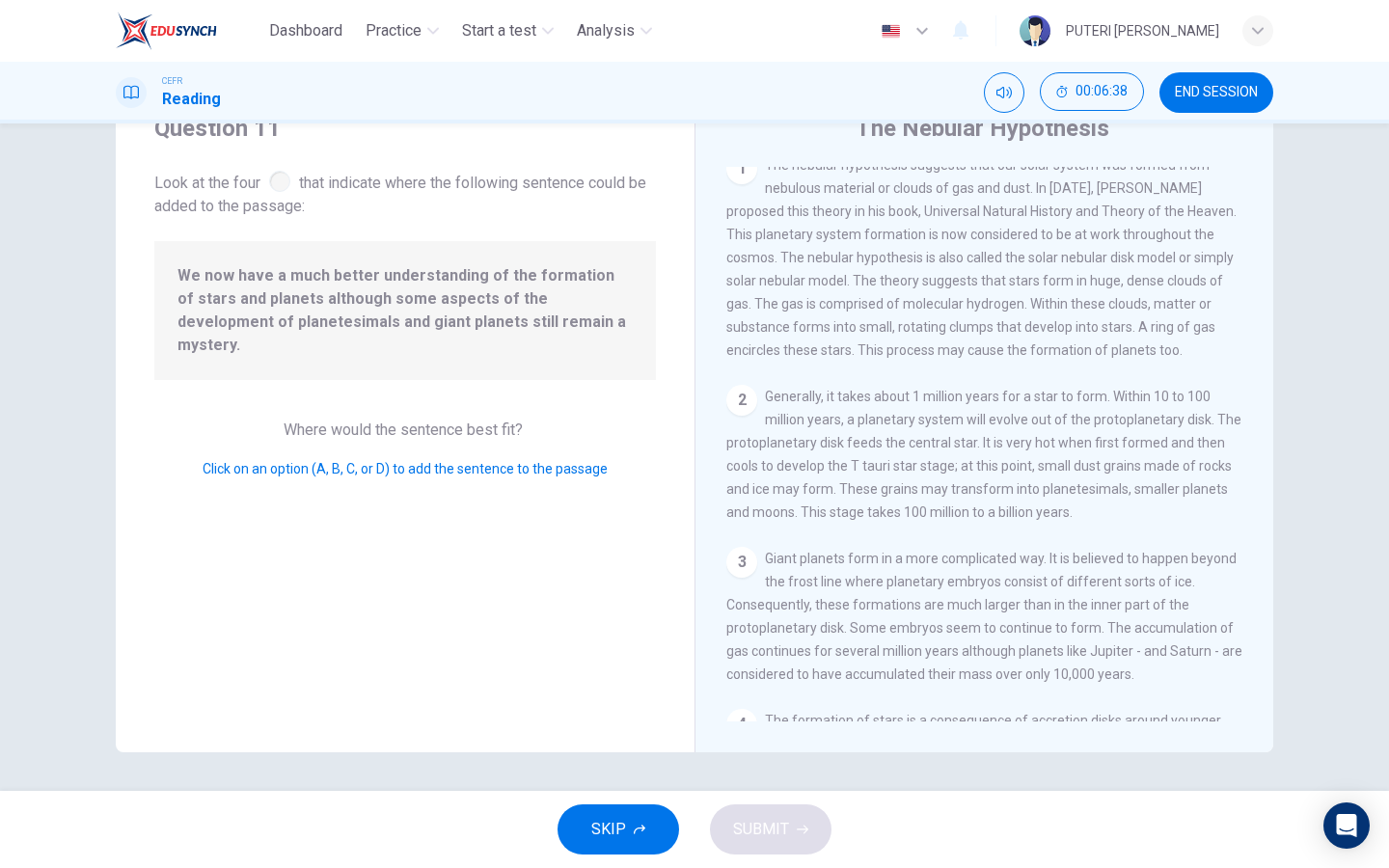 scroll, scrollTop: 0, scrollLeft: 0, axis: both 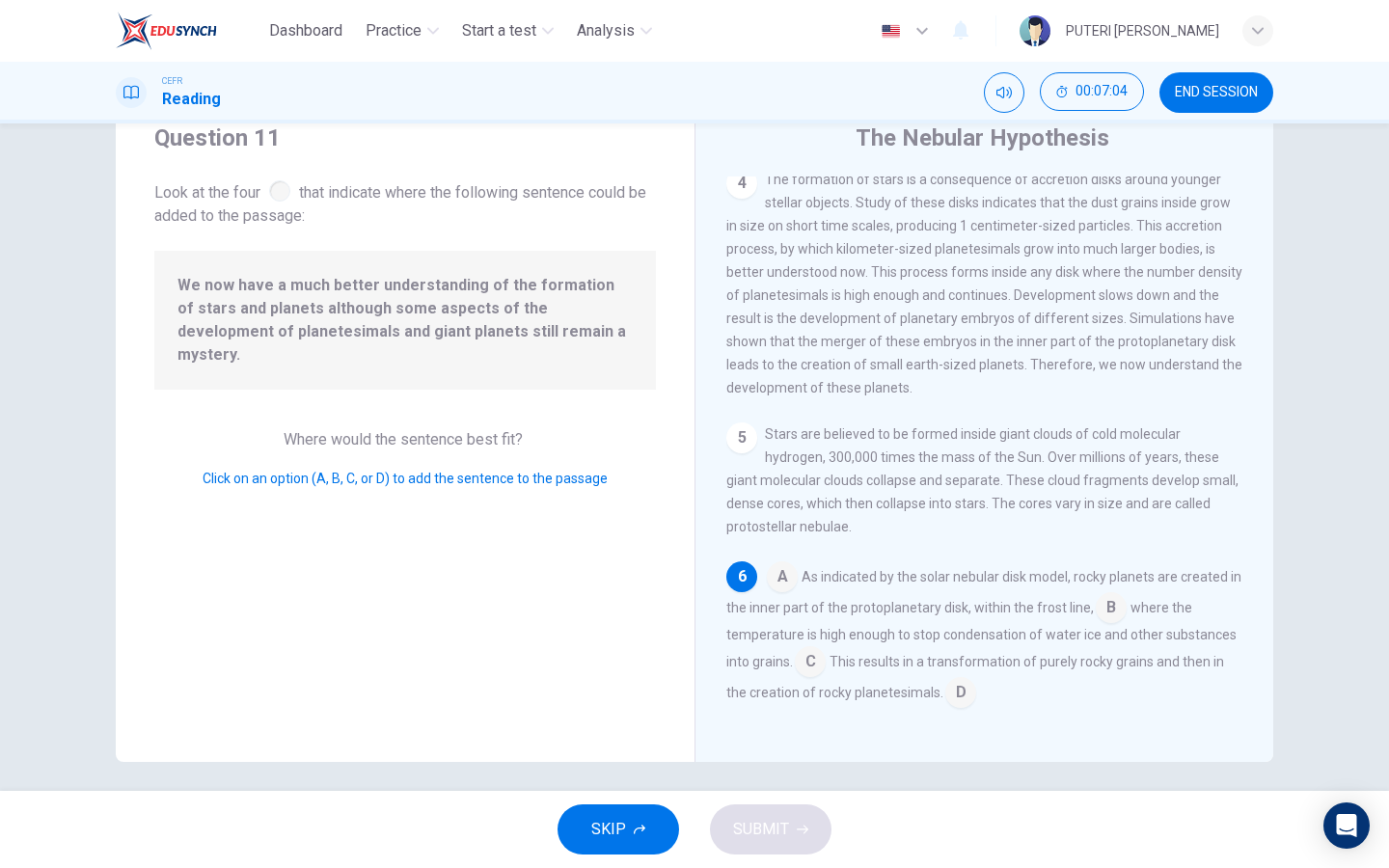 click at bounding box center (961, 694) 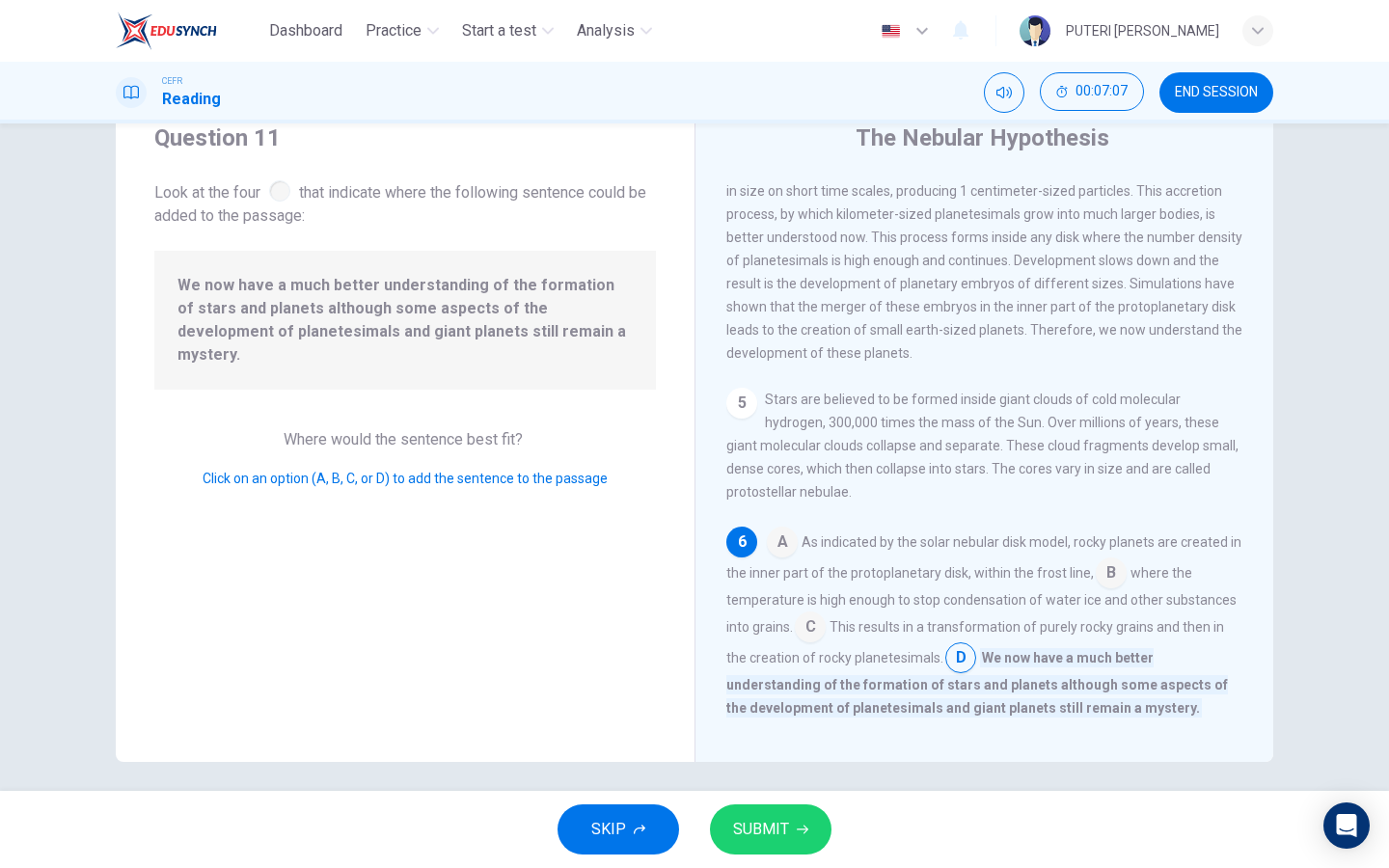 click on "SUBMIT" at bounding box center (761, 829) 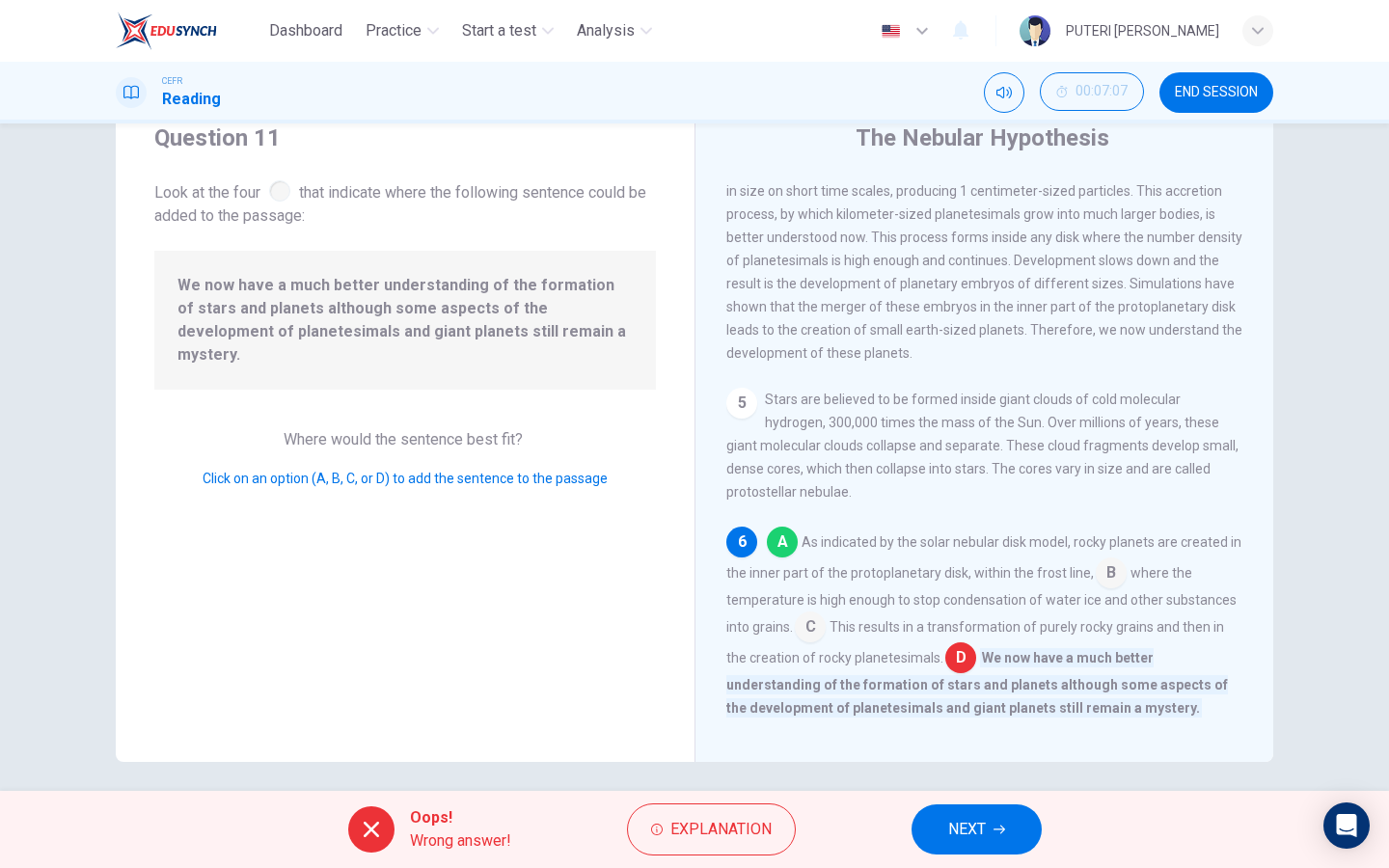 click on "NEXT" at bounding box center [976, 829] 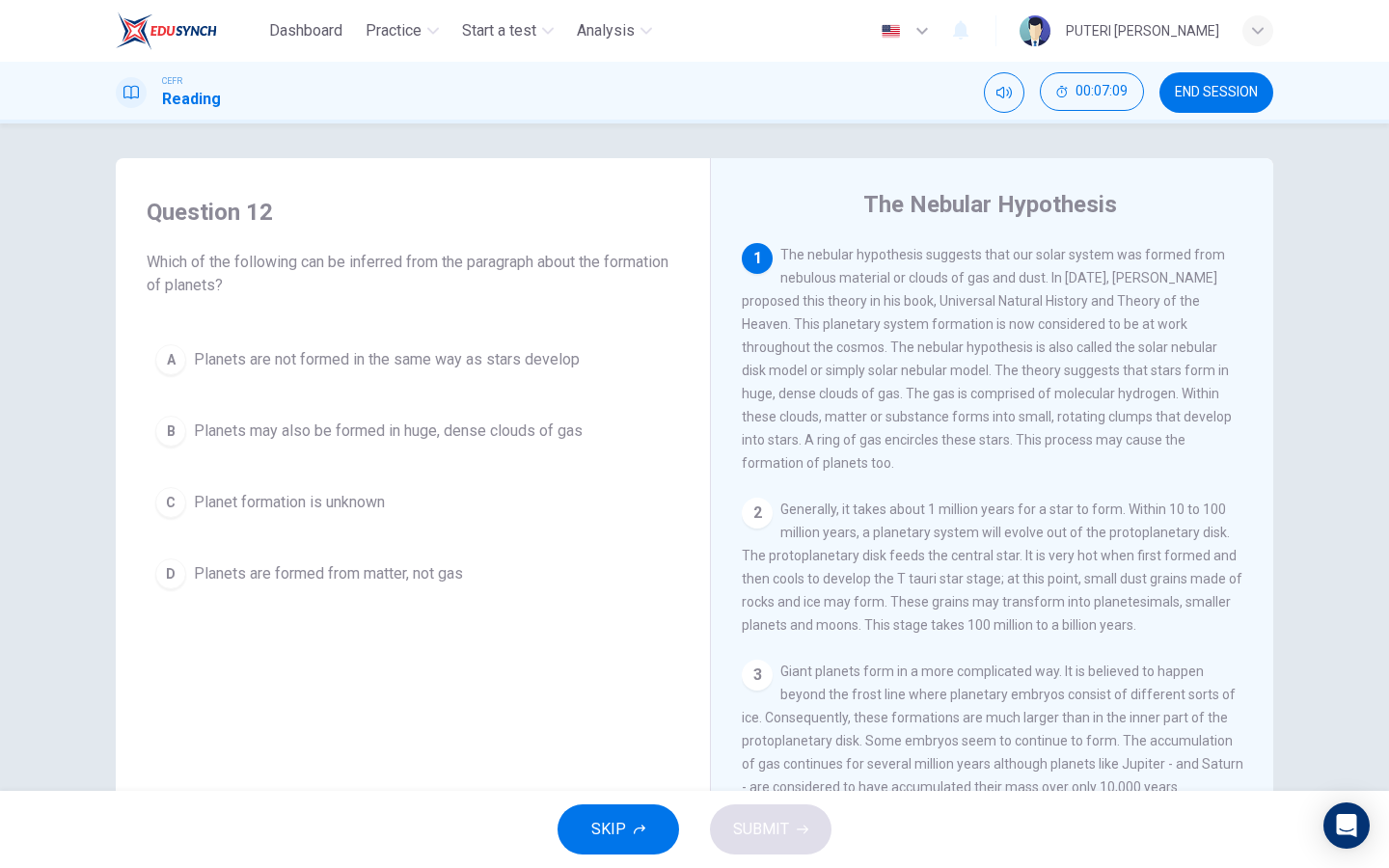 scroll, scrollTop: 0, scrollLeft: 0, axis: both 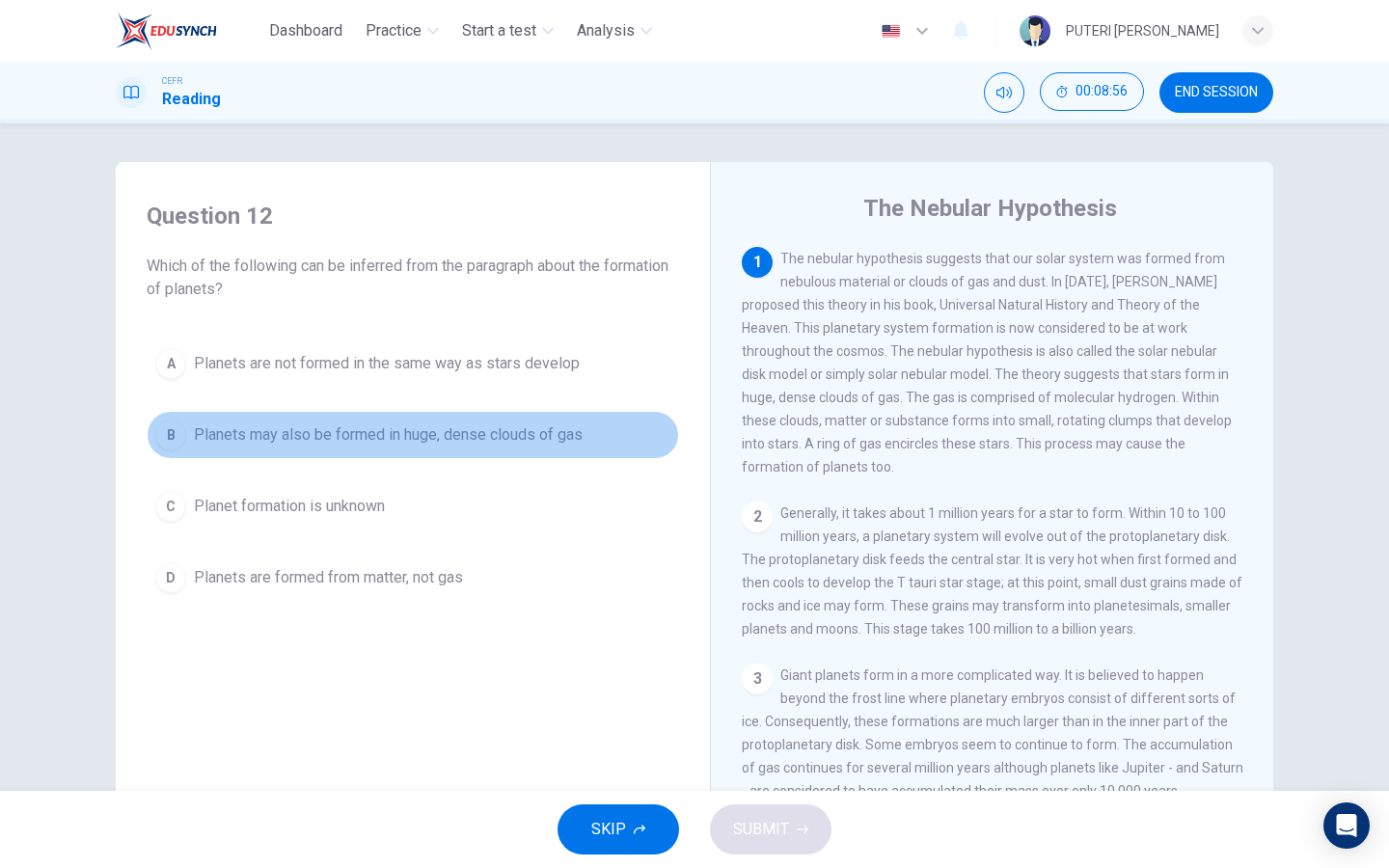 click on "B Planets may also be formed in huge, dense clouds of gas" at bounding box center [413, 435] 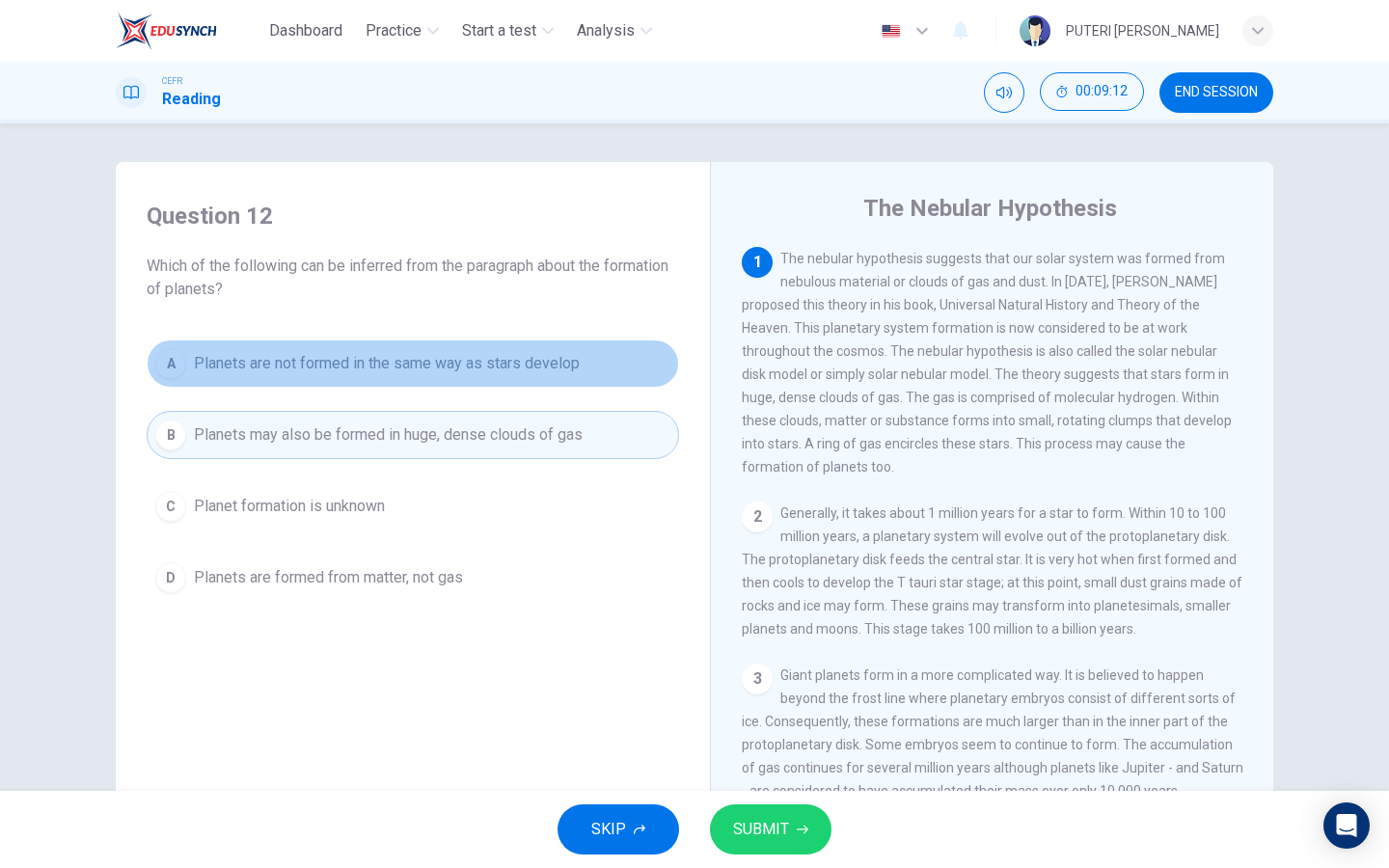 click on "Planets are not formed in the same way as stars develop" at bounding box center (387, 364) 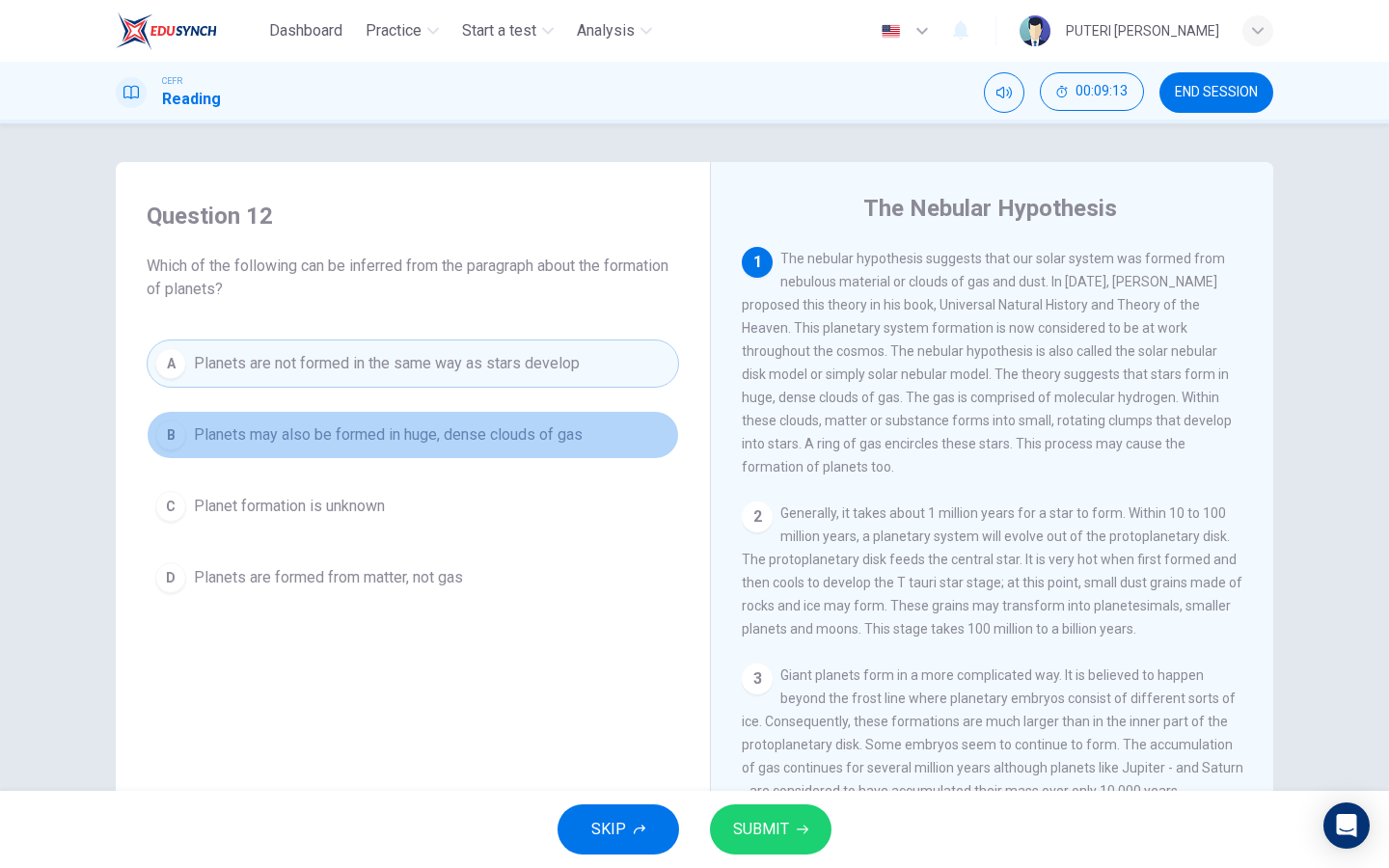 click on "Planets may also be formed in huge, dense clouds of gas" at bounding box center (388, 435) 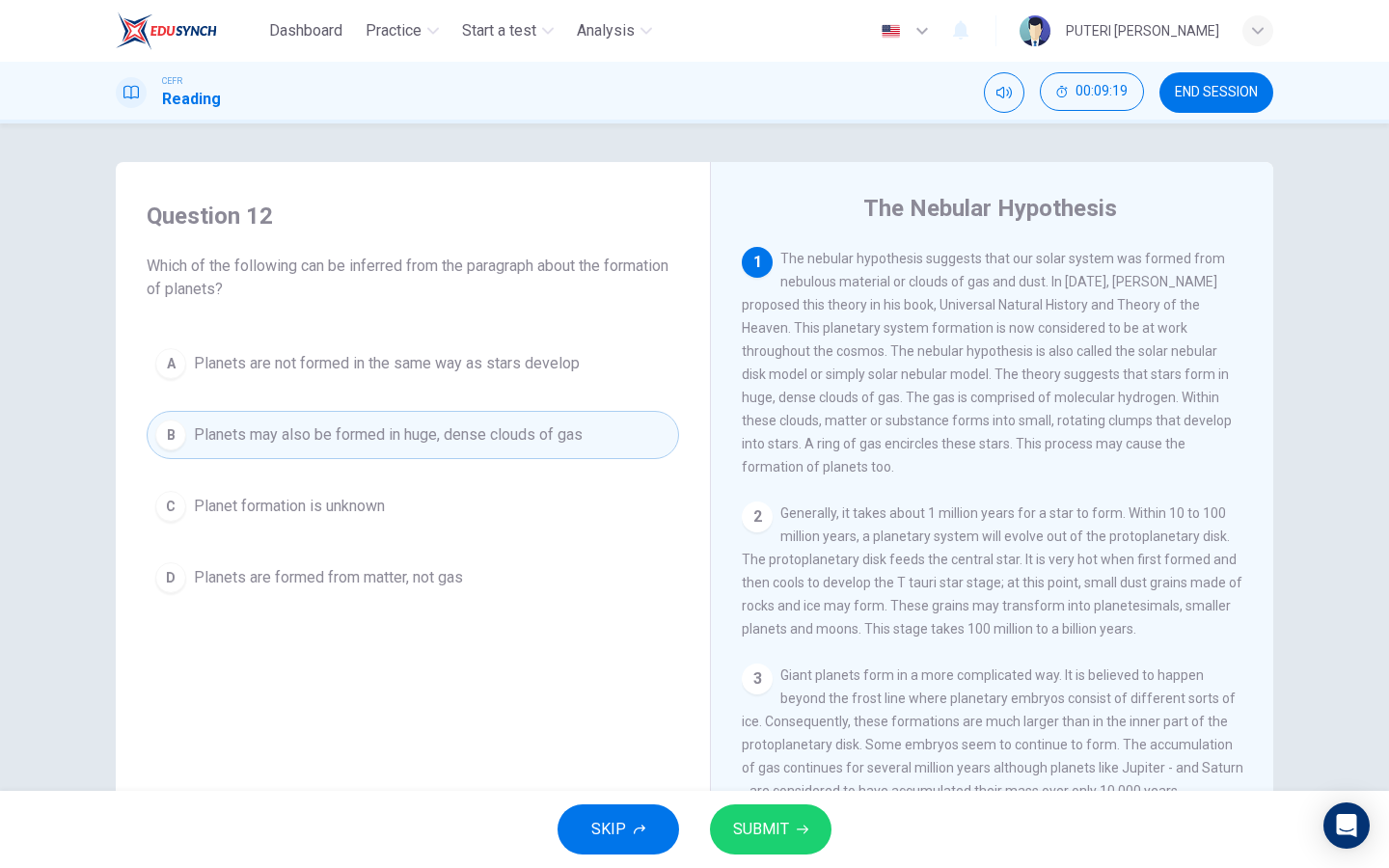 click on "SUBMIT" at bounding box center [761, 829] 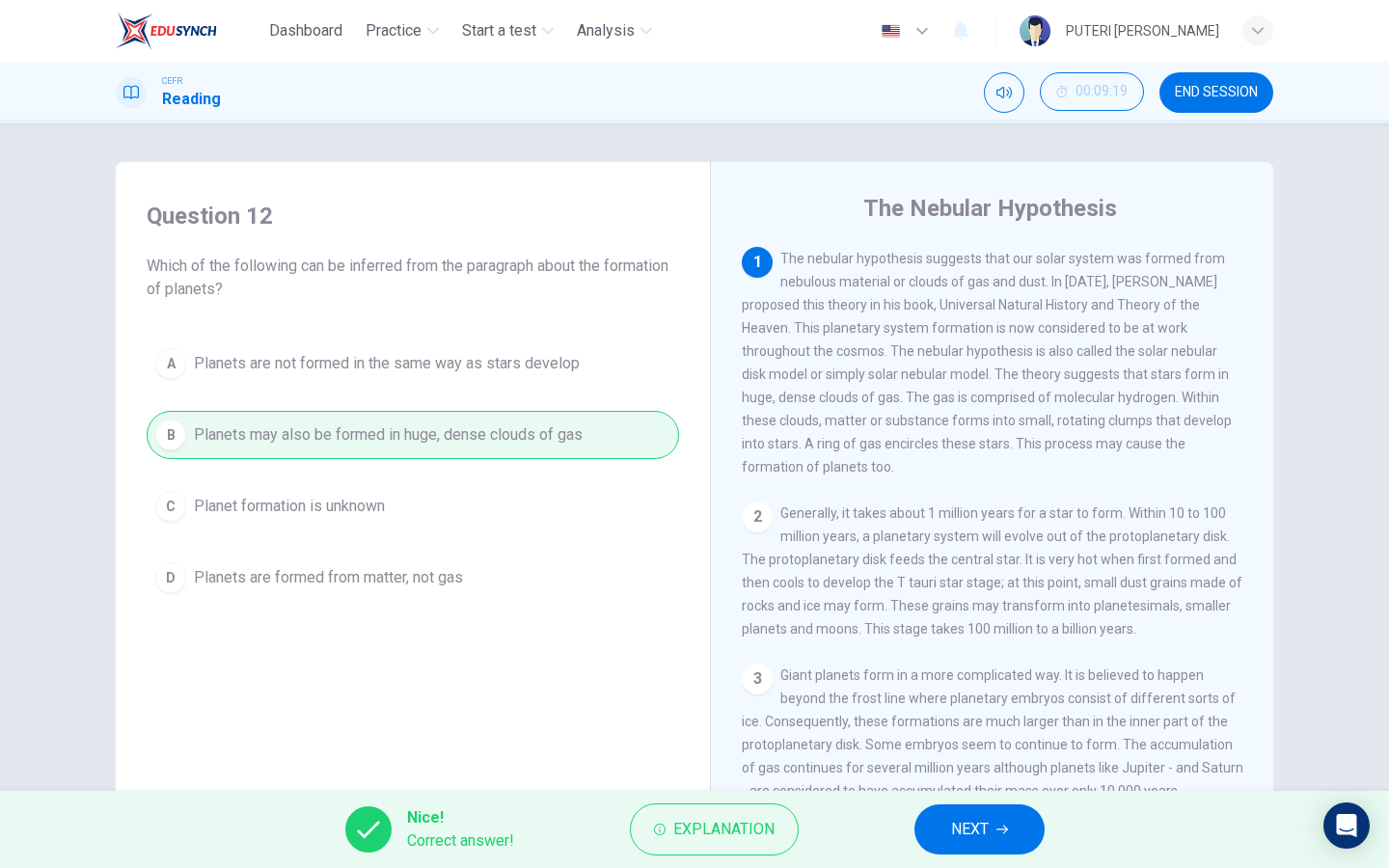 click on "NEXT" at bounding box center (969, 829) 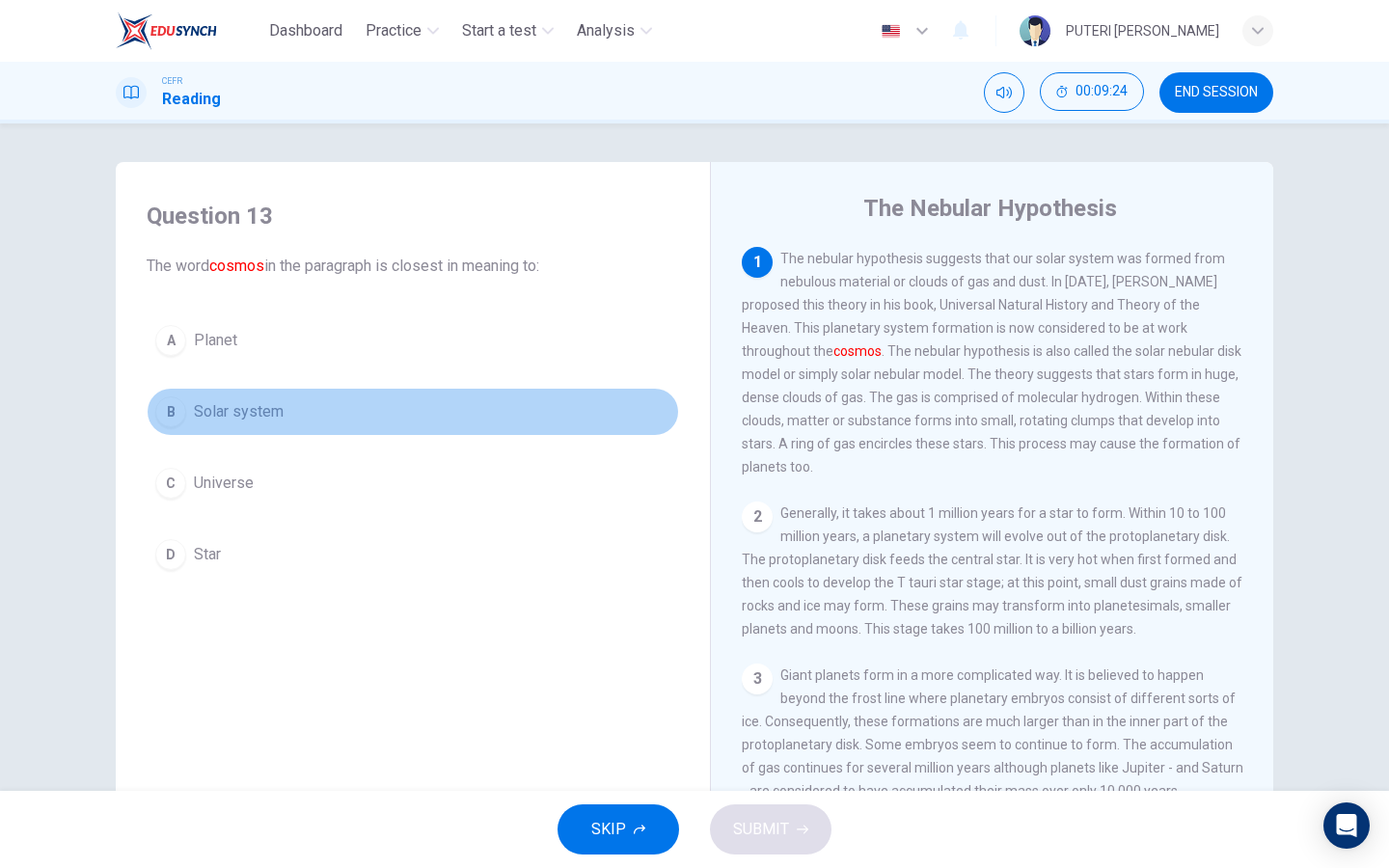 click on "B Solar system" at bounding box center [413, 412] 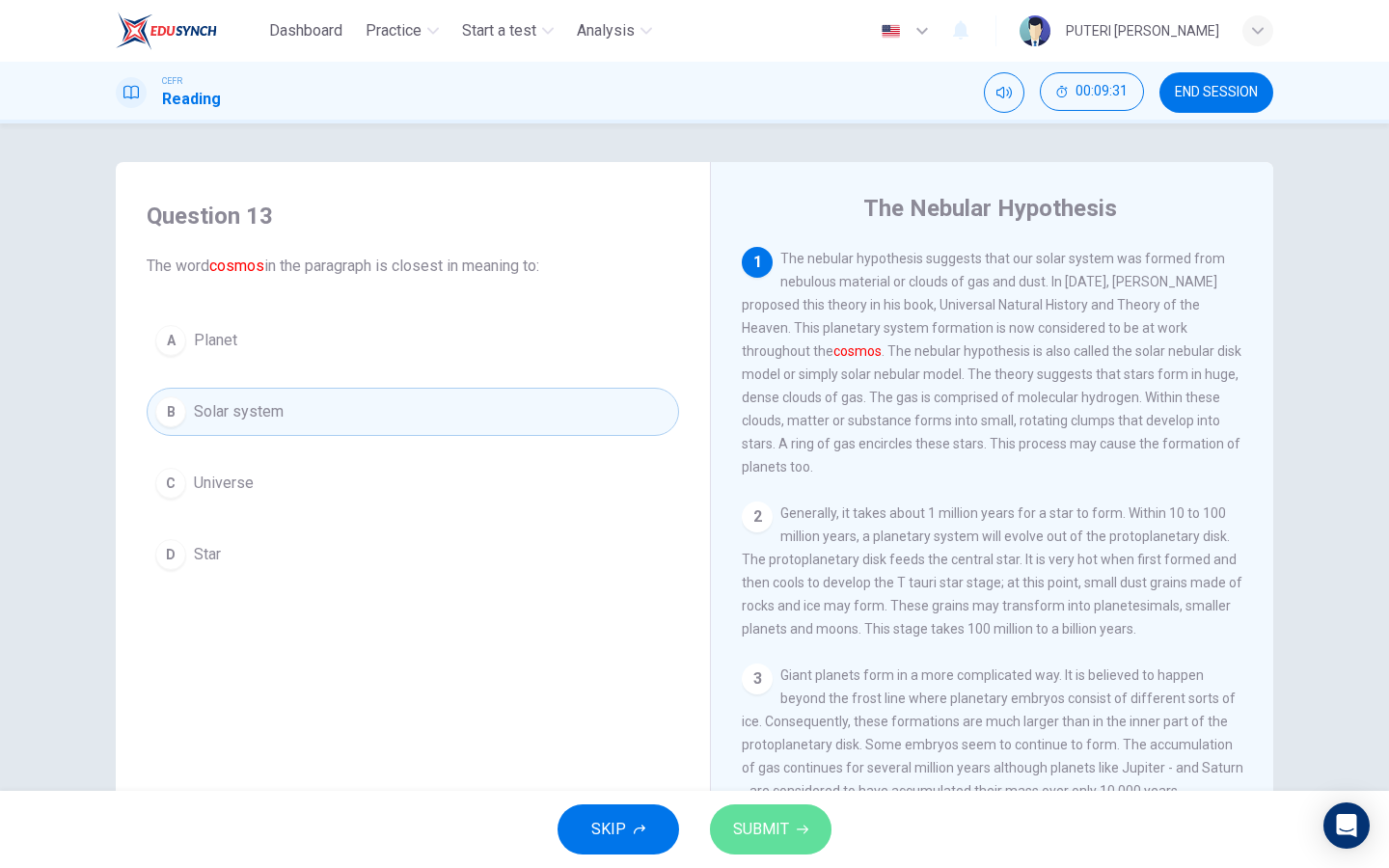 click on "SUBMIT" at bounding box center [761, 829] 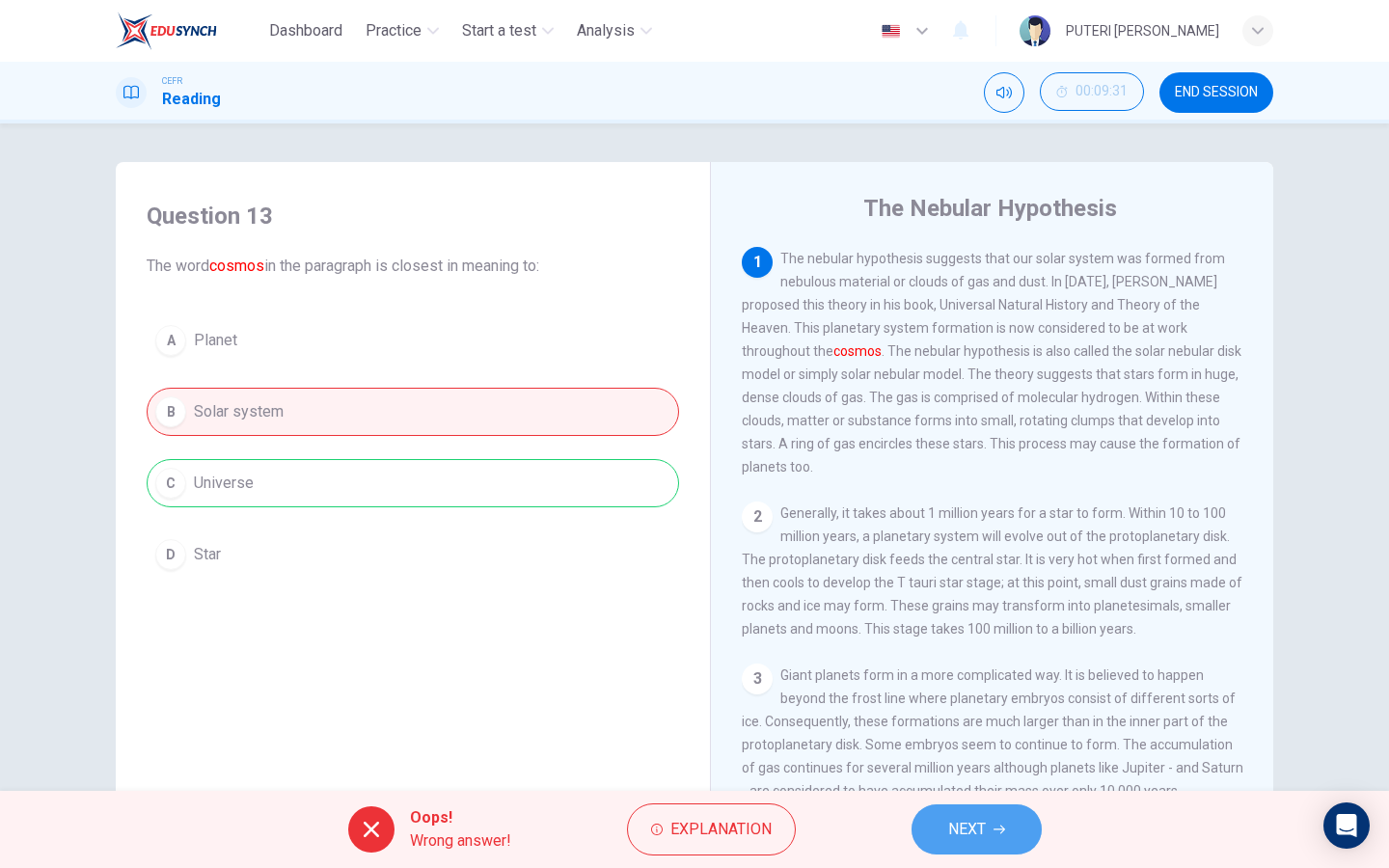 click on "NEXT" at bounding box center (967, 829) 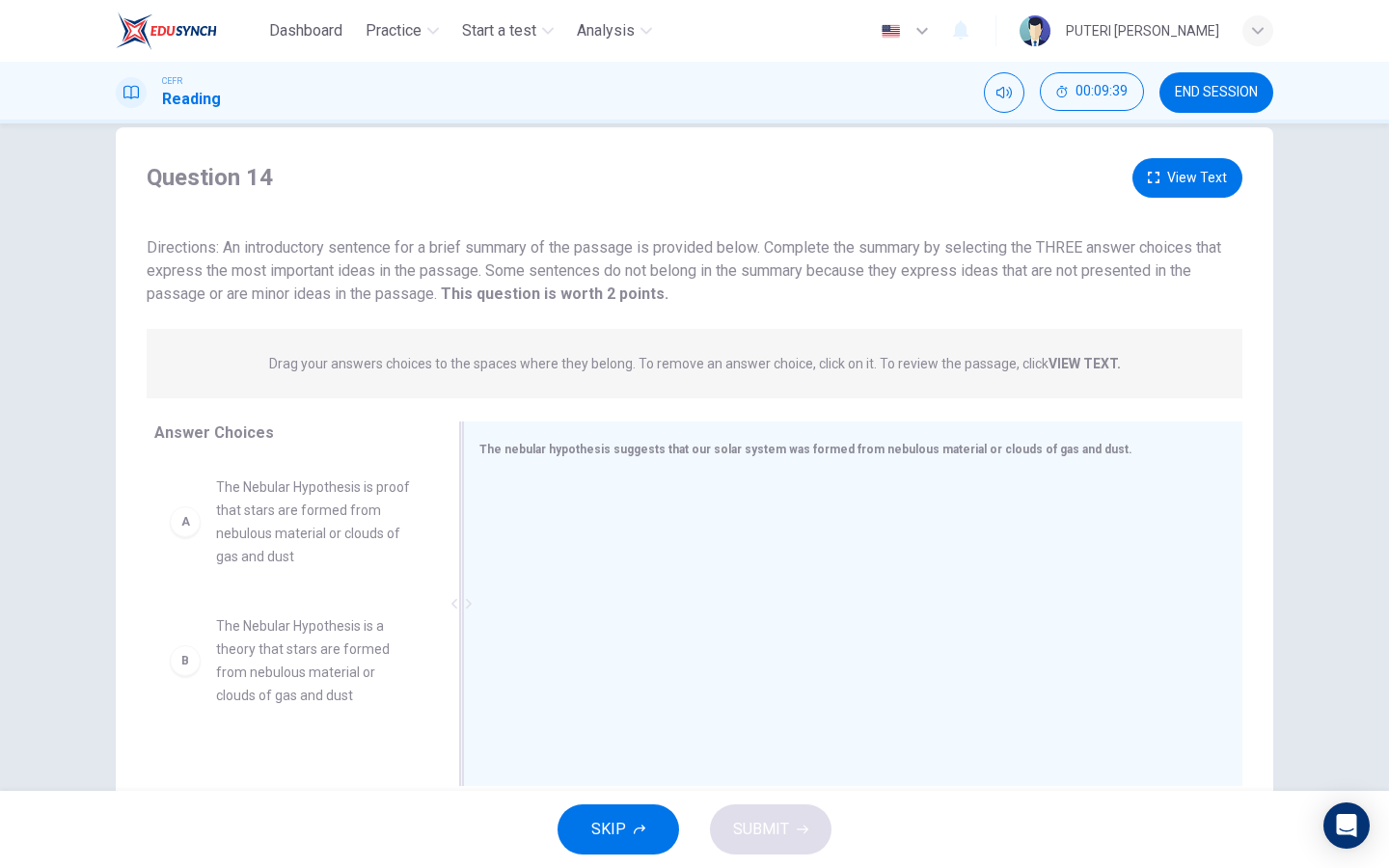 scroll, scrollTop: 33, scrollLeft: 0, axis: vertical 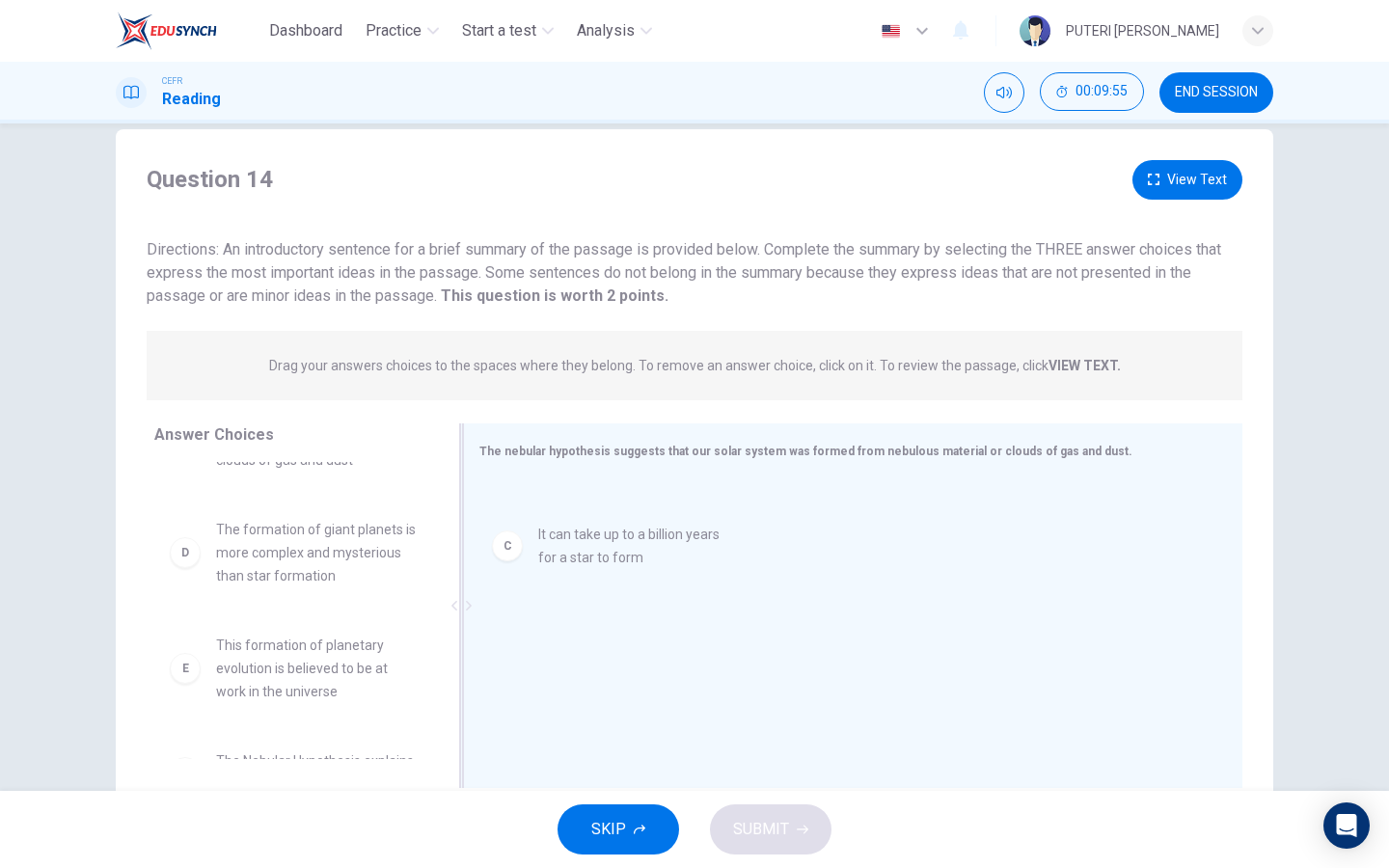 drag, startPoint x: 378, startPoint y: 552, endPoint x: 722, endPoint y: 557, distance: 344.0363 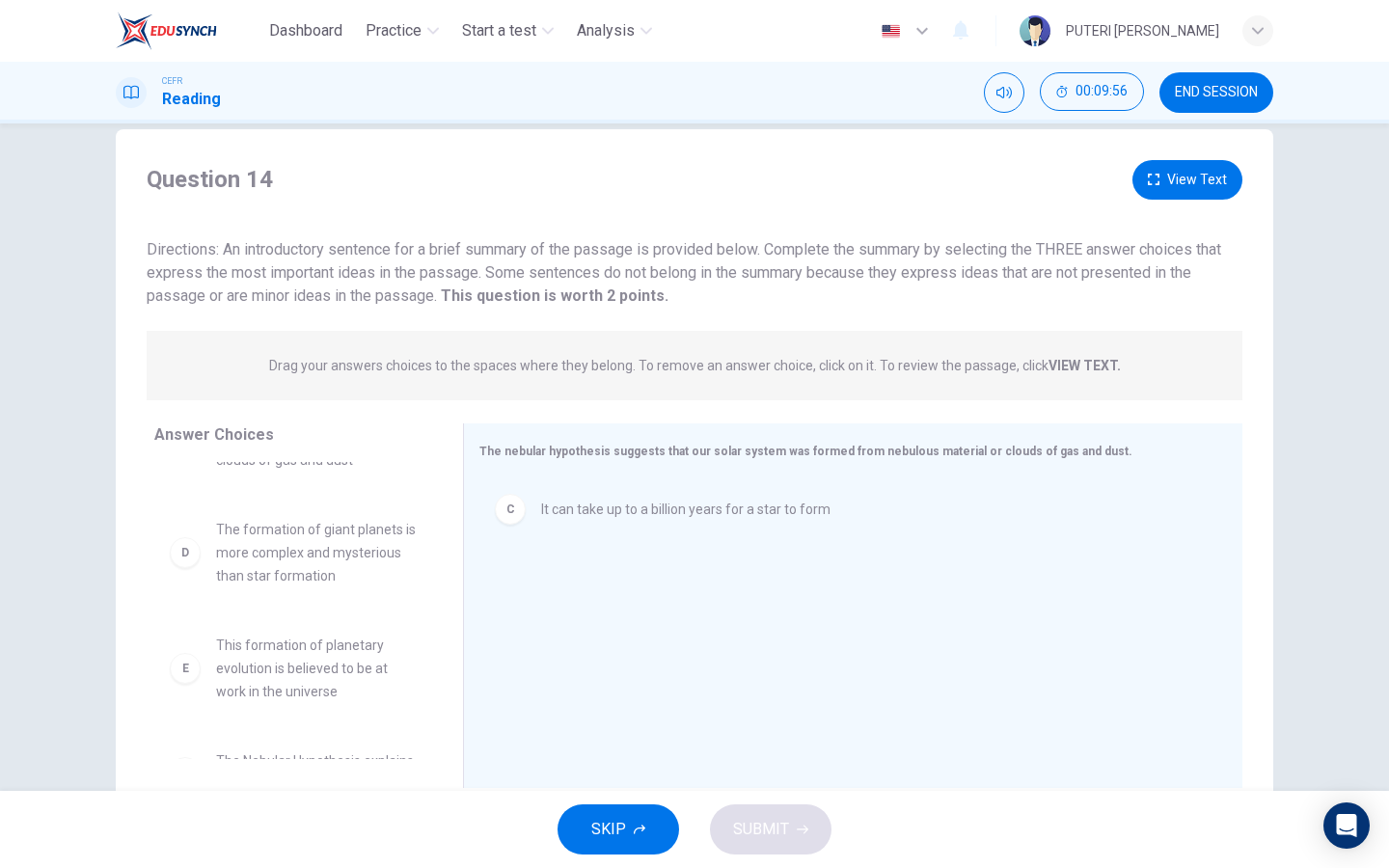 scroll, scrollTop: 289, scrollLeft: 0, axis: vertical 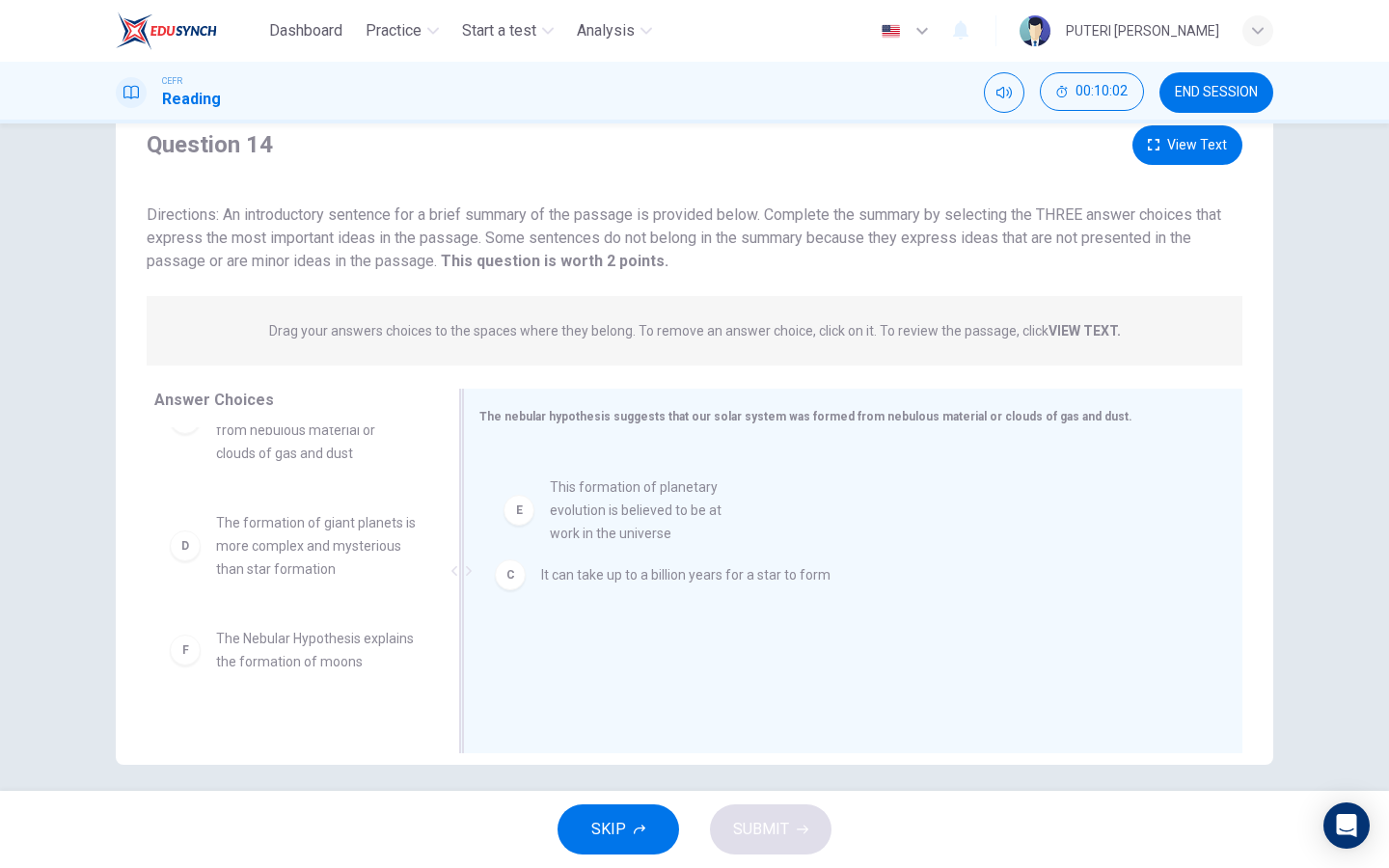 drag, startPoint x: 338, startPoint y: 667, endPoint x: 678, endPoint y: 511, distance: 374.08021 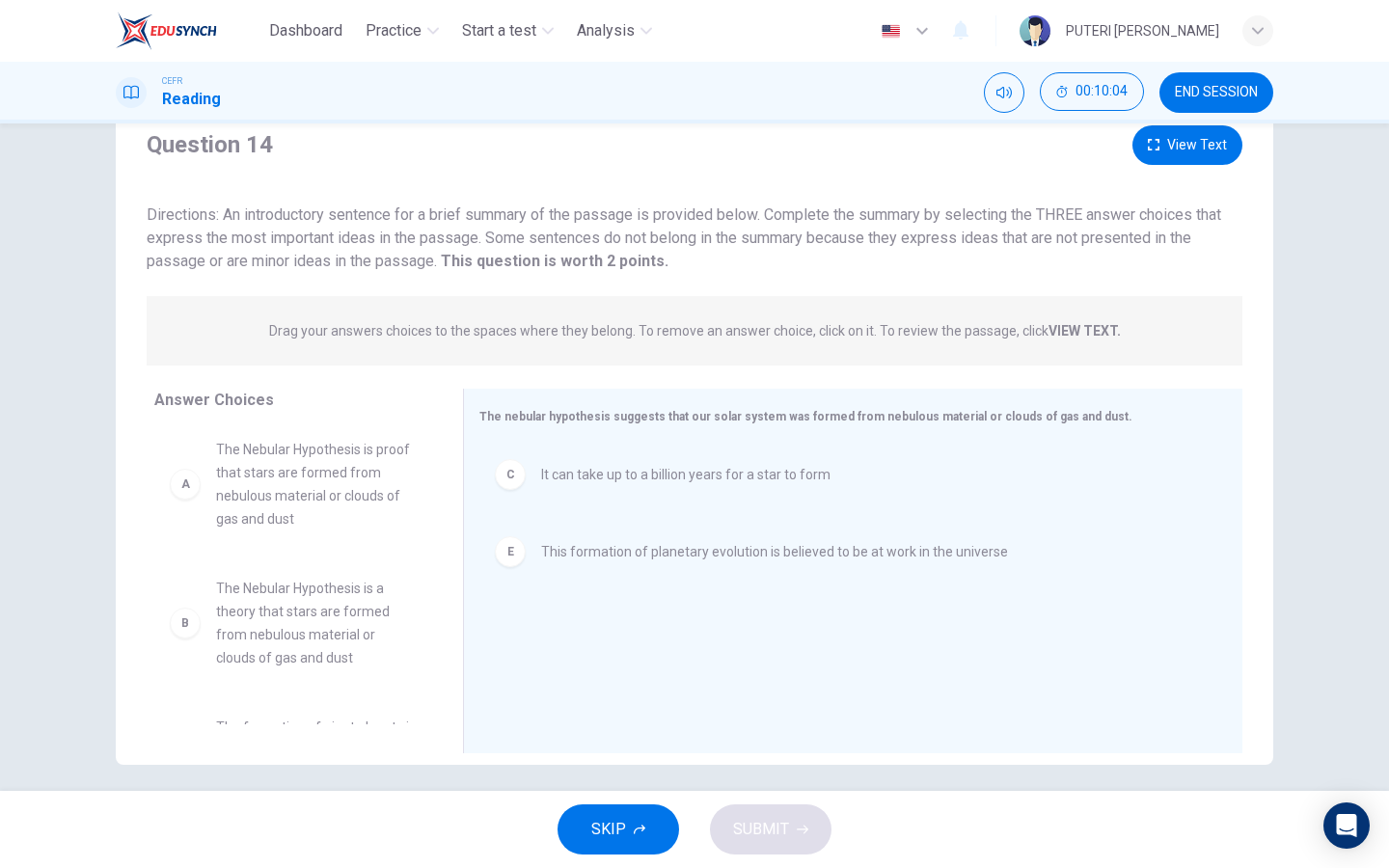 scroll, scrollTop: 0, scrollLeft: 0, axis: both 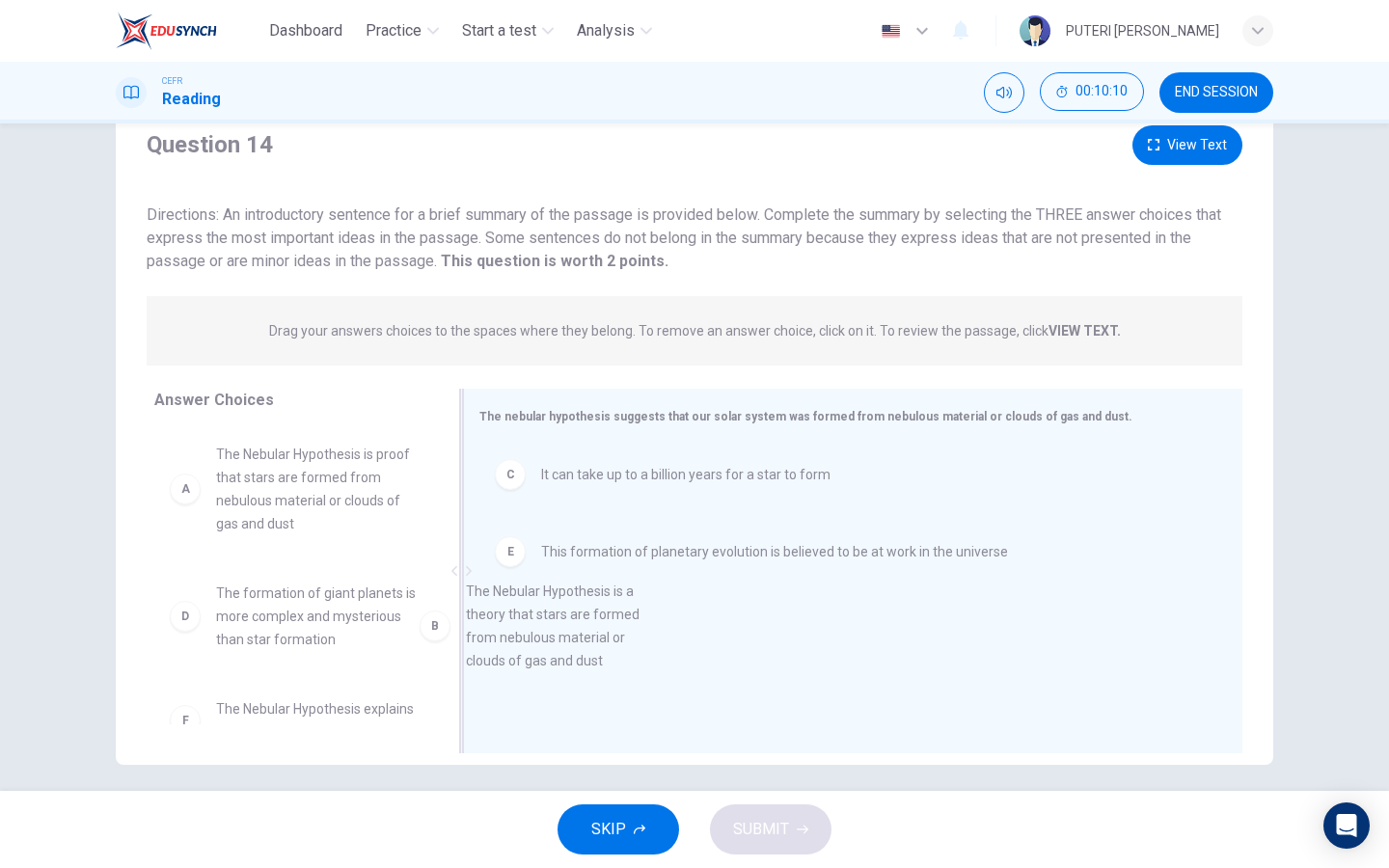 drag, startPoint x: 411, startPoint y: 622, endPoint x: 679, endPoint y: 620, distance: 268.0075 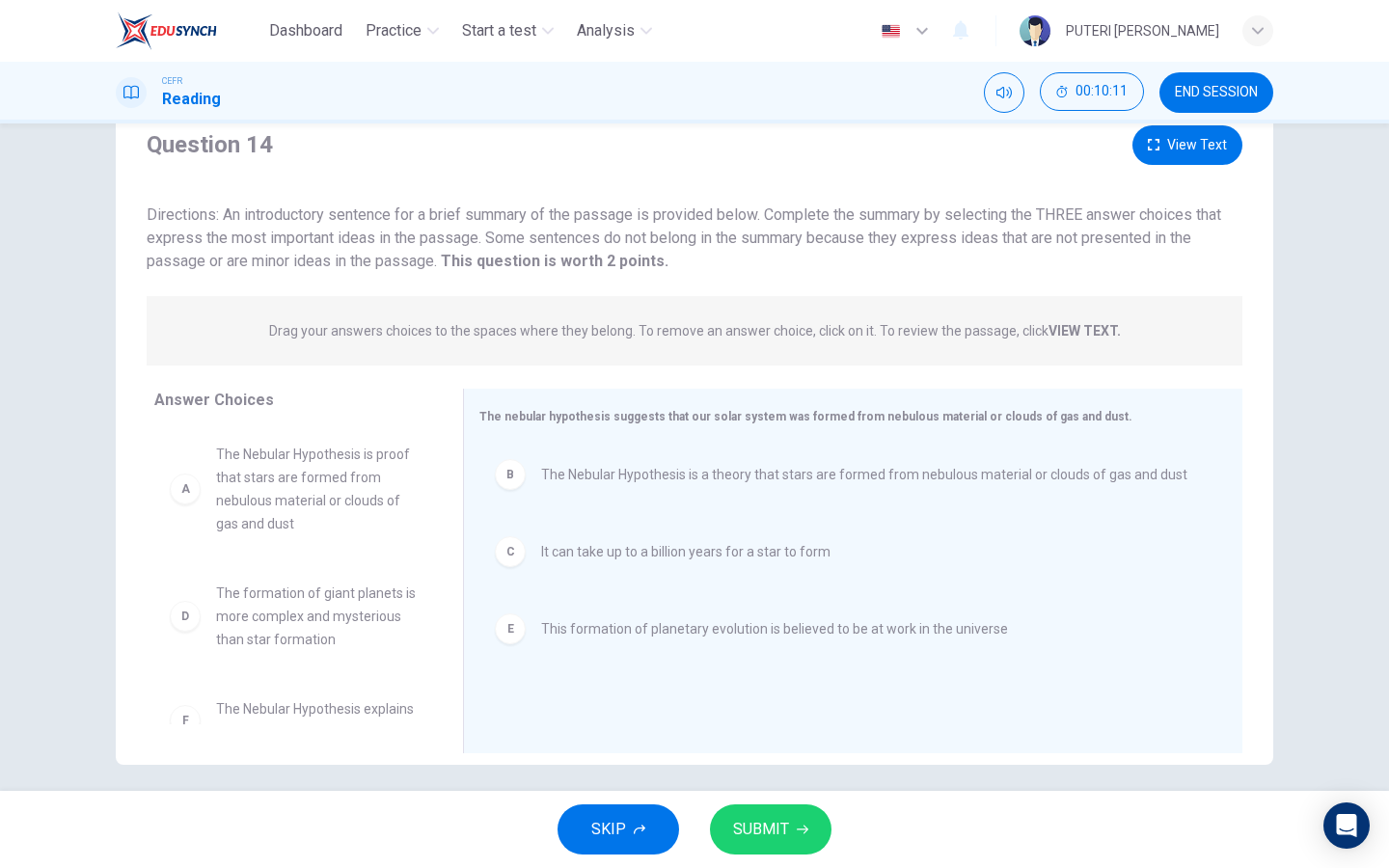 click on "SUBMIT" at bounding box center (761, 829) 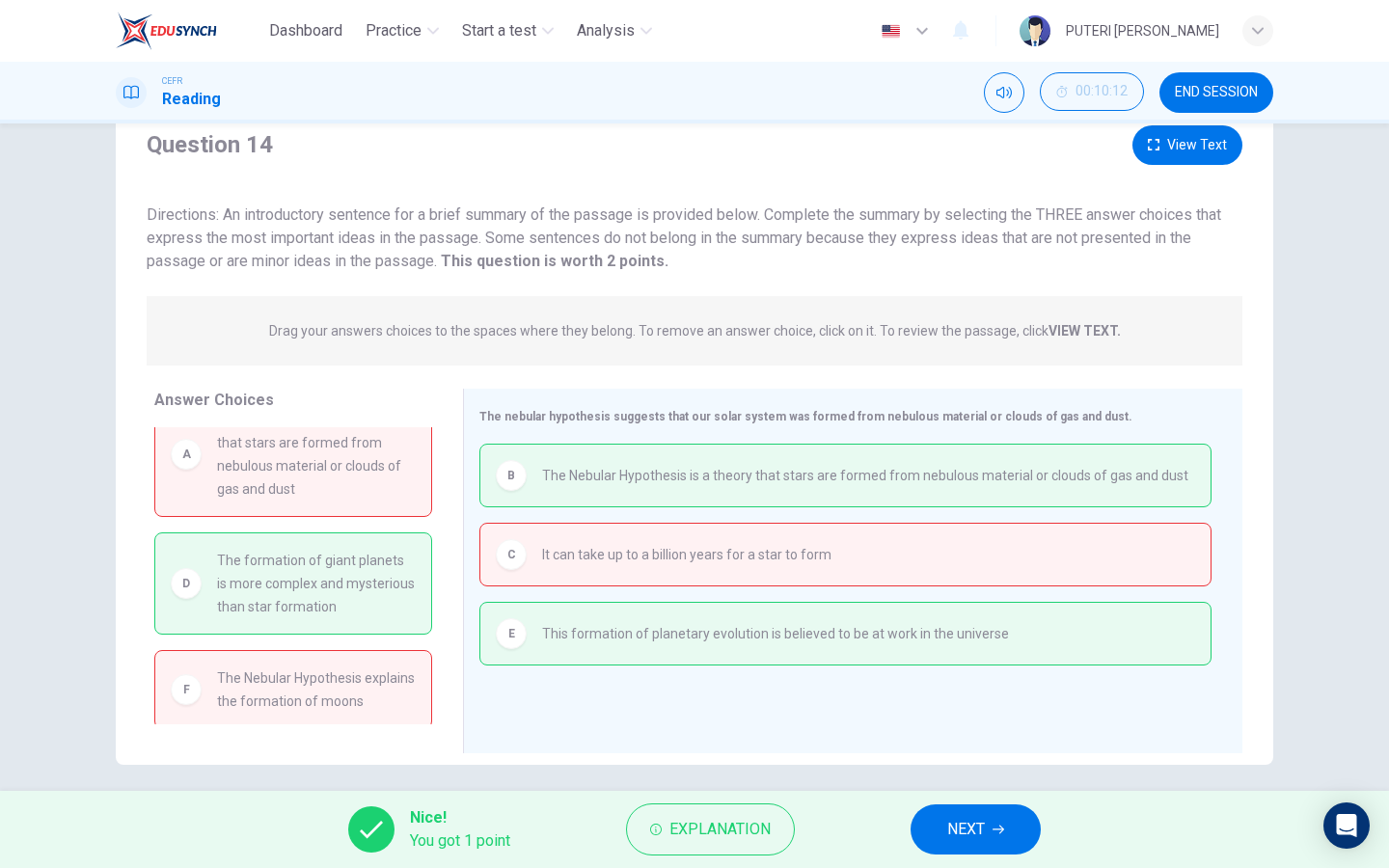 scroll, scrollTop: 41, scrollLeft: 0, axis: vertical 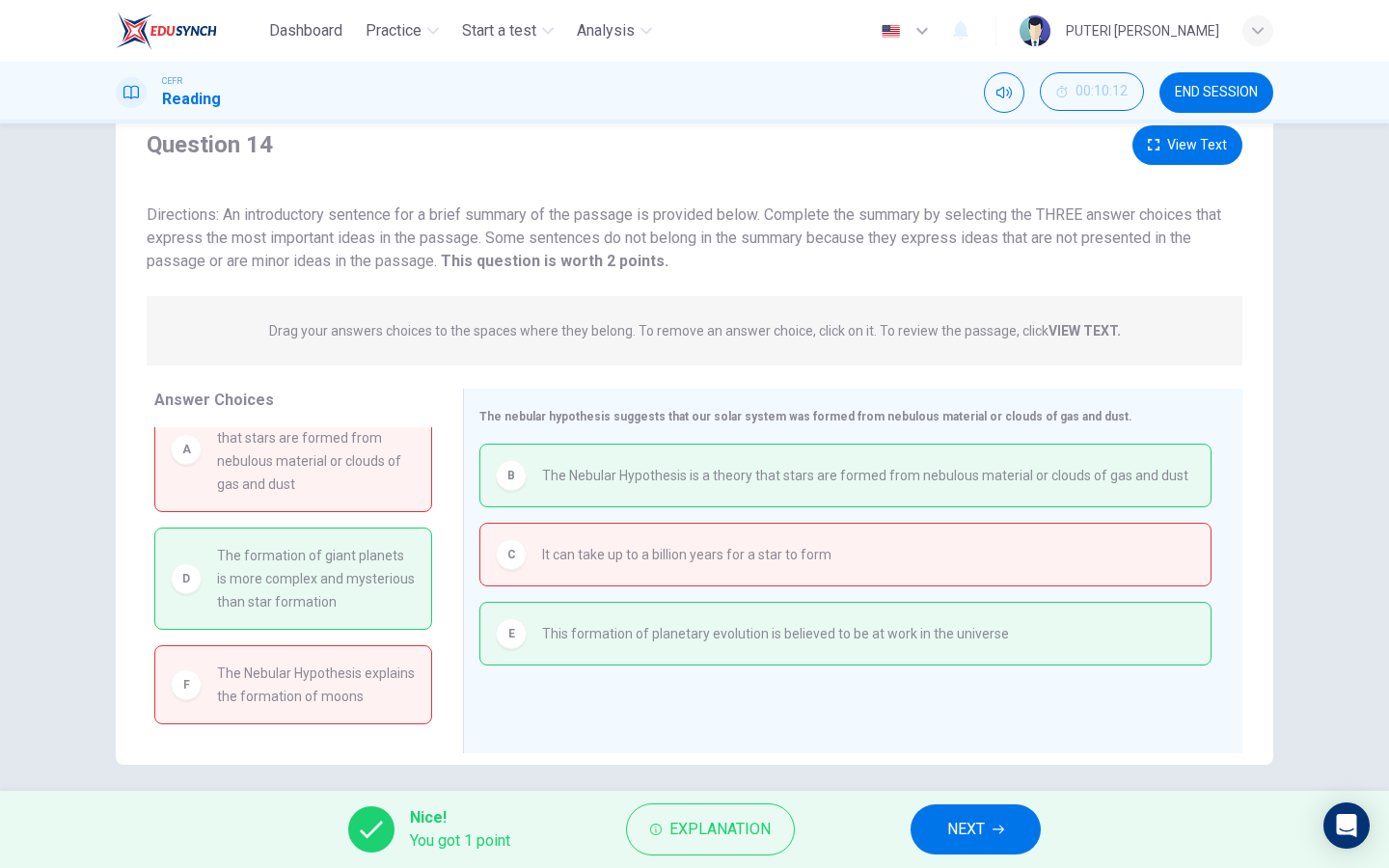 click on "NEXT" at bounding box center [966, 829] 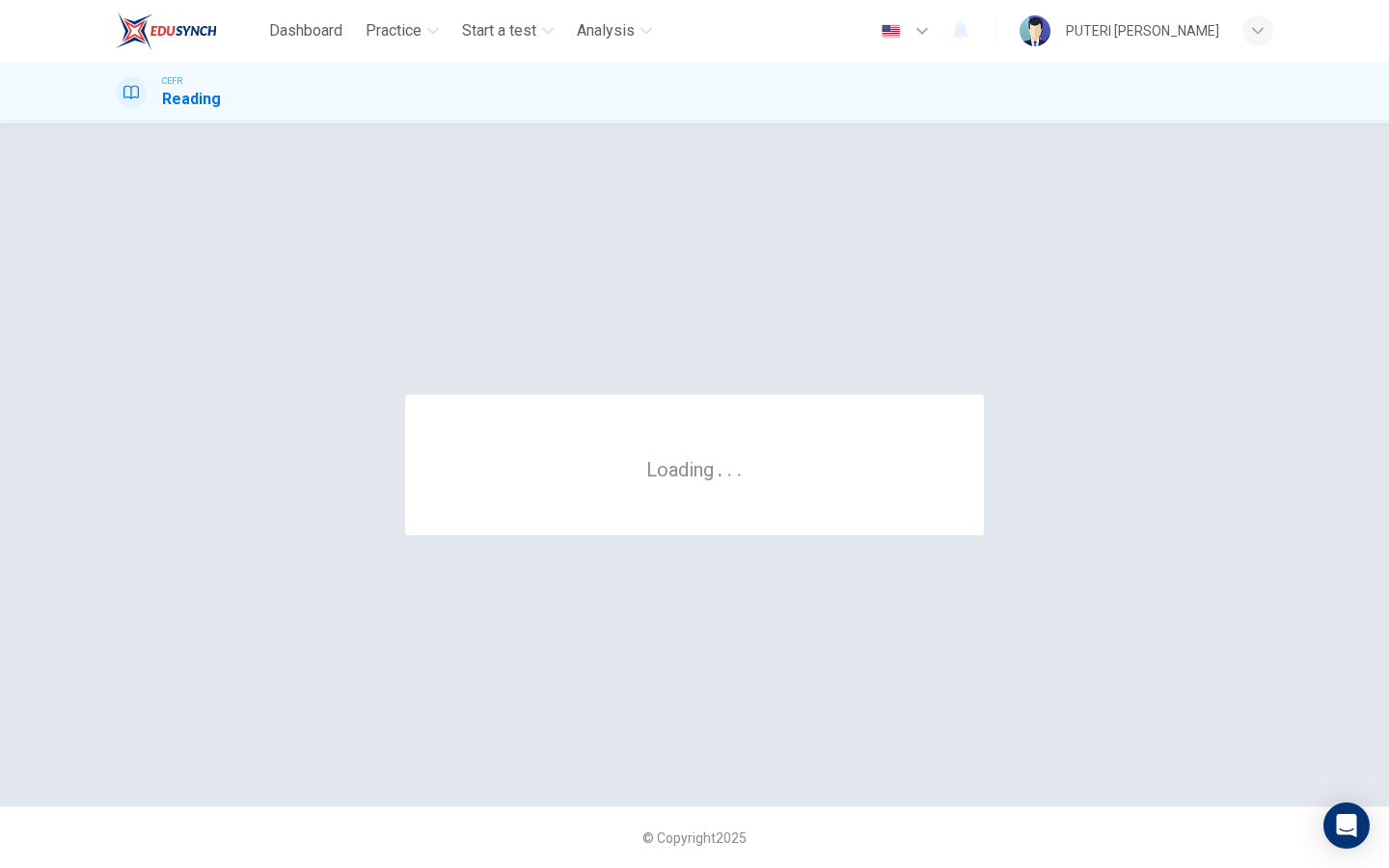 scroll, scrollTop: 0, scrollLeft: 0, axis: both 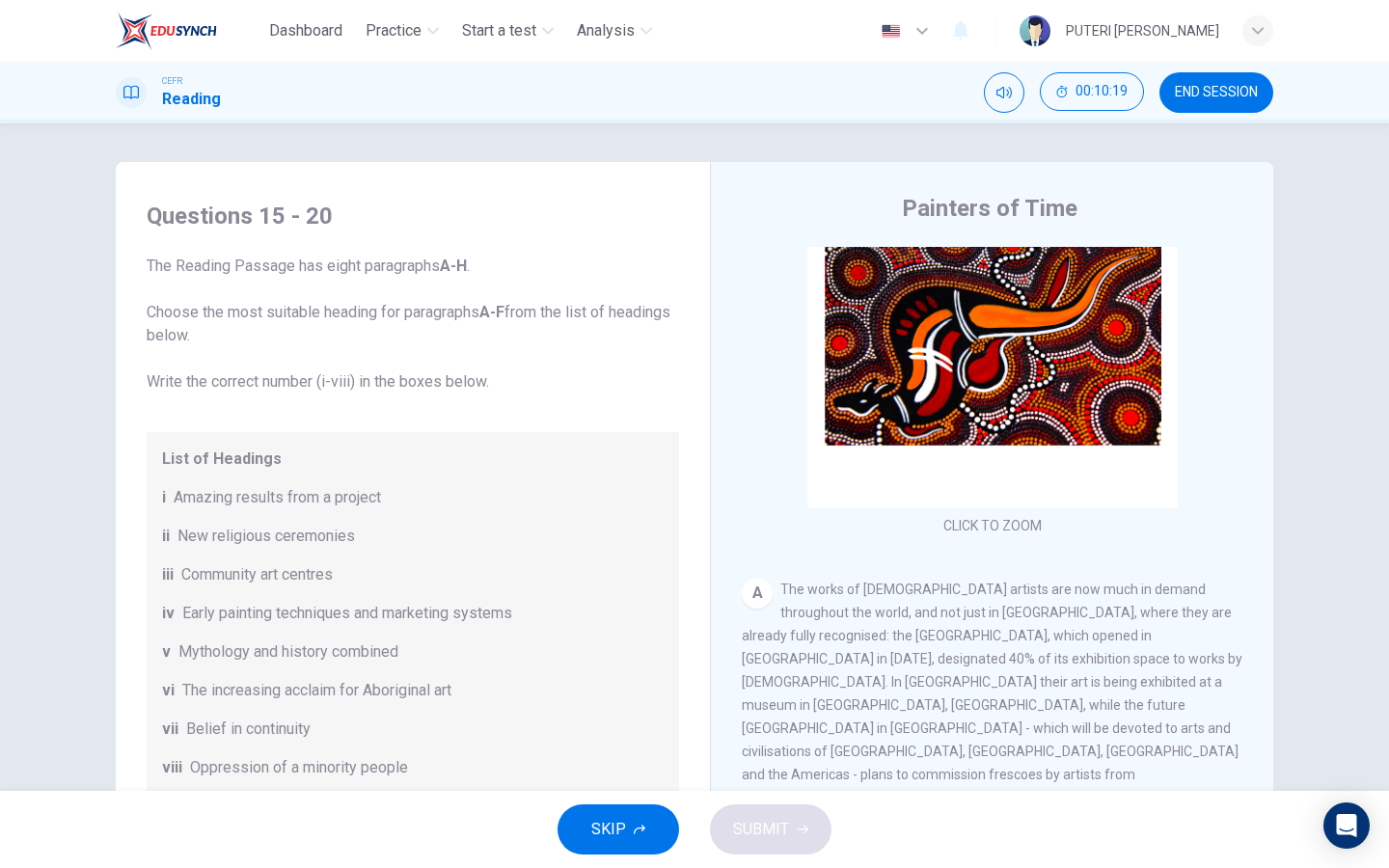 click on "END SESSION" at bounding box center [1216, 93] 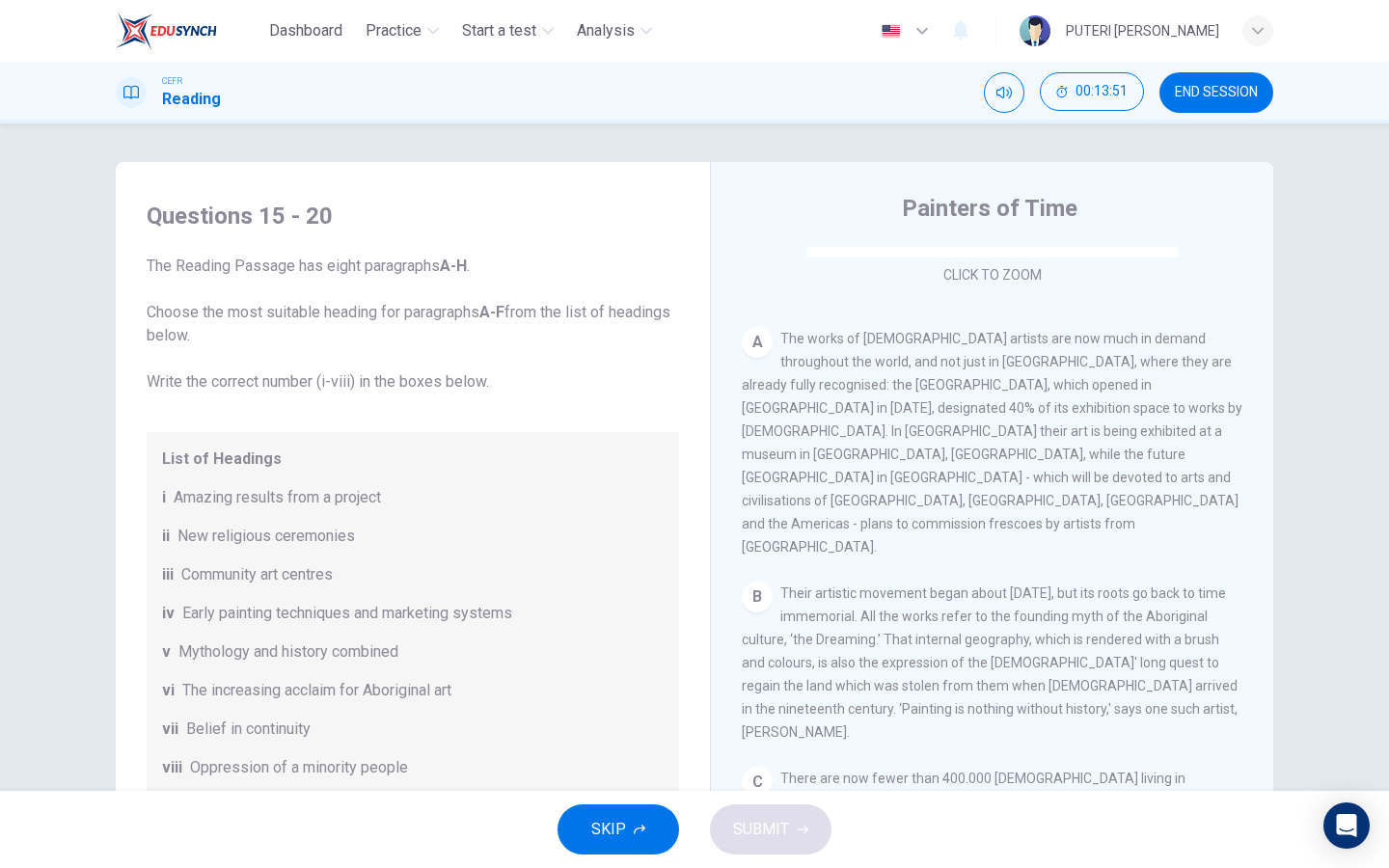 scroll, scrollTop: 329, scrollLeft: 0, axis: vertical 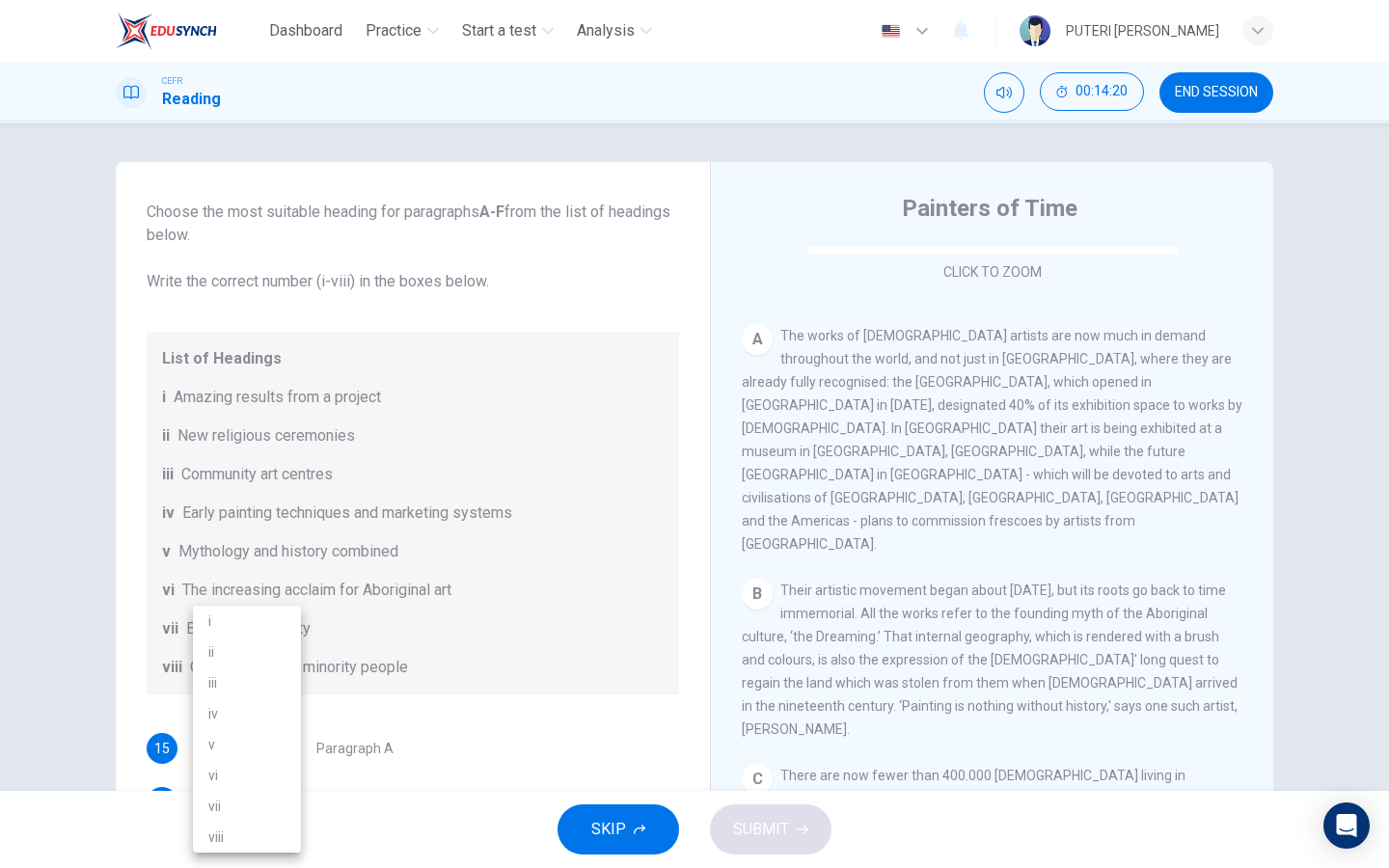 click on "Dashboard Practice Start a test Analysis English en ​ PUTERI IRDINA ARISYA BINTI ABDULLAH CEFR Reading 00:14:20 END SESSION Questions 15 - 20 The Reading Passage has eight paragraphs  A-H .
Choose the most suitable heading for paragraphs  A-F  from the list of headings below.
Write the correct number (i-viii) in the boxes below. List of Headings i Amazing results from a project ii New religious ceremonies iii Community art centres iv Early painting techniques and marketing systems v Mythology and history combined vi The increasing acclaim for Aboriginal art vii Belief in continuity viii Oppression of a minority people 15 ​ ​ Paragraph A 16 ​ ​ Paragraph B 17 ​ ​ Paragraph C 18 ​ ​ Paragraph D 19 ​ ​ Paragraph E 20 ​ ​ Paragraph F Painters of Time CLICK TO ZOOM Click to Zoom A B C D E F G H  Today, Aboriginal painting has become a great success. Some works sell for more than $25,000, and exceptional items may fetch as much as $180,000 in Australia. SKIP SUBMIT
Dashboard 2025" at bounding box center (694, 434) 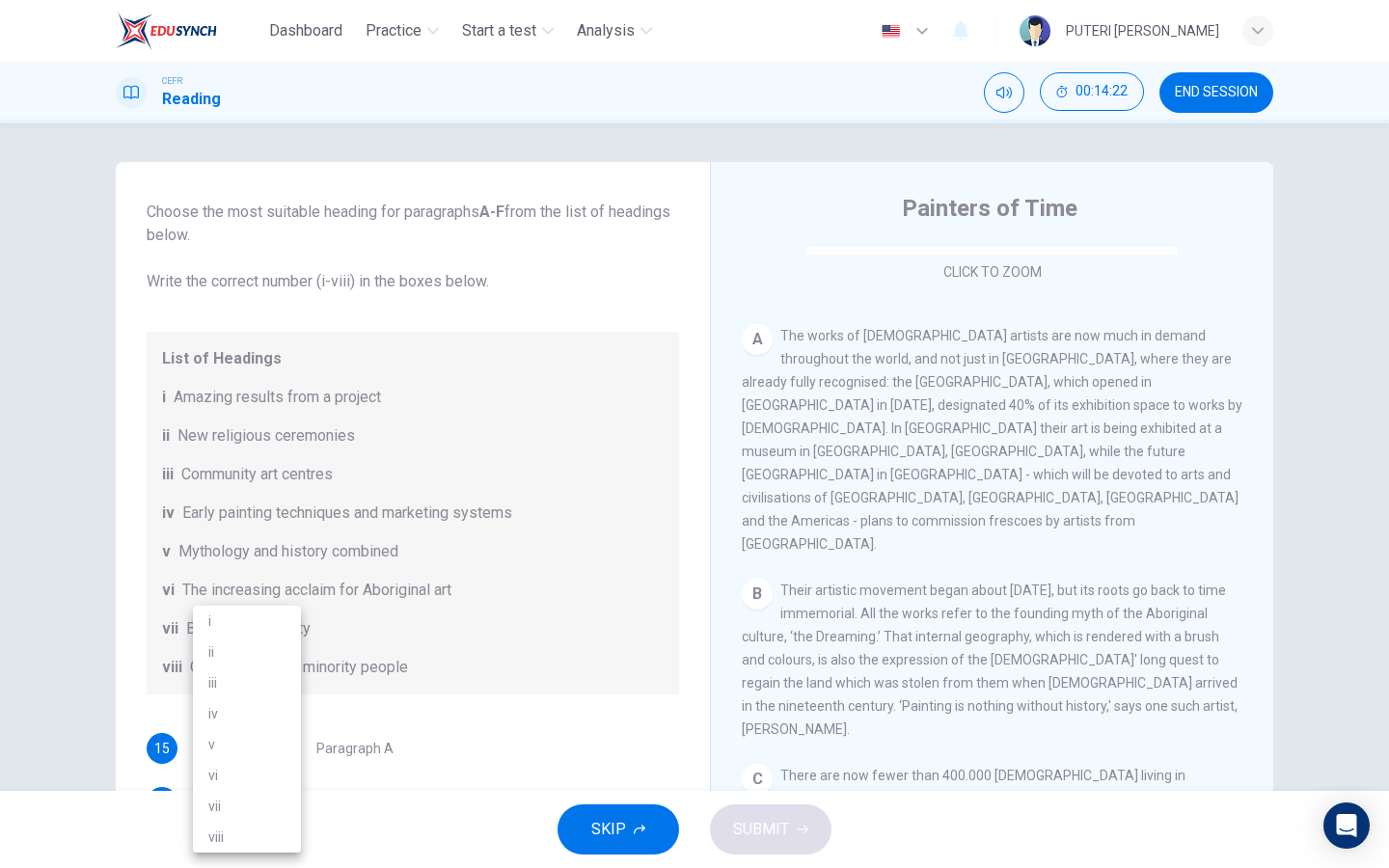 click on "vi" at bounding box center [247, 775] 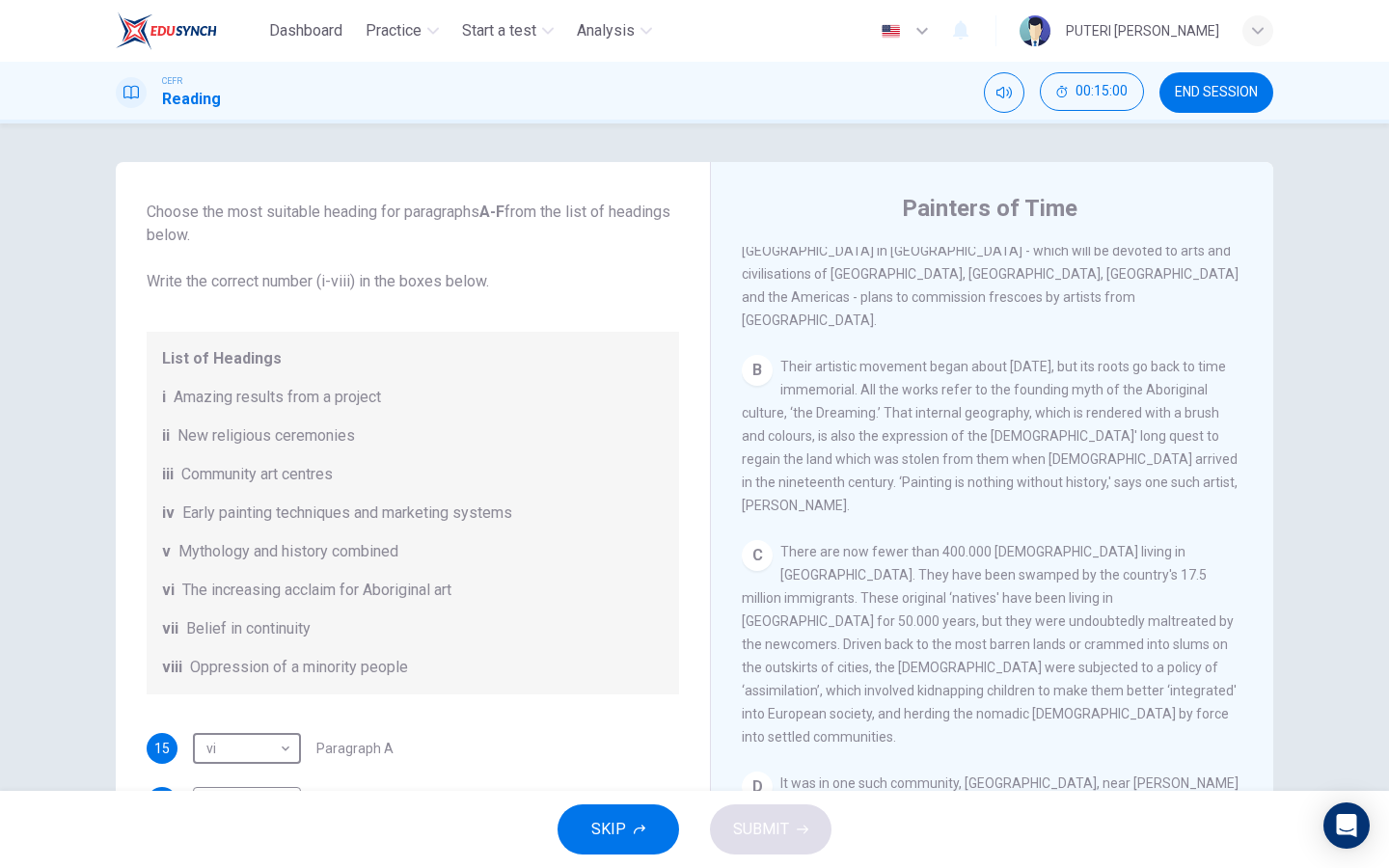 scroll, scrollTop: 566, scrollLeft: 0, axis: vertical 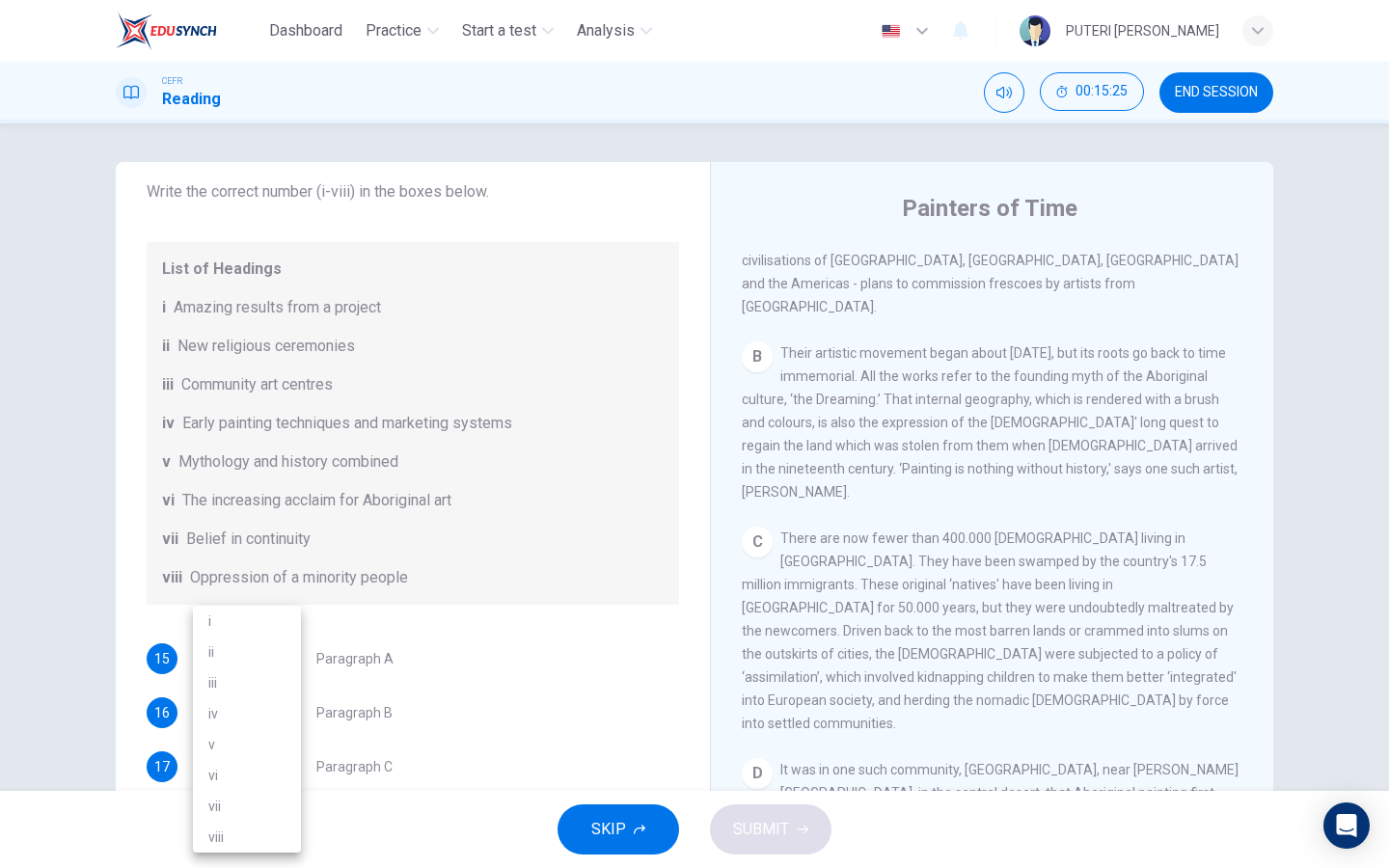 click on "Dashboard Practice Start a test Analysis English en ​ PUTERI IRDINA ARISYA BINTI ABDULLAH CEFR Reading 00:15:25 END SESSION Questions 15 - 20 The Reading Passage has eight paragraphs  A-H .
Choose the most suitable heading for paragraphs  A-F  from the list of headings below.
Write the correct number (i-viii) in the boxes below. List of Headings i Amazing results from a project ii New religious ceremonies iii Community art centres iv Early painting techniques and marketing systems v Mythology and history combined vi The increasing acclaim for Aboriginal art vii Belief in continuity viii Oppression of a minority people 15 vi vi ​ Paragraph A 16 ​ ​ Paragraph B 17 ​ ​ Paragraph C 18 ​ ​ Paragraph D 19 ​ ​ Paragraph E 20 ​ ​ Paragraph F Painters of Time CLICK TO ZOOM Click to Zoom A B C D E F G H  Today, Aboriginal painting has become a great success. Some works sell for more than $25,000, and exceptional items may fetch as much as $180,000 in Australia. SKIP SUBMIT
Dashboard i" at bounding box center [694, 434] 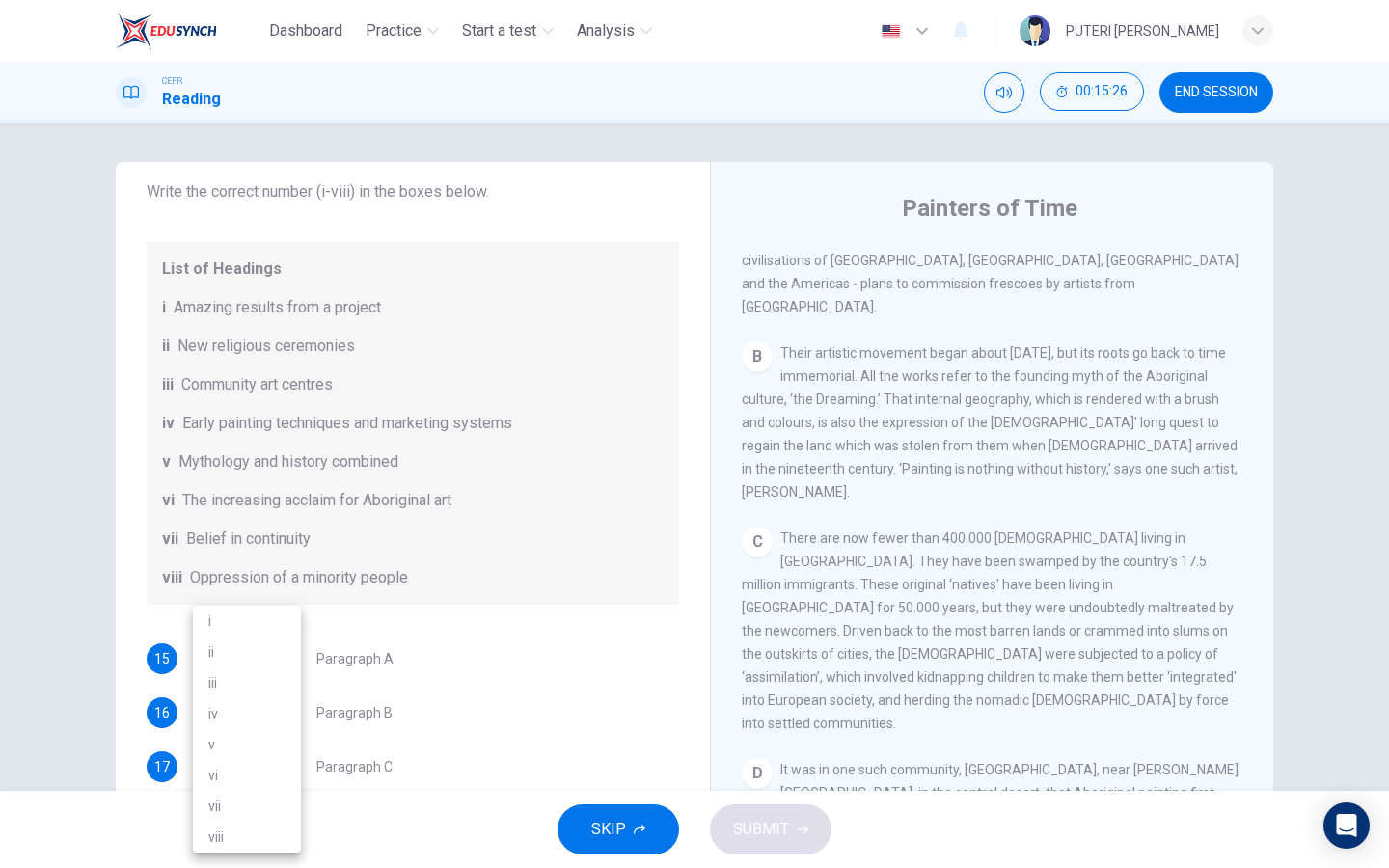 click on "v" at bounding box center [247, 745] 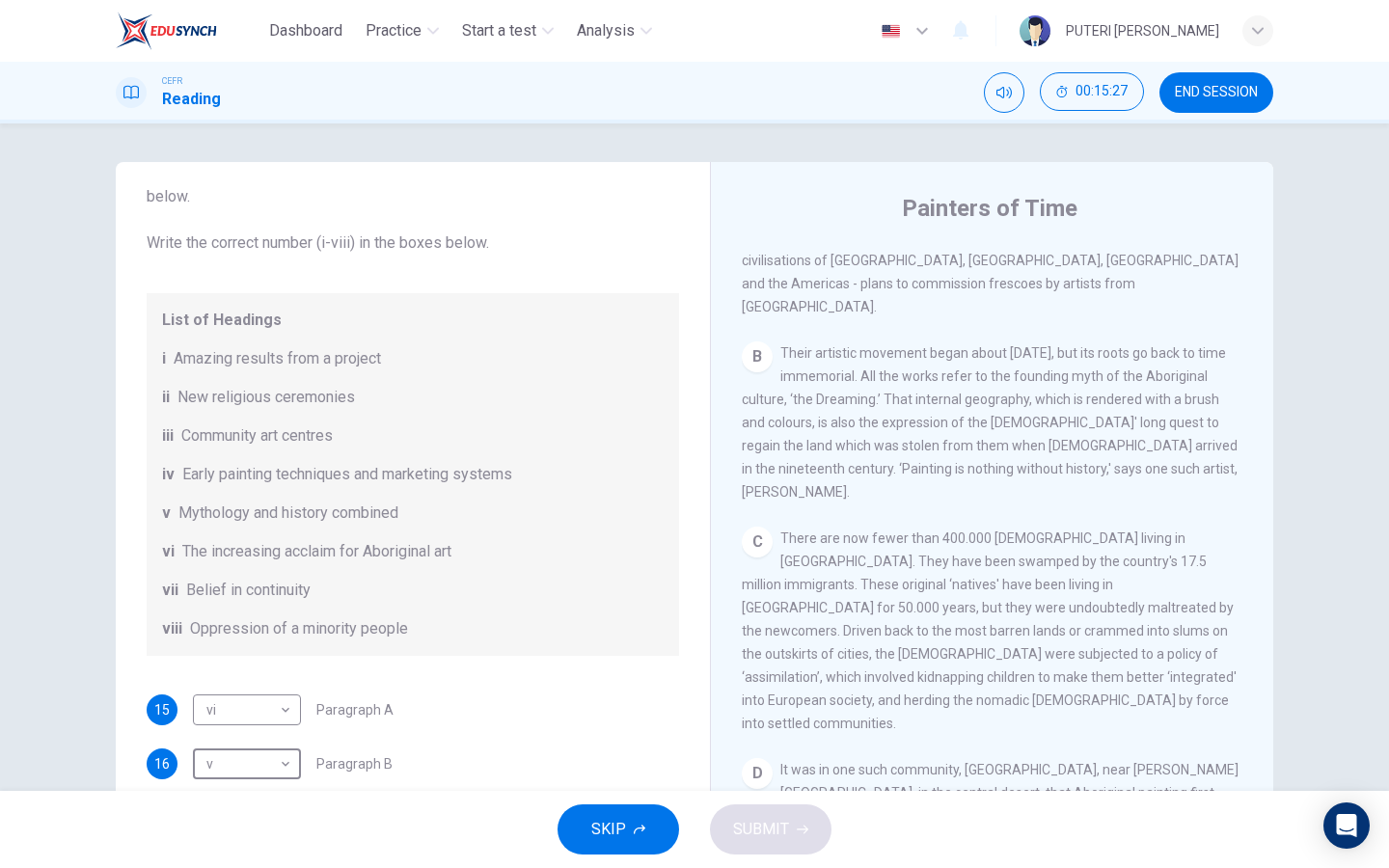 scroll, scrollTop: 137, scrollLeft: 0, axis: vertical 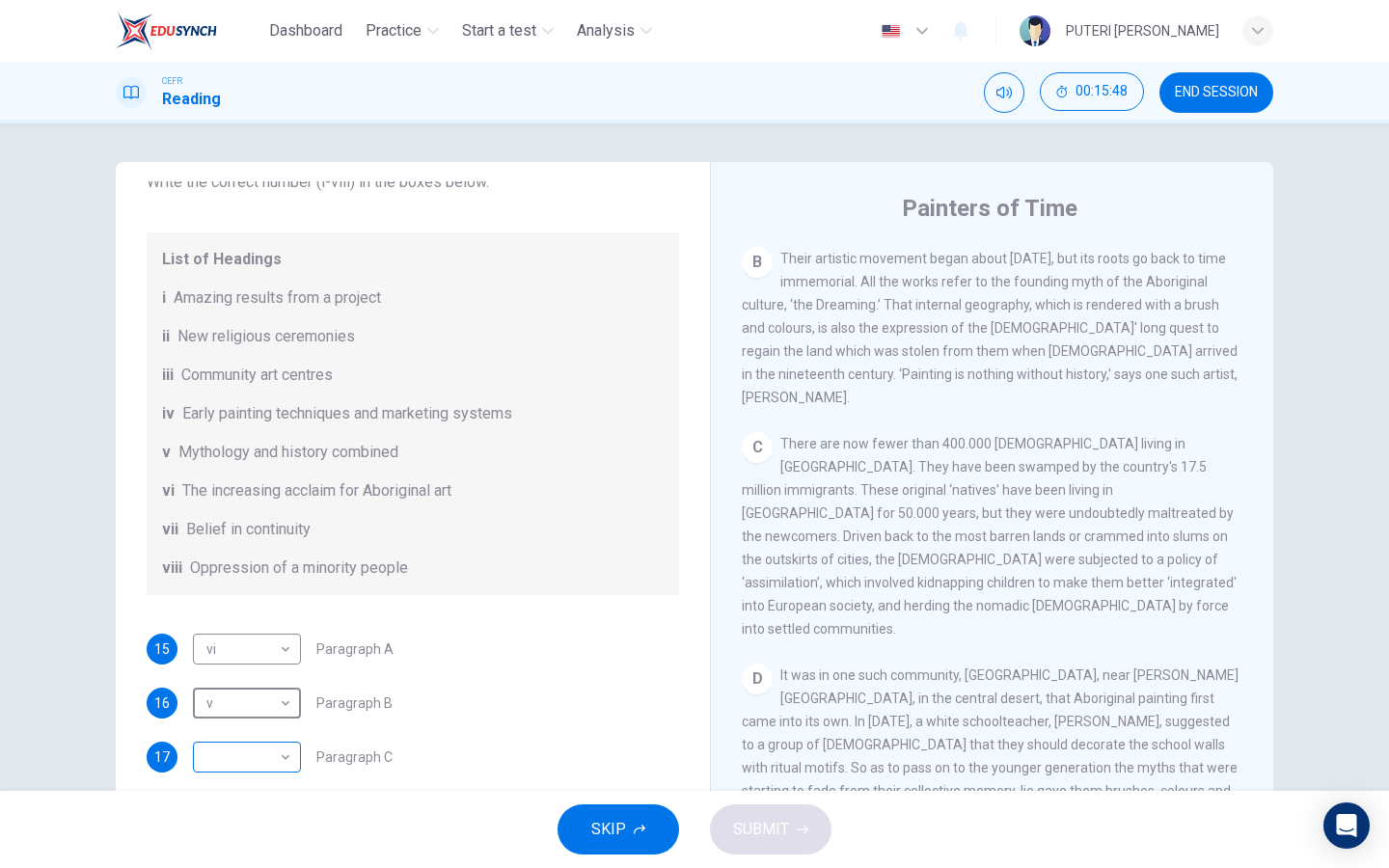 click on "Dashboard Practice Start a test Analysis English en ​ PUTERI IRDINA ARISYA BINTI ABDULLAH CEFR Reading 00:15:48 END SESSION Questions 15 - 20 The Reading Passage has eight paragraphs  A-H .
Choose the most suitable heading for paragraphs  A-F  from the list of headings below.
Write the correct number (i-viii) in the boxes below. List of Headings i Amazing results from a project ii New religious ceremonies iii Community art centres iv Early painting techniques and marketing systems v Mythology and history combined vi The increasing acclaim for Aboriginal art vii Belief in continuity viii Oppression of a minority people 15 vi vi ​ Paragraph A 16 v v ​ Paragraph B 17 ​ ​ Paragraph C 18 ​ ​ Paragraph D 19 ​ ​ Paragraph E 20 ​ ​ Paragraph F Painters of Time CLICK TO ZOOM Click to Zoom A B C D E F G H  Today, Aboriginal painting has become a great success. Some works sell for more than $25,000, and exceptional items may fetch as much as $180,000 in Australia. SKIP SUBMIT
Dashboard" at bounding box center (694, 434) 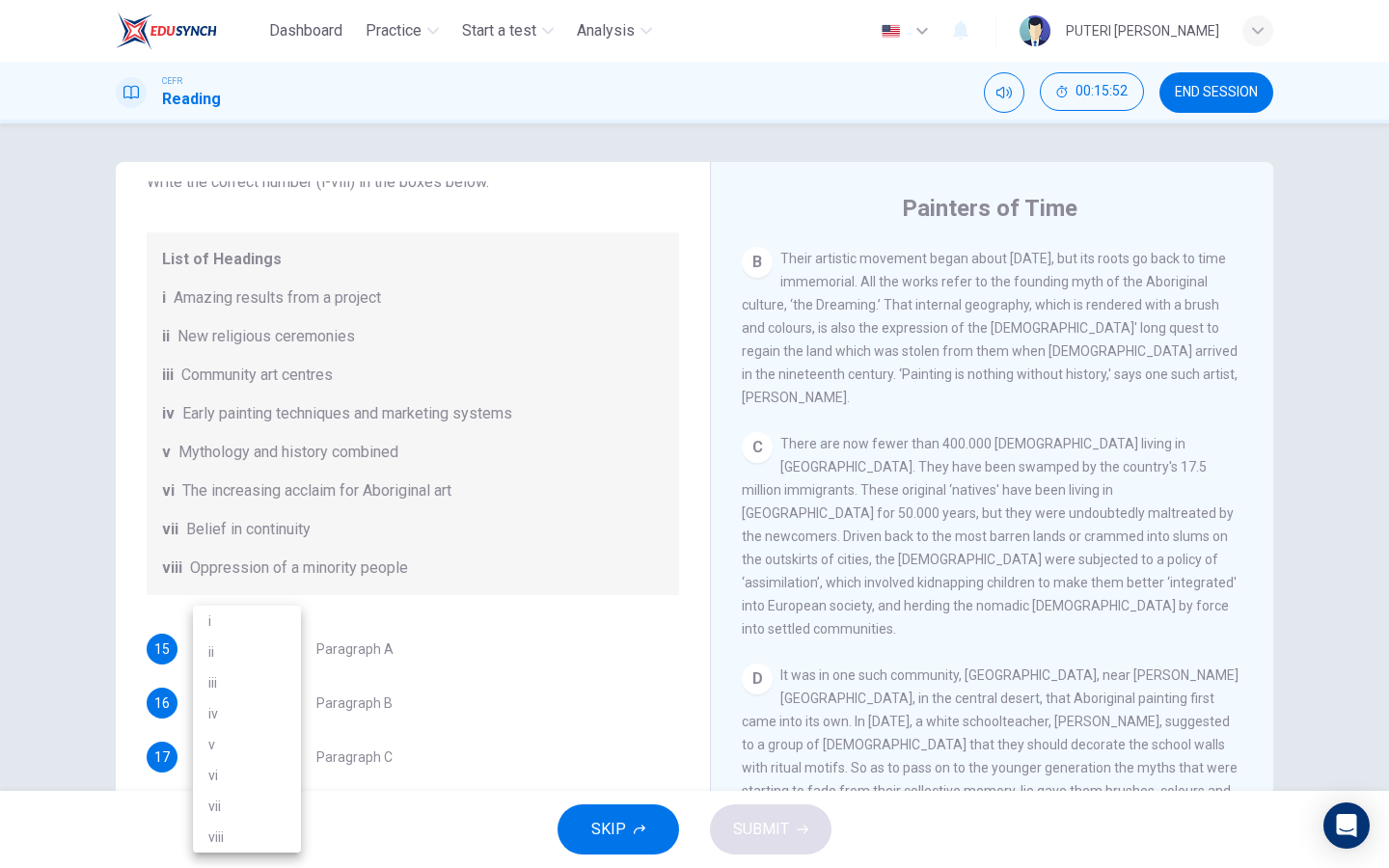 click on "viii" at bounding box center [247, 837] 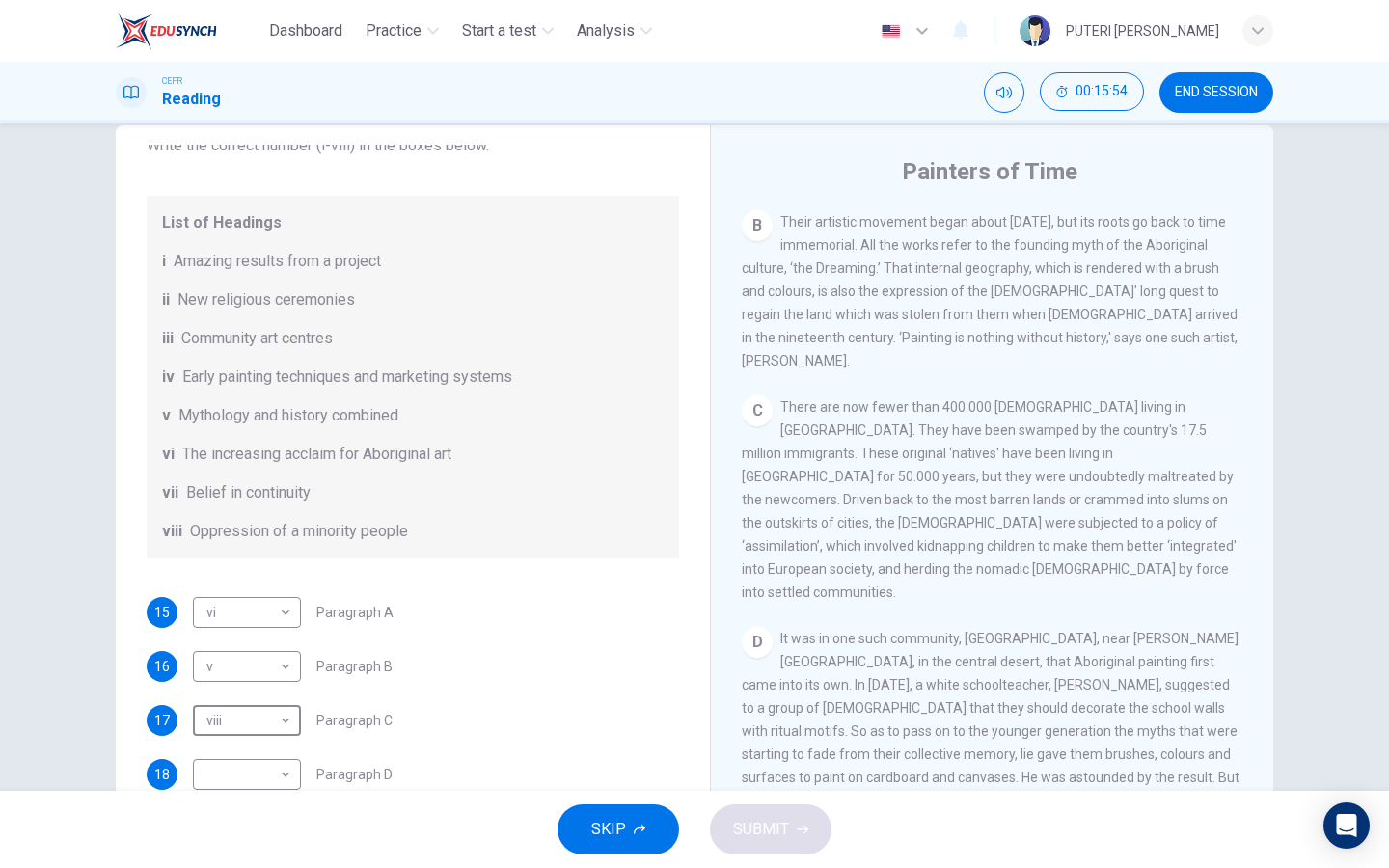 scroll, scrollTop: 78, scrollLeft: 0, axis: vertical 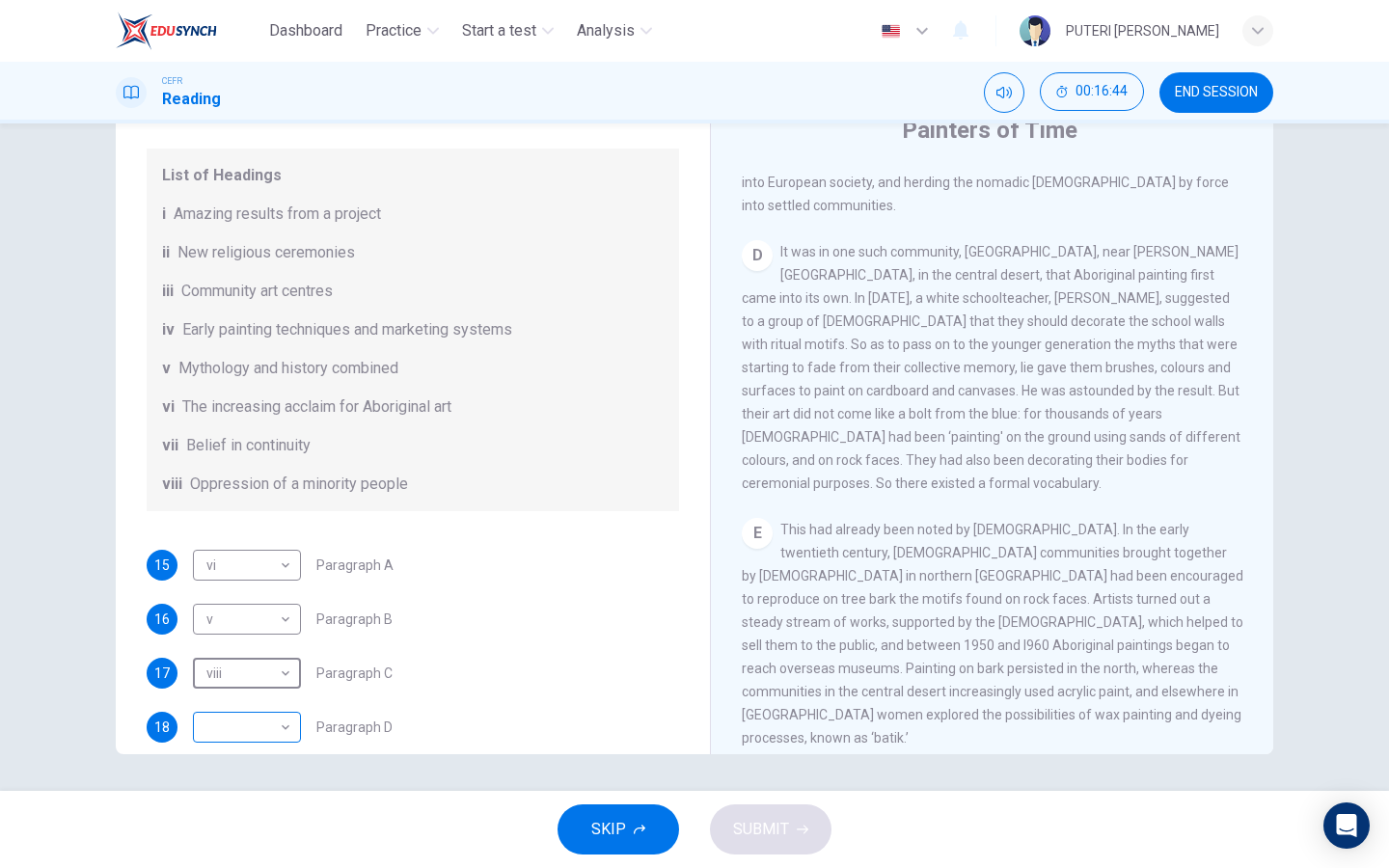click on "Dashboard Practice Start a test Analysis English en ​ PUTERI IRDINA ARISYA BINTI ABDULLAH CEFR Reading 00:16:44 END SESSION Questions 15 - 20 The Reading Passage has eight paragraphs  A-H .
Choose the most suitable heading for paragraphs  A-F  from the list of headings below.
Write the correct number (i-viii) in the boxes below. List of Headings i Amazing results from a project ii New religious ceremonies iii Community art centres iv Early painting techniques and marketing systems v Mythology and history combined vi The increasing acclaim for Aboriginal art vii Belief in continuity viii Oppression of a minority people 15 vi vi ​ Paragraph A 16 v v ​ Paragraph B 17 viii viii ​ Paragraph C 18 ​ ​ Paragraph D 19 ​ ​ Paragraph E 20 ​ ​ Paragraph F Painters of Time CLICK TO ZOOM Click to Zoom A B C D E F G H  Today, Aboriginal painting has become a great success. Some works sell for more than $25,000, and exceptional items may fetch as much as $180,000 in Australia. SKIP SUBMIT
2025" at bounding box center (694, 434) 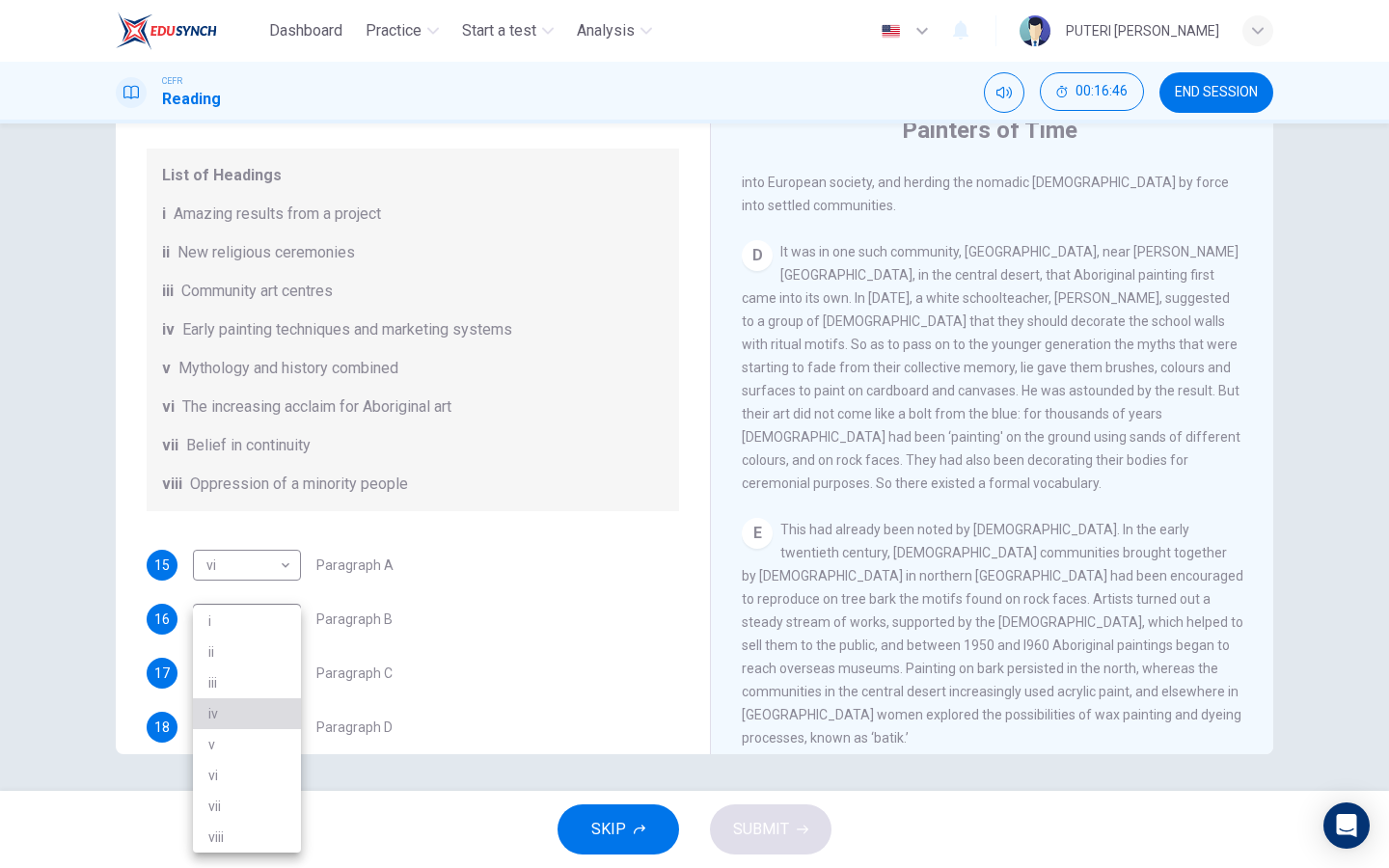 click on "iv" at bounding box center (247, 714) 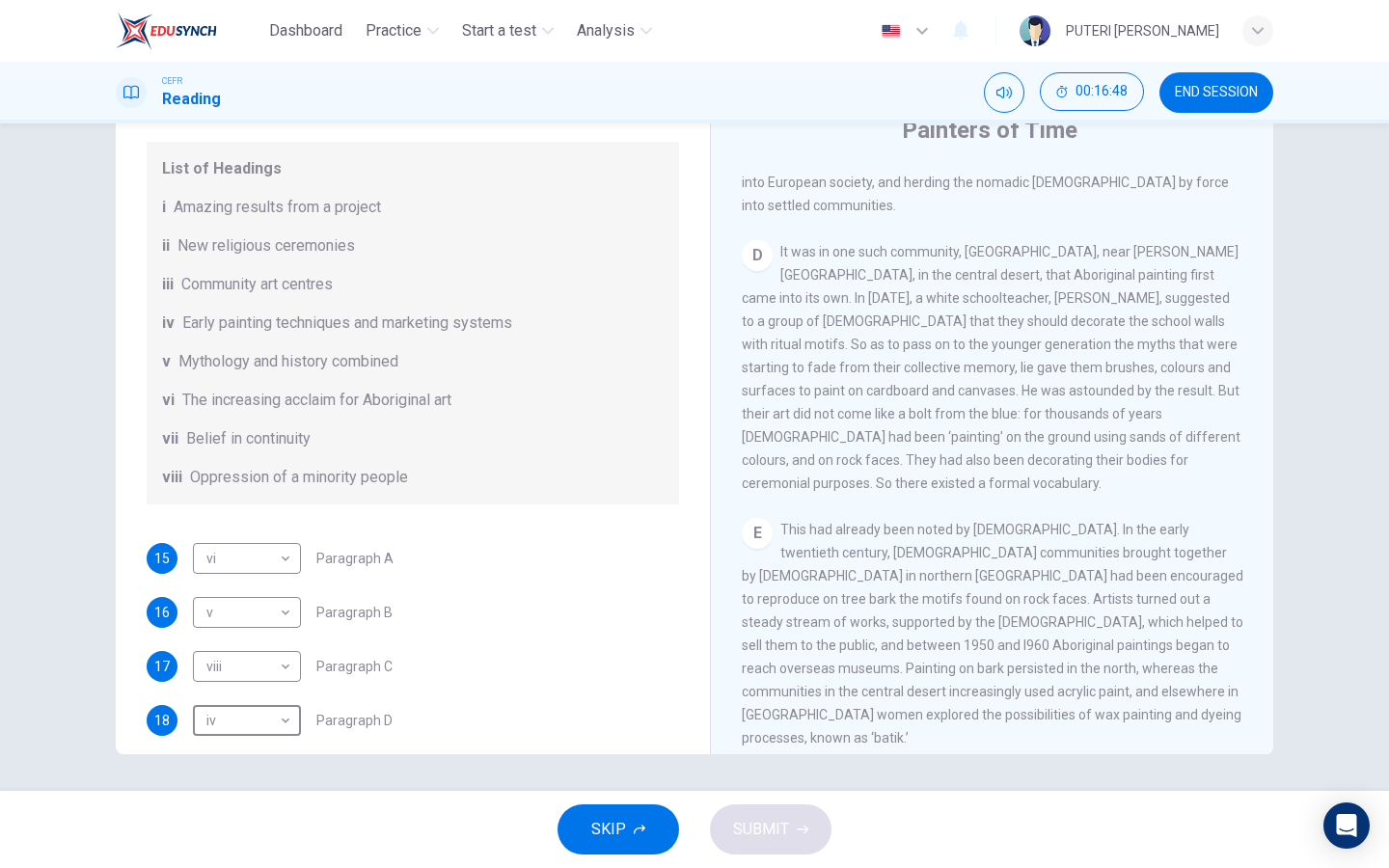 scroll, scrollTop: 193, scrollLeft: 0, axis: vertical 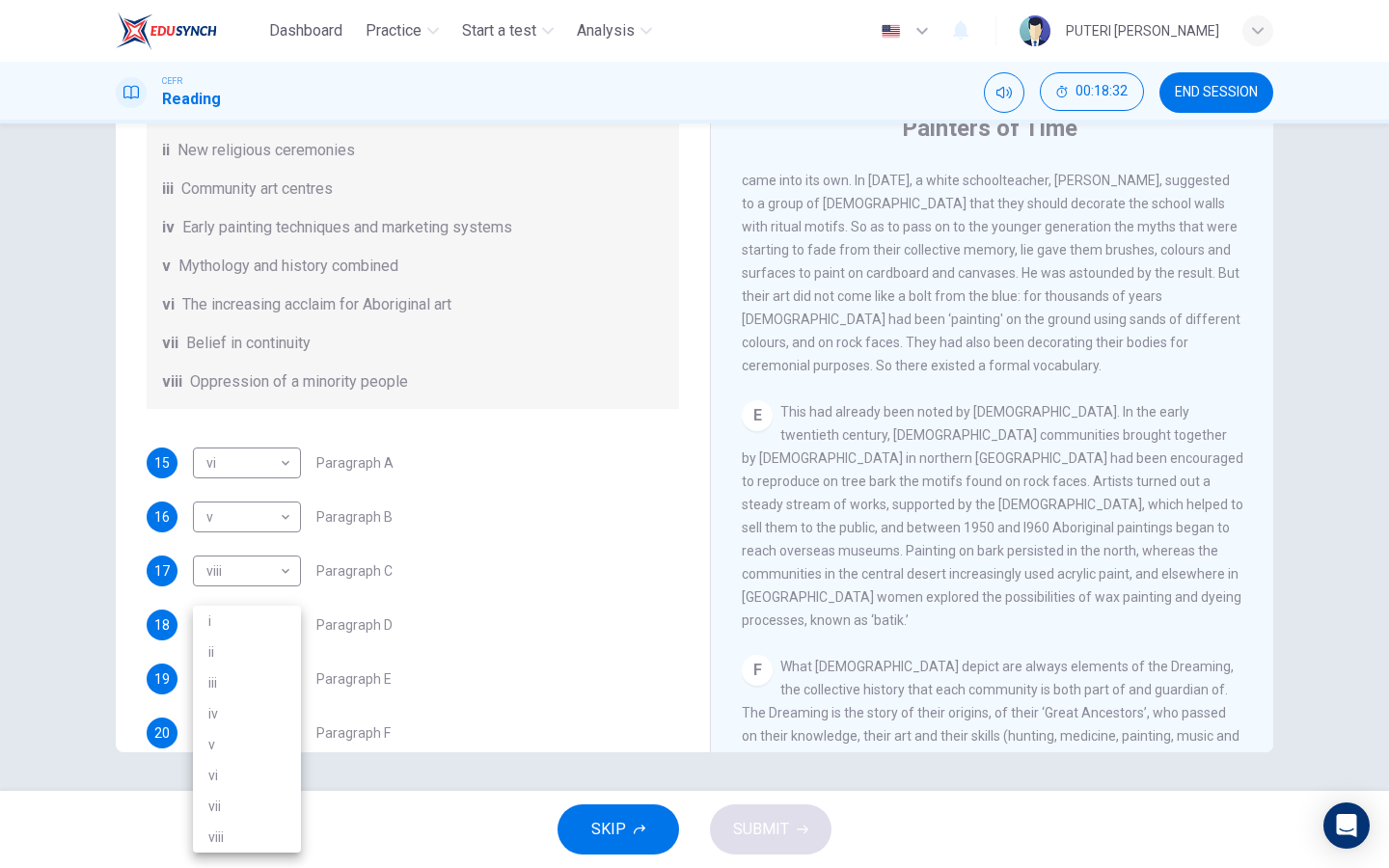 click on "Dashboard Practice Start a test Analysis English en ​ PUTERI IRDINA ARISYA BINTI ABDULLAH CEFR Reading 00:18:32 END SESSION Questions 15 - 20 The Reading Passage has eight paragraphs  A-H .
Choose the most suitable heading for paragraphs  A-F  from the list of headings below.
Write the correct number (i-viii) in the boxes below. List of Headings i Amazing results from a project ii New religious ceremonies iii Community art centres iv Early painting techniques and marketing systems v Mythology and history combined vi The increasing acclaim for Aboriginal art vii Belief in continuity viii Oppression of a minority people 15 vi vi ​ Paragraph A 16 v v ​ Paragraph B 17 viii viii ​ Paragraph C 18 iv iv ​ Paragraph D 19 ​ ​ Paragraph E 20 ​ ​ Paragraph F Painters of Time CLICK TO ZOOM Click to Zoom A B C D E F G H  Today, Aboriginal painting has become a great success. Some works sell for more than $25,000, and exceptional items may fetch as much as $180,000 in Australia. SKIP SUBMIT
2025" at bounding box center [694, 434] 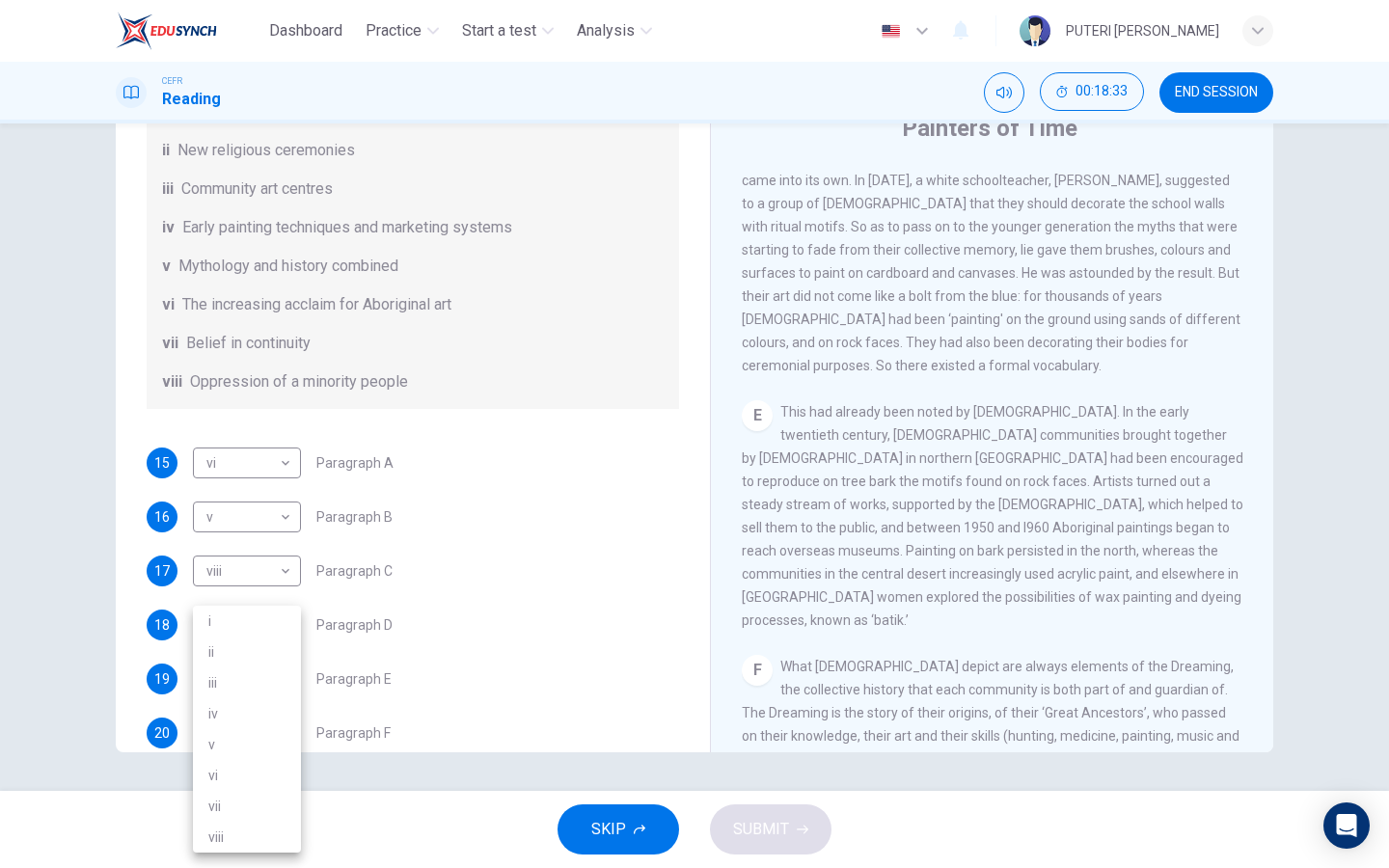 click on "iii" at bounding box center [247, 683] 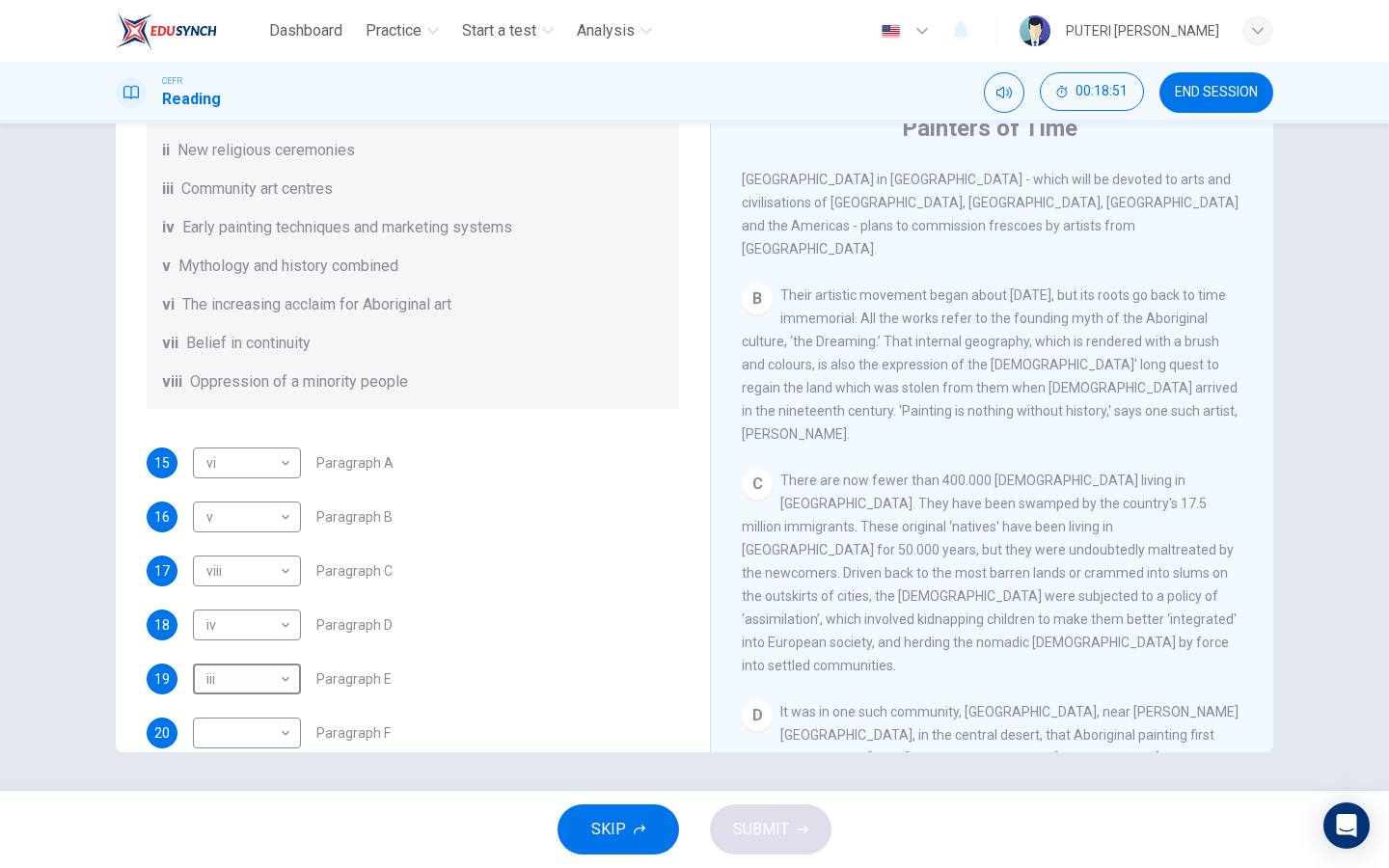 scroll, scrollTop: 470, scrollLeft: 0, axis: vertical 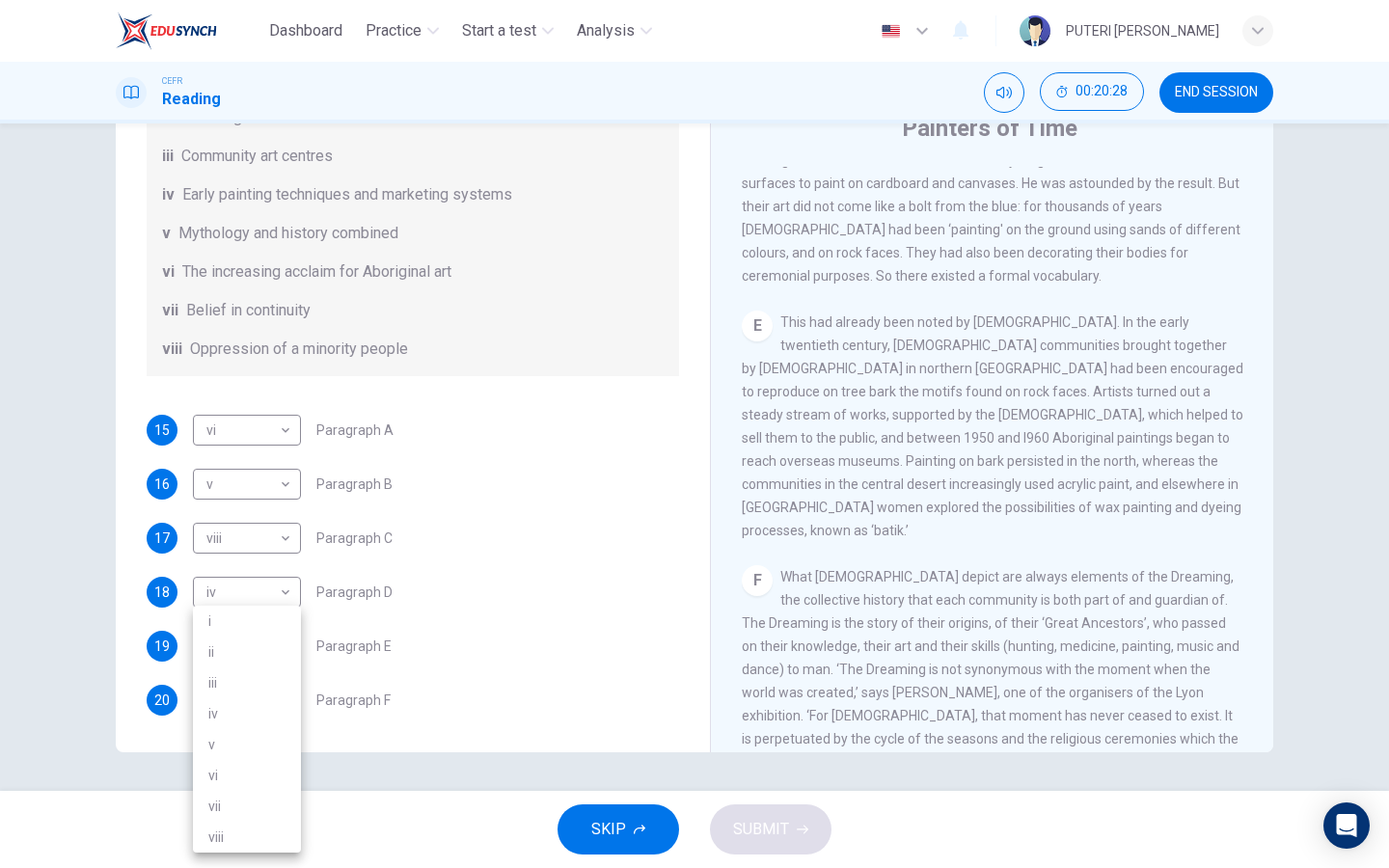 click on "Dashboard Practice Start a test Analysis English en ​ PUTERI IRDINA ARISYA BINTI ABDULLAH CEFR Reading 00:20:28 END SESSION Questions 15 - 20 The Reading Passage has eight paragraphs  A-H .
Choose the most suitable heading for paragraphs  A-F  from the list of headings below.
Write the correct number (i-viii) in the boxes below. List of Headings i Amazing results from a project ii New religious ceremonies iii Community art centres iv Early painting techniques and marketing systems v Mythology and history combined vi The increasing acclaim for Aboriginal art vii Belief in continuity viii Oppression of a minority people 15 vi vi ​ Paragraph A 16 v v ​ Paragraph B 17 viii viii ​ Paragraph C 18 iv iv ​ Paragraph D 19 iii iii ​ Paragraph E 20 ​ ​ Paragraph F Painters of Time CLICK TO ZOOM Click to Zoom A B C D E F G H  Today, Aboriginal painting has become a great success. Some works sell for more than $25,000, and exceptional items may fetch as much as $180,000 in Australia. SKIP SUBMIT" at bounding box center [694, 434] 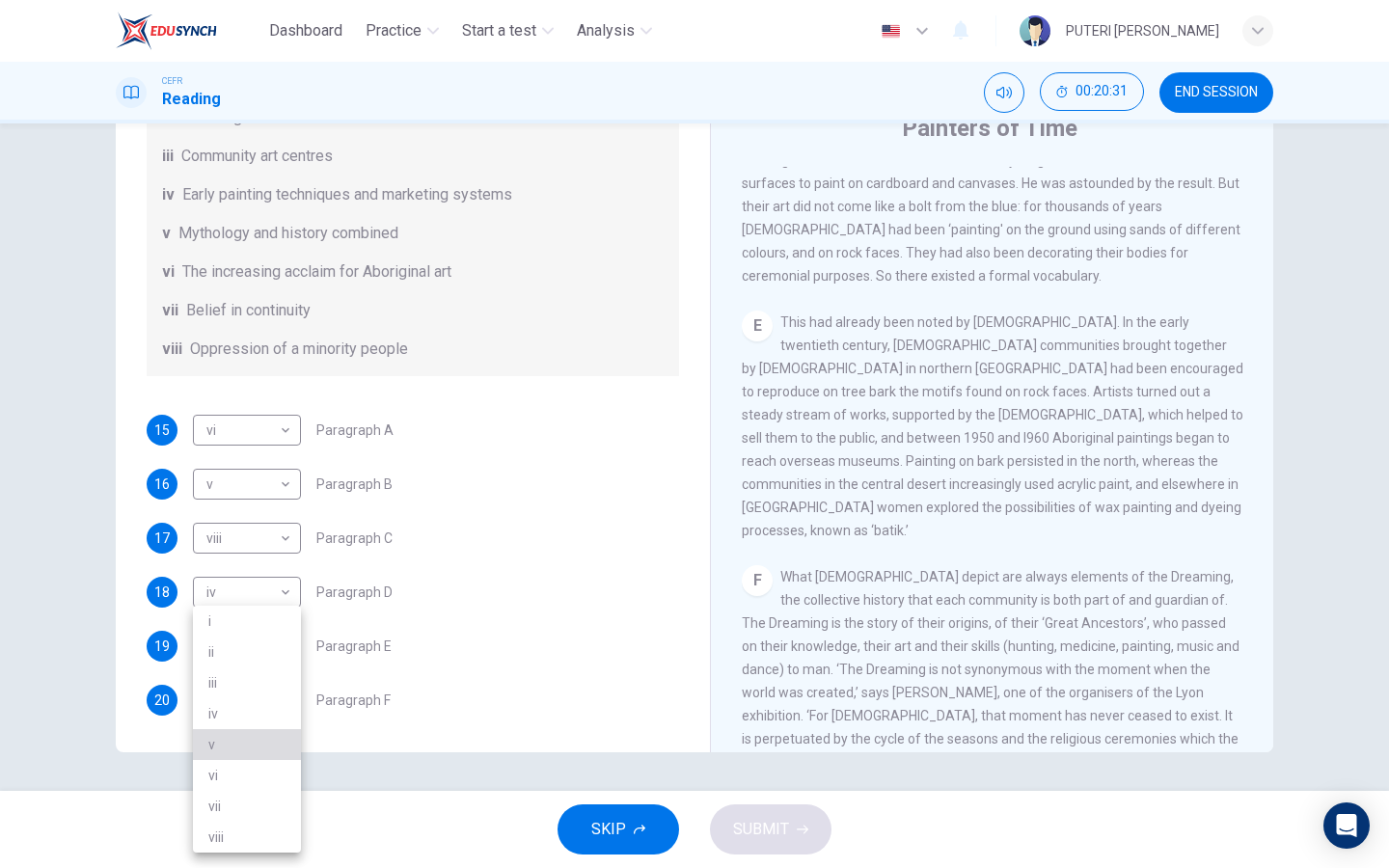 click on "v" at bounding box center (247, 745) 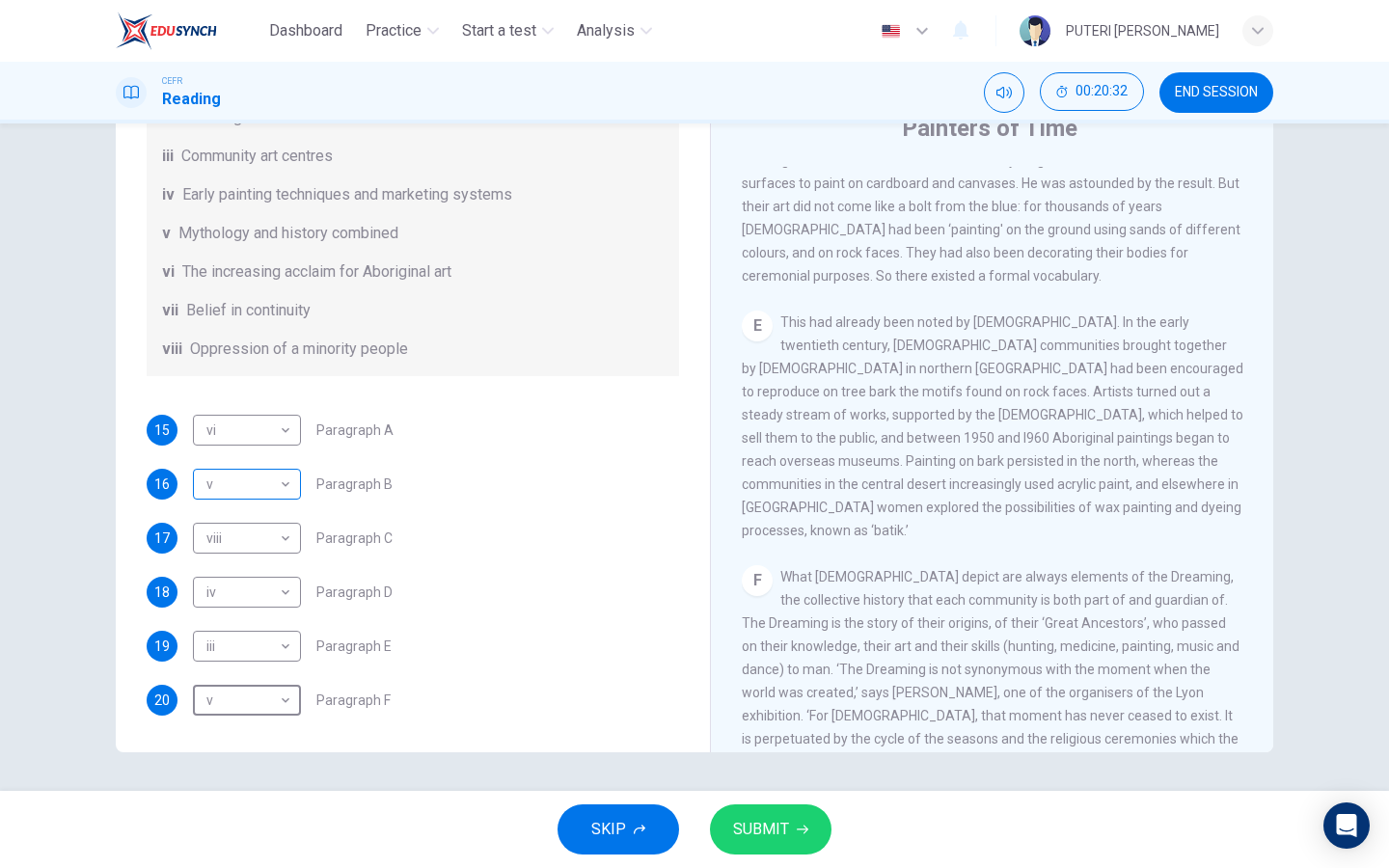 click on "Dashboard Practice Start a test Analysis English en ​ PUTERI IRDINA ARISYA BINTI ABDULLAH CEFR Reading 00:20:32 END SESSION Questions 15 - 20 The Reading Passage has eight paragraphs  A-H .
Choose the most suitable heading for paragraphs  A-F  from the list of headings below.
Write the correct number (i-viii) in the boxes below. List of Headings i Amazing results from a project ii New religious ceremonies iii Community art centres iv Early painting techniques and marketing systems v Mythology and history combined vi The increasing acclaim for Aboriginal art vii Belief in continuity viii Oppression of a minority people 15 vi vi ​ Paragraph A 16 v v ​ Paragraph B 17 viii viii ​ Paragraph C 18 iv iv ​ Paragraph D 19 iii iii ​ Paragraph E 20 v v ​ Paragraph F Painters of Time CLICK TO ZOOM Click to Zoom A B C D E F G H  Today, Aboriginal painting has become a great success. Some works sell for more than $25,000, and exceptional items may fetch as much as $180,000 in Australia. SKIP SUBMIT" at bounding box center [694, 434] 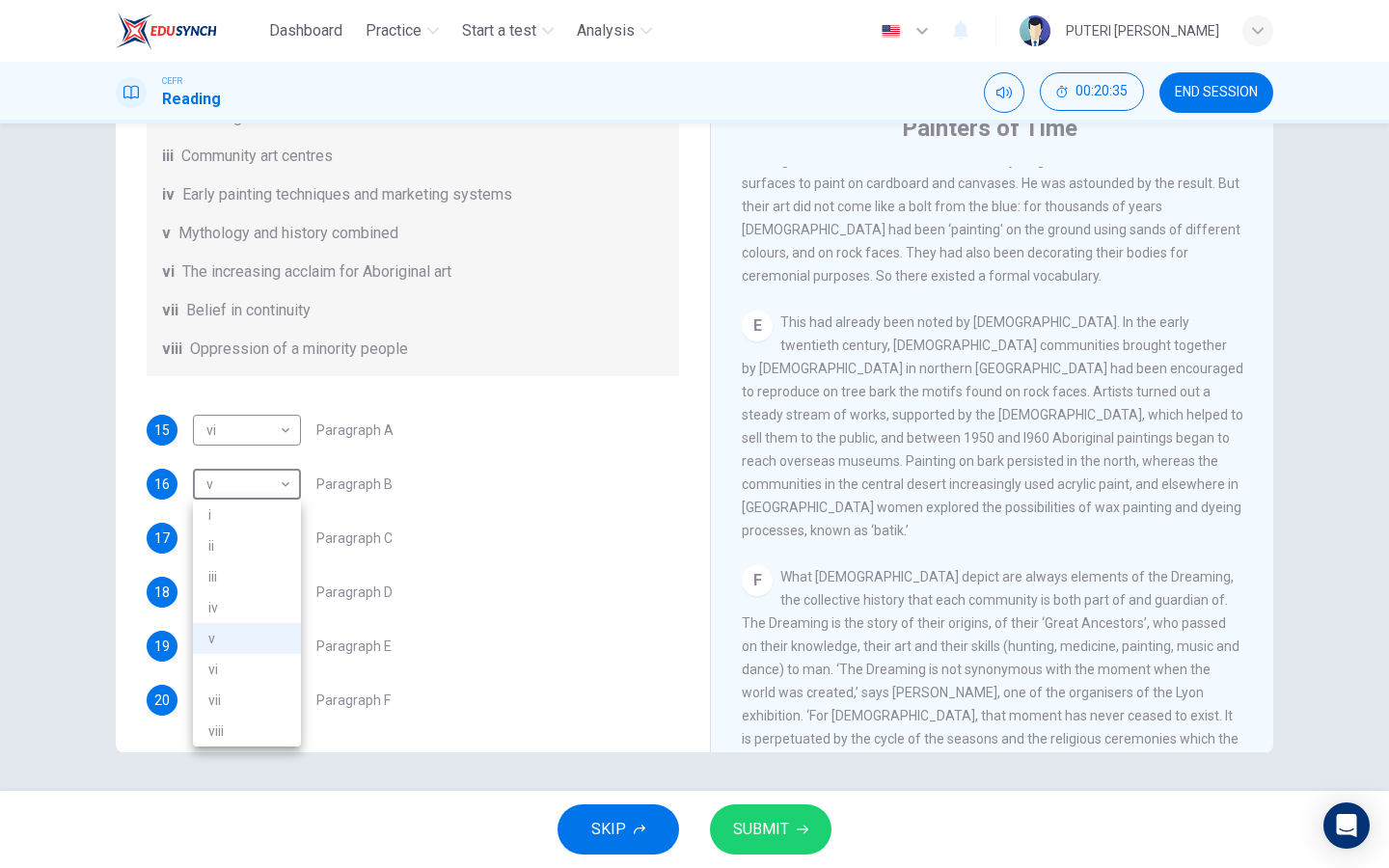click at bounding box center (694, 434) 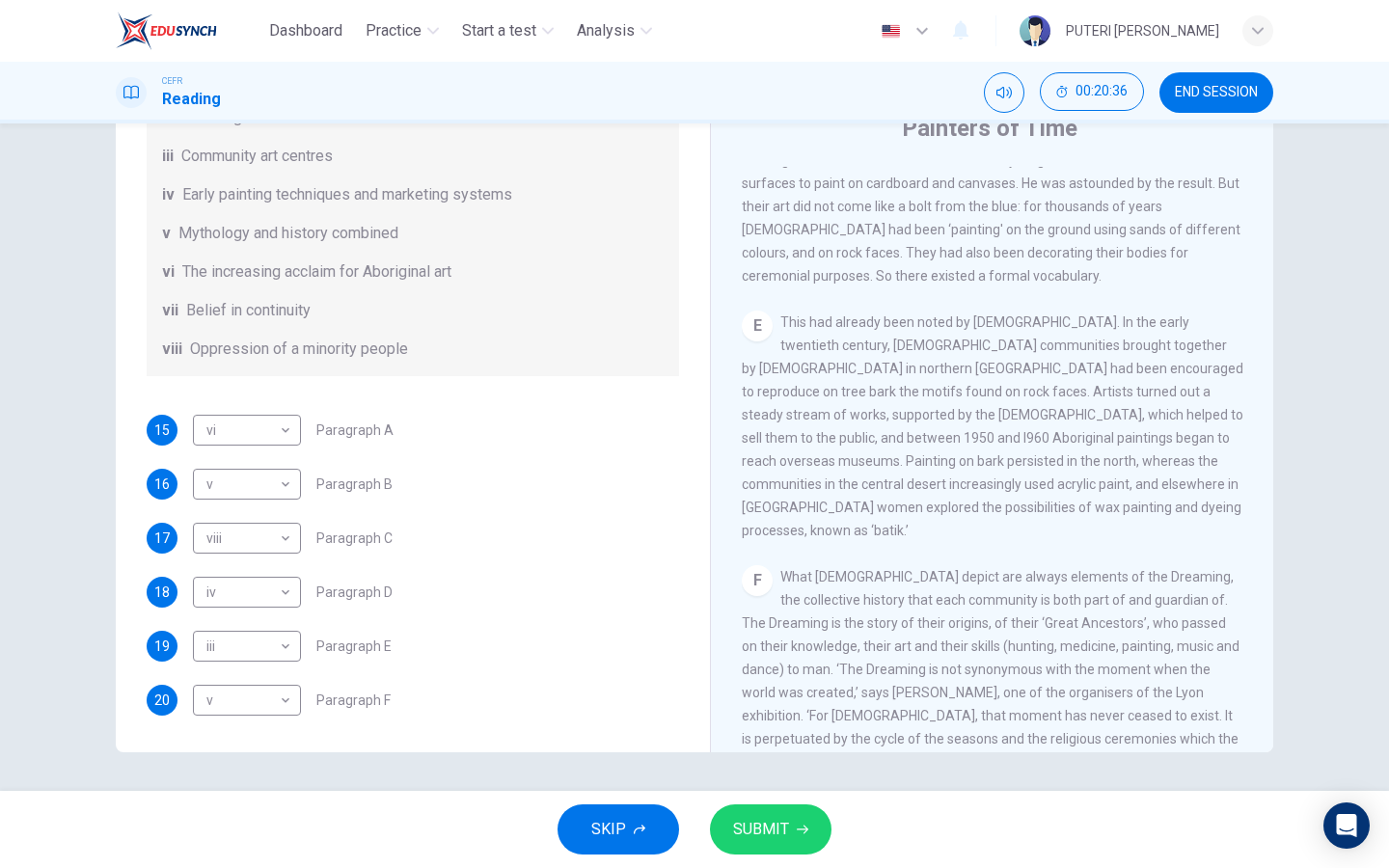 drag, startPoint x: 915, startPoint y: 394, endPoint x: 1038, endPoint y: 867, distance: 488.73101 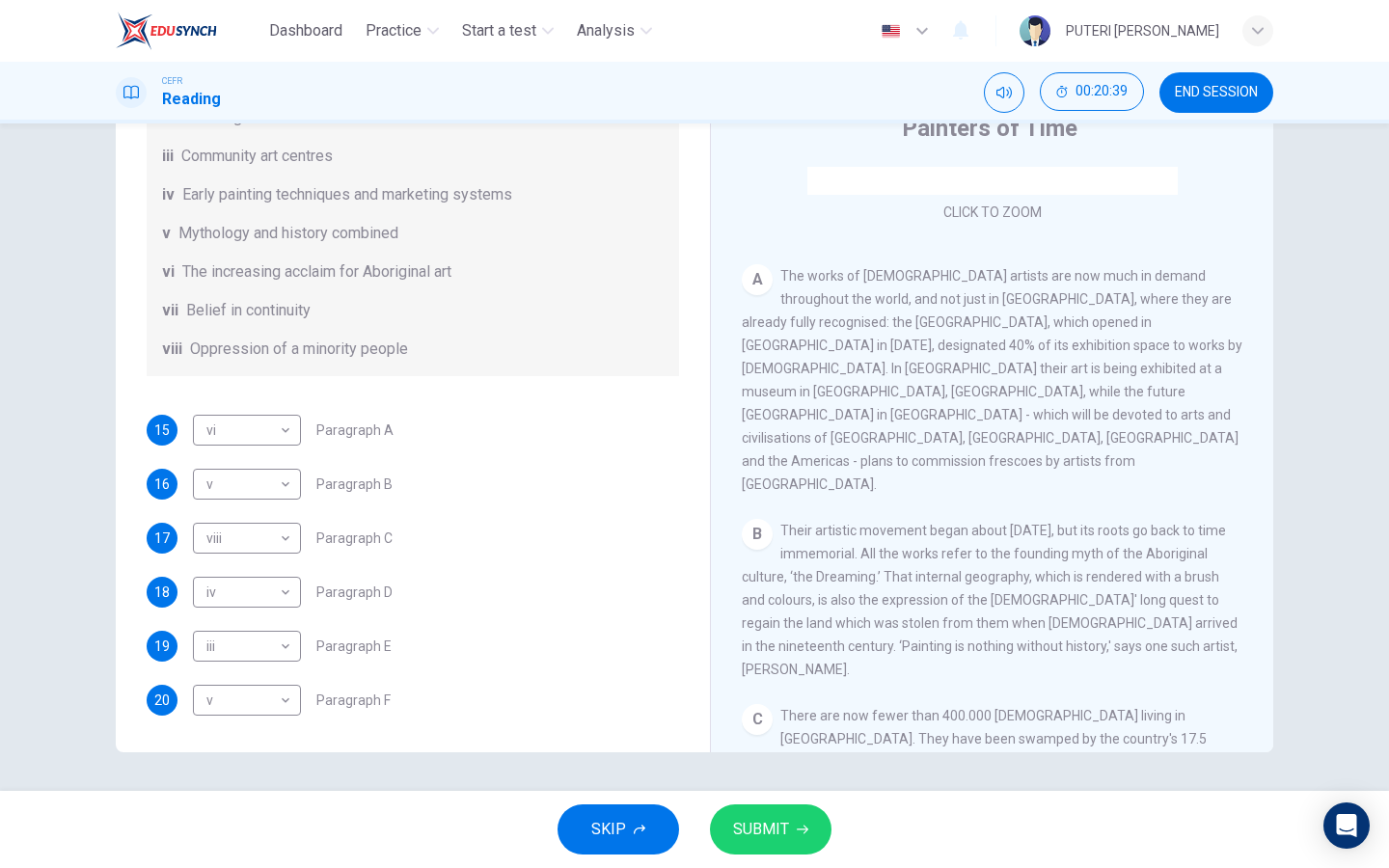 scroll, scrollTop: 295, scrollLeft: 0, axis: vertical 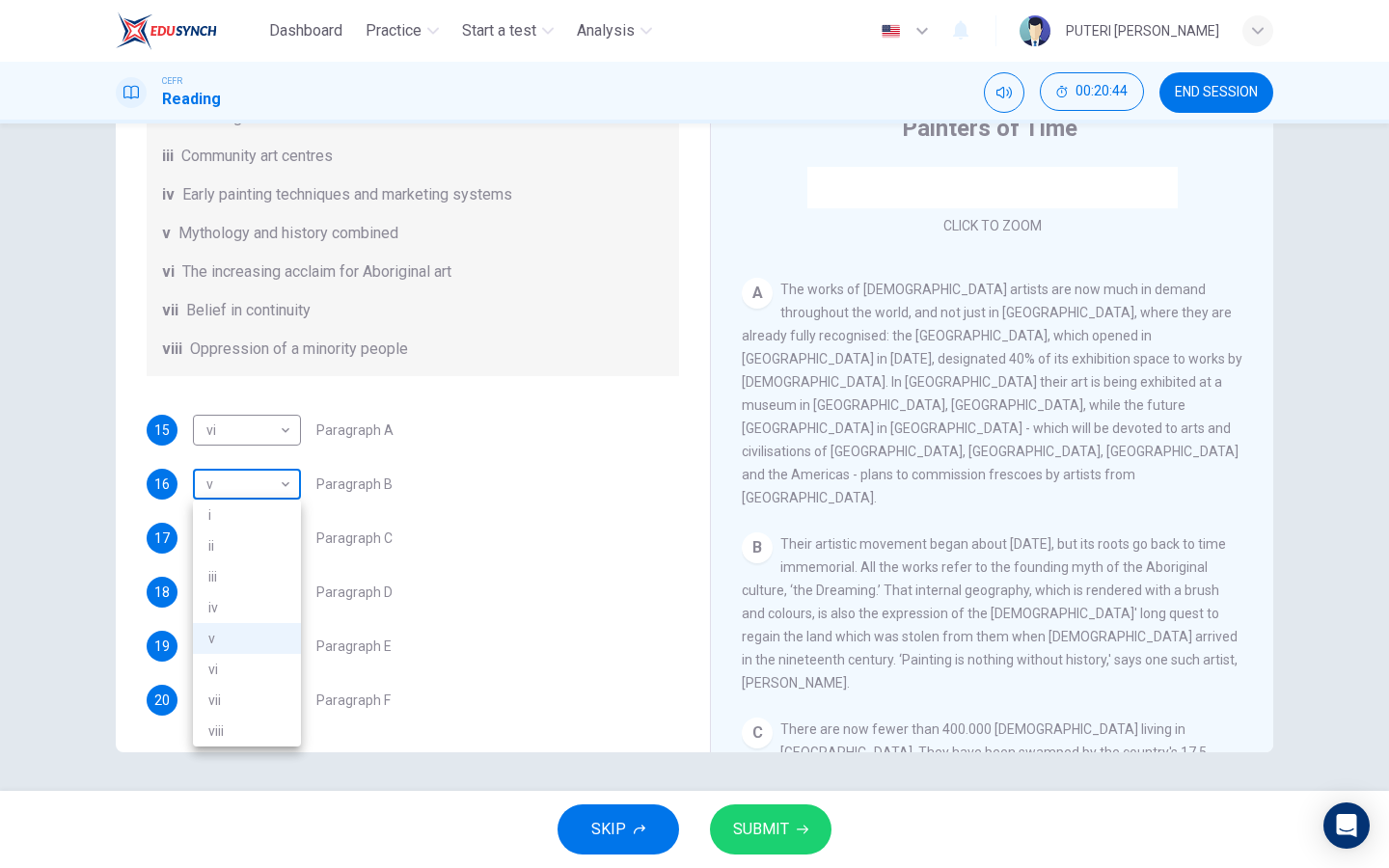 click on "Dashboard Practice Start a test Analysis English en ​ PUTERI IRDINA ARISYA BINTI ABDULLAH CEFR Reading 00:20:44 END SESSION Questions 15 - 20 The Reading Passage has eight paragraphs  A-H .
Choose the most suitable heading for paragraphs  A-F  from the list of headings below.
Write the correct number (i-viii) in the boxes below. List of Headings i Amazing results from a project ii New religious ceremonies iii Community art centres iv Early painting techniques and marketing systems v Mythology and history combined vi The increasing acclaim for Aboriginal art vii Belief in continuity viii Oppression of a minority people 15 vi vi ​ Paragraph A 16 v v ​ Paragraph B 17 viii viii ​ Paragraph C 18 iv iv ​ Paragraph D 19 iii iii ​ Paragraph E 20 v v ​ Paragraph F Painters of Time CLICK TO ZOOM Click to Zoom A B C D E F G H  Today, Aboriginal painting has become a great success. Some works sell for more than $25,000, and exceptional items may fetch as much as $180,000 in Australia. SKIP SUBMIT" at bounding box center [694, 434] 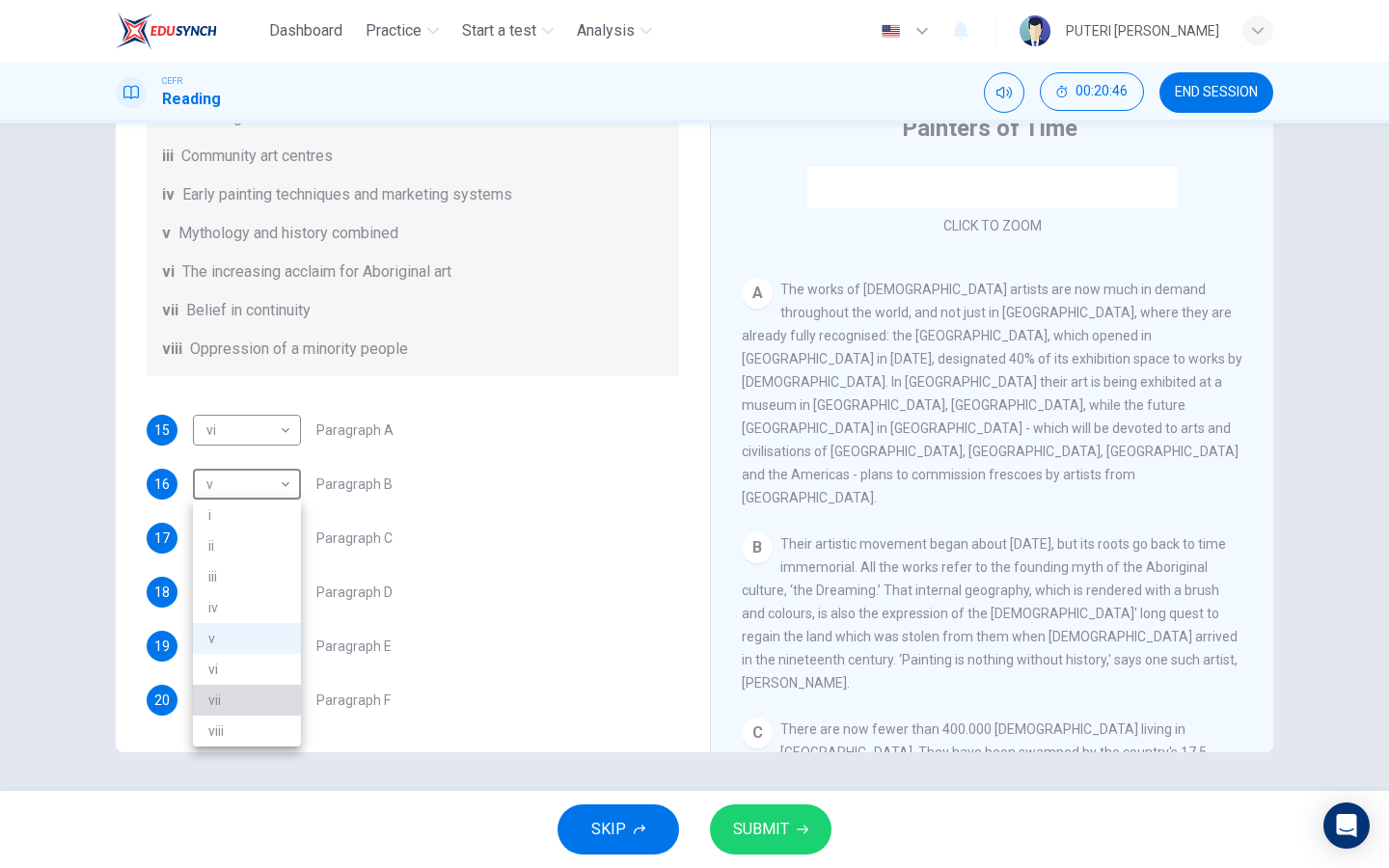 click on "vii" at bounding box center (247, 700) 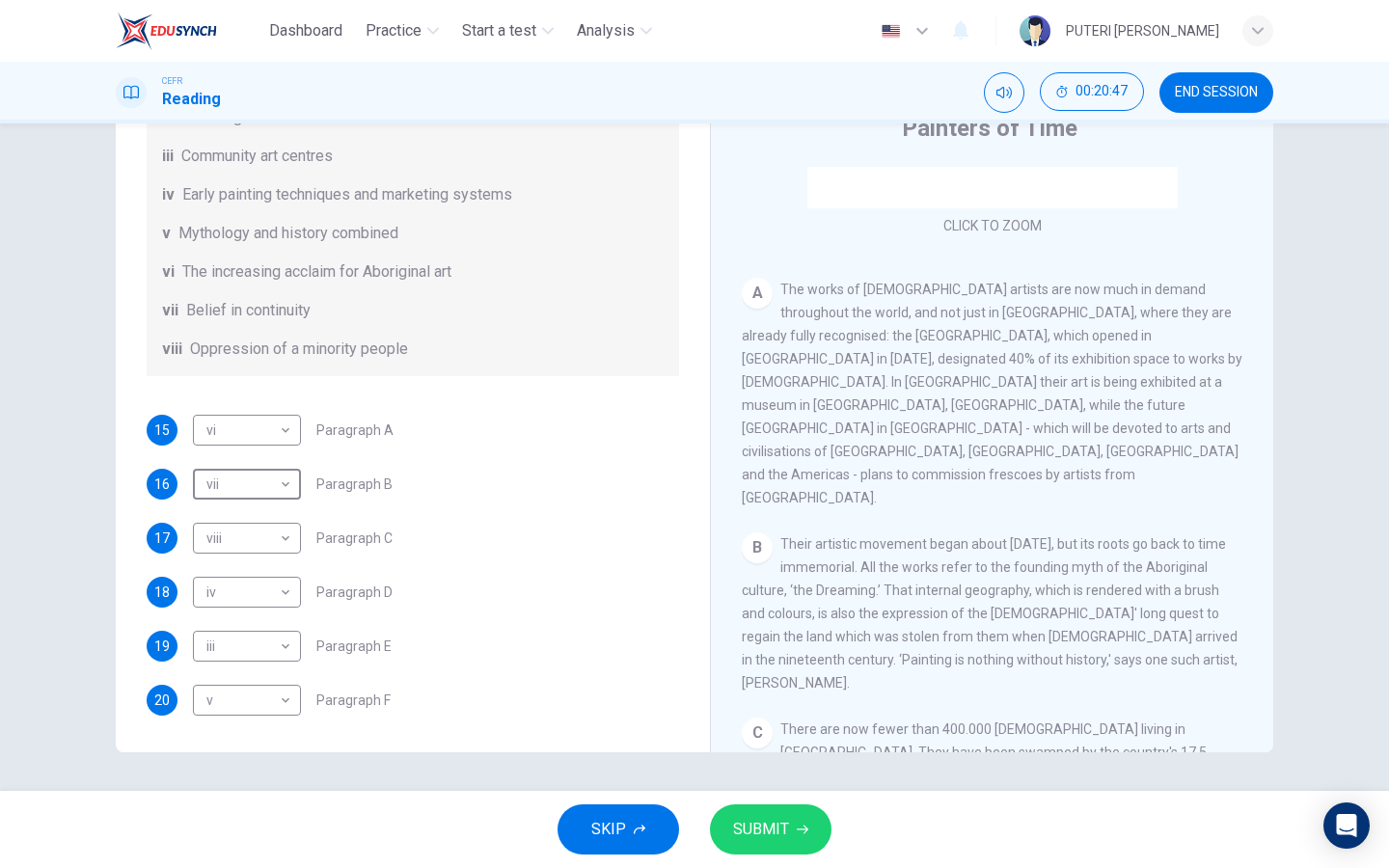 click on "SUBMIT" at bounding box center [771, 829] 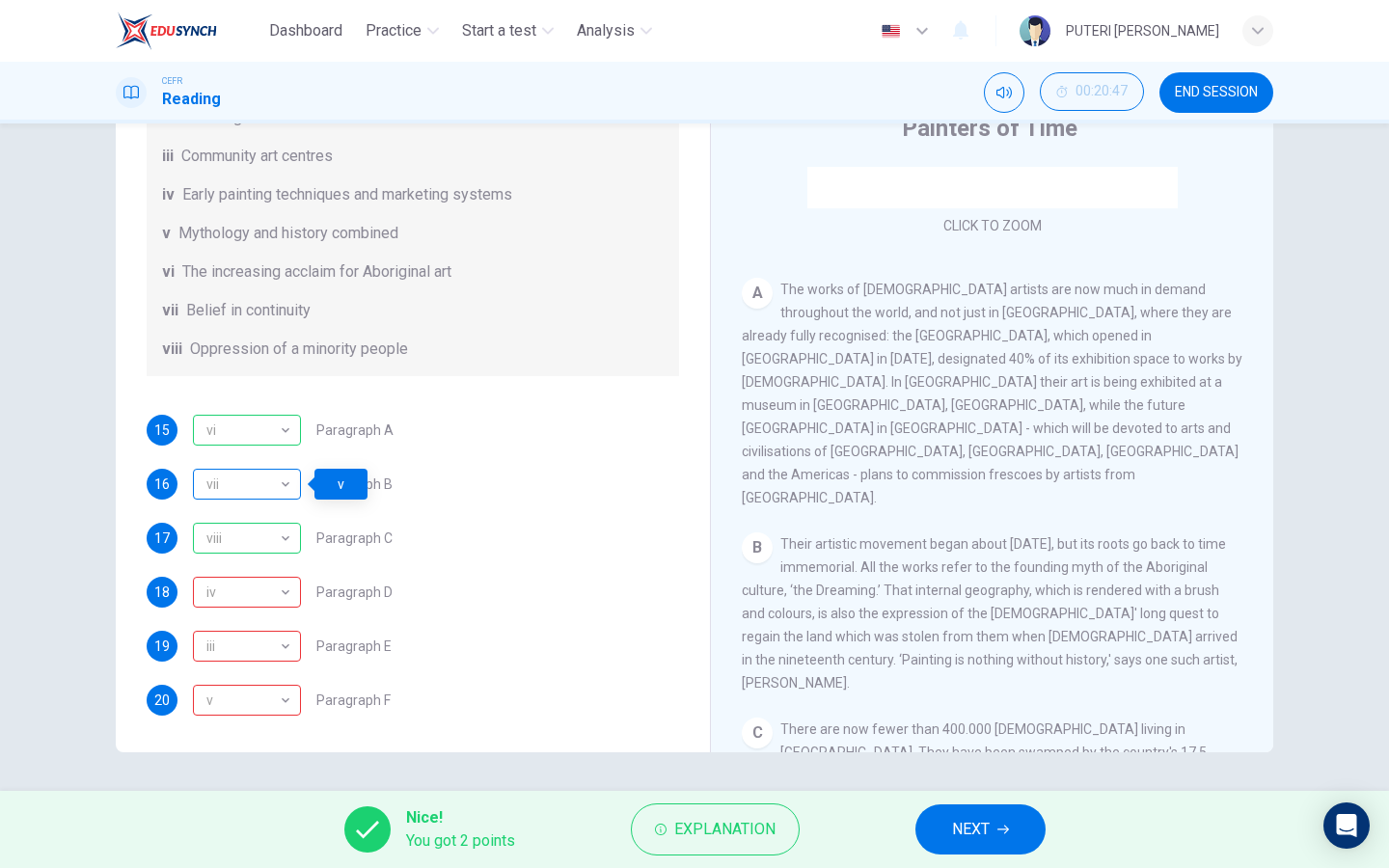 click on "vii" at bounding box center [243, 484] 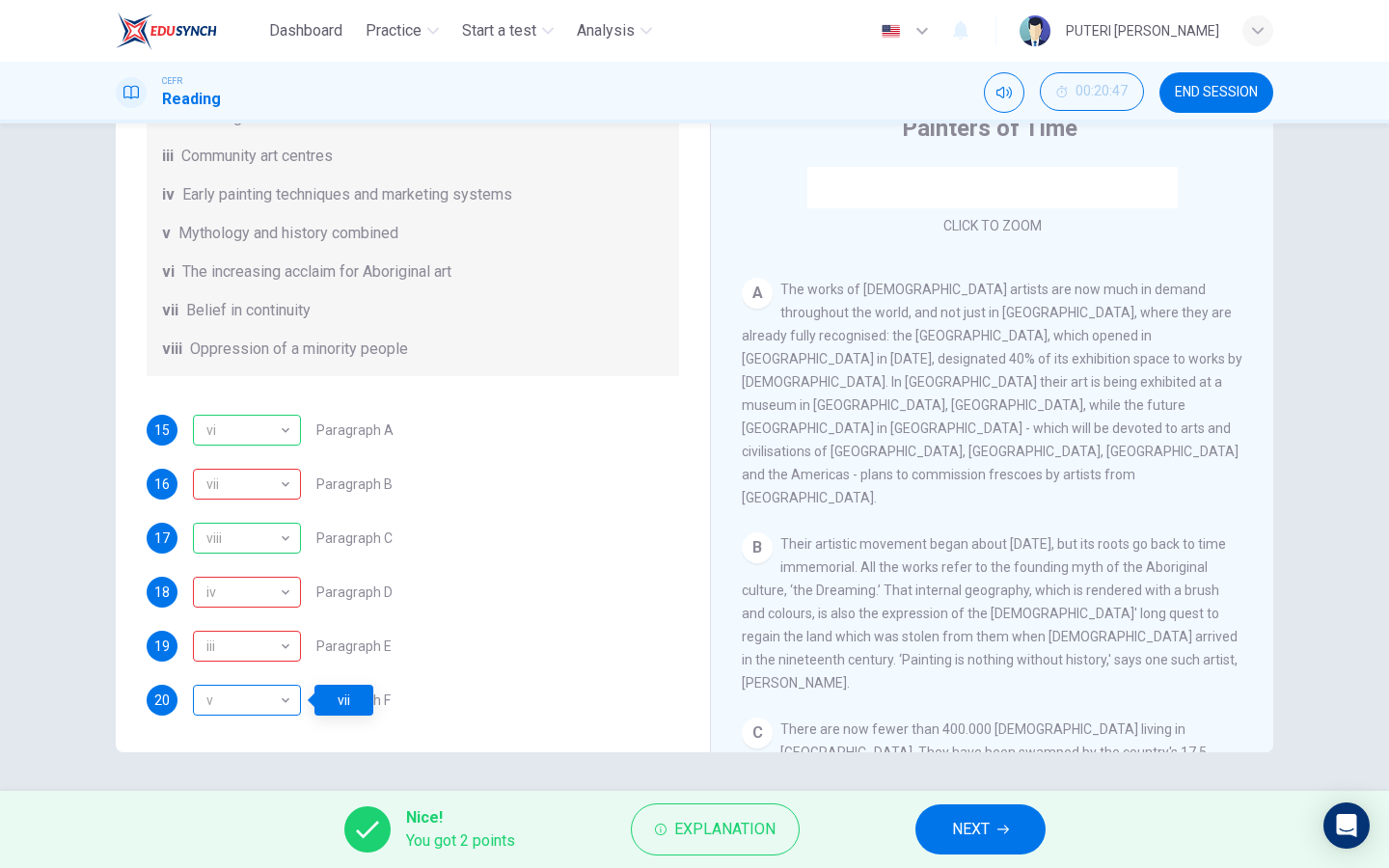 click on "v" at bounding box center (243, 700) 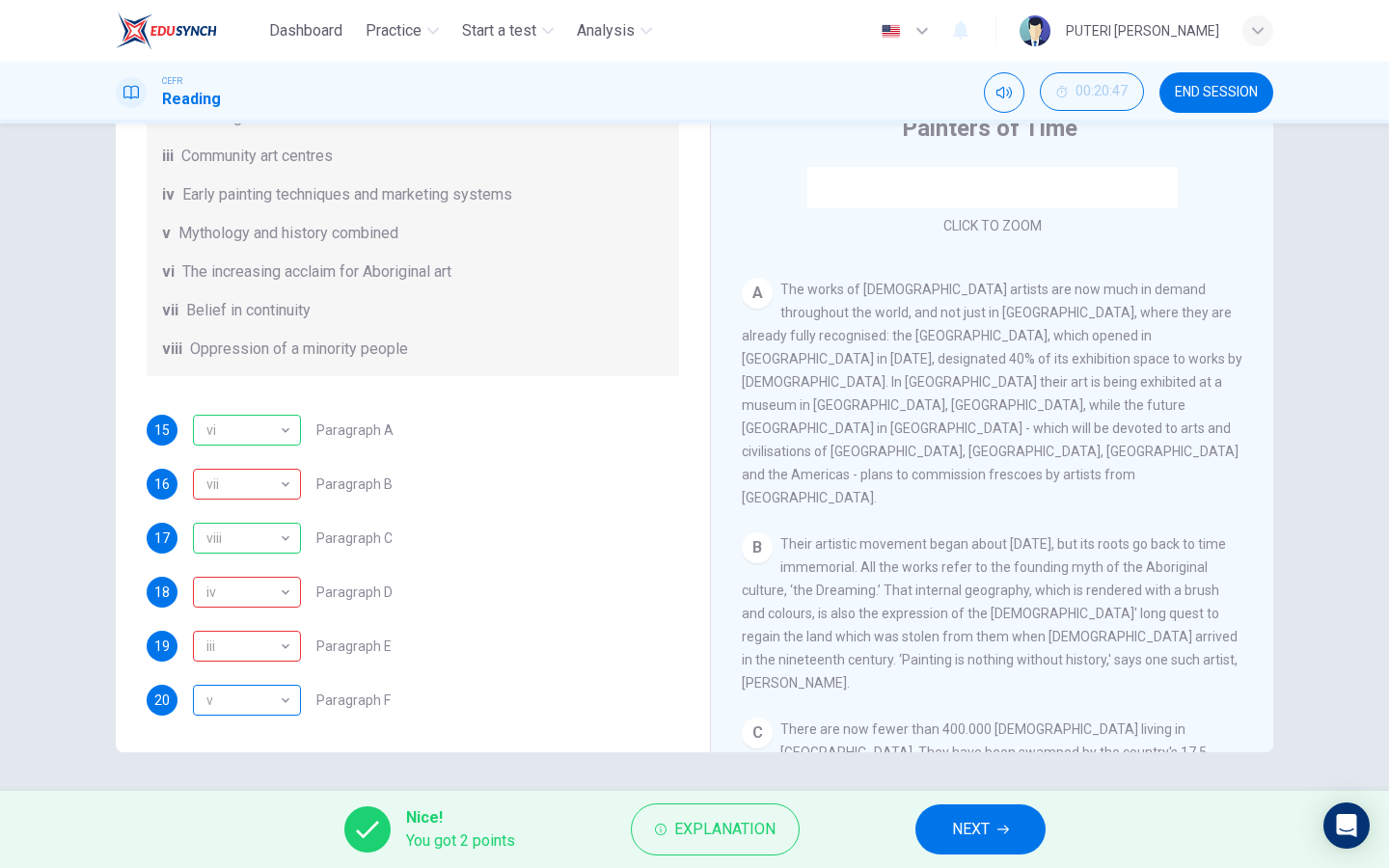 click on "v" at bounding box center (243, 700) 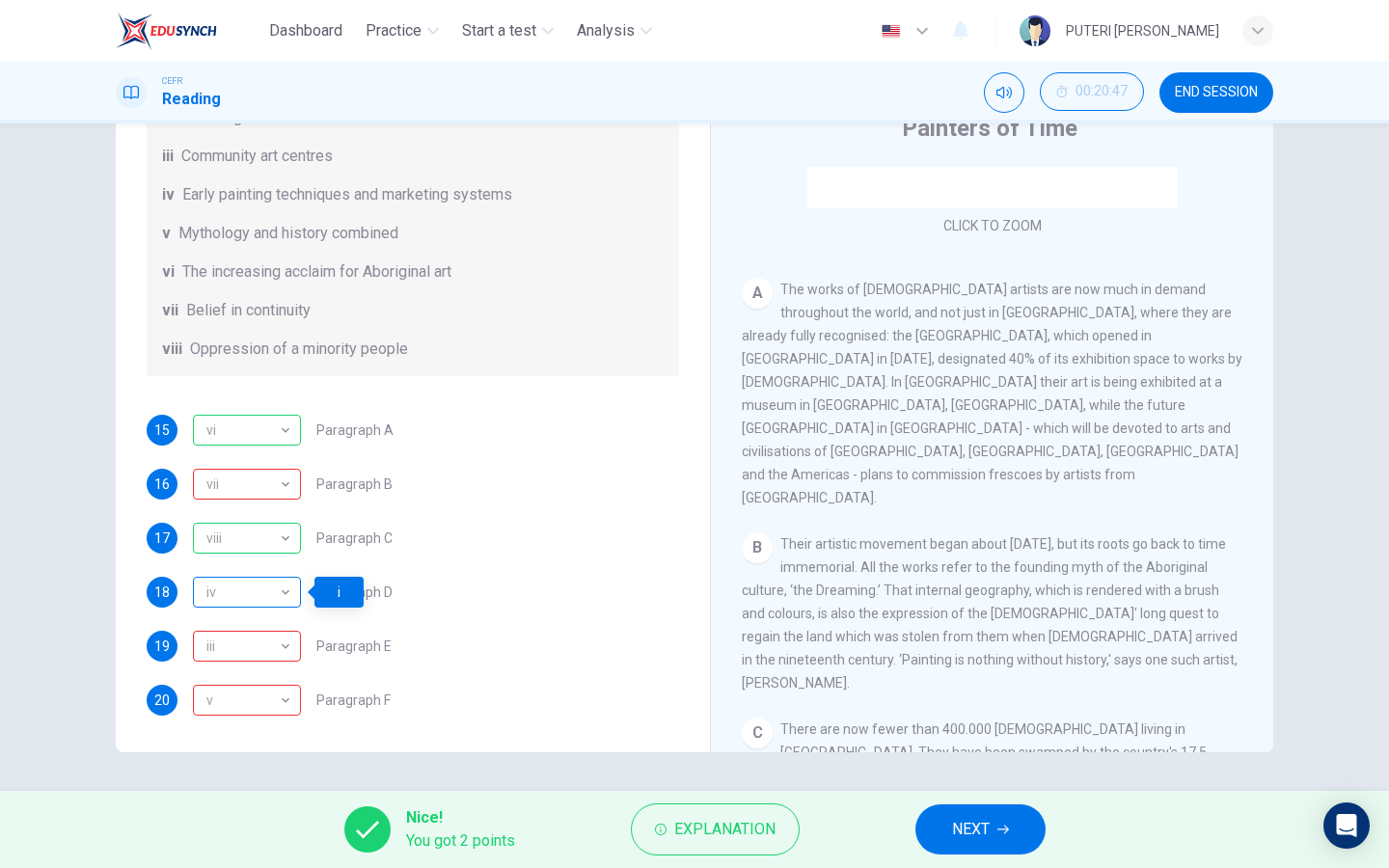 click on "iv" at bounding box center (243, 592) 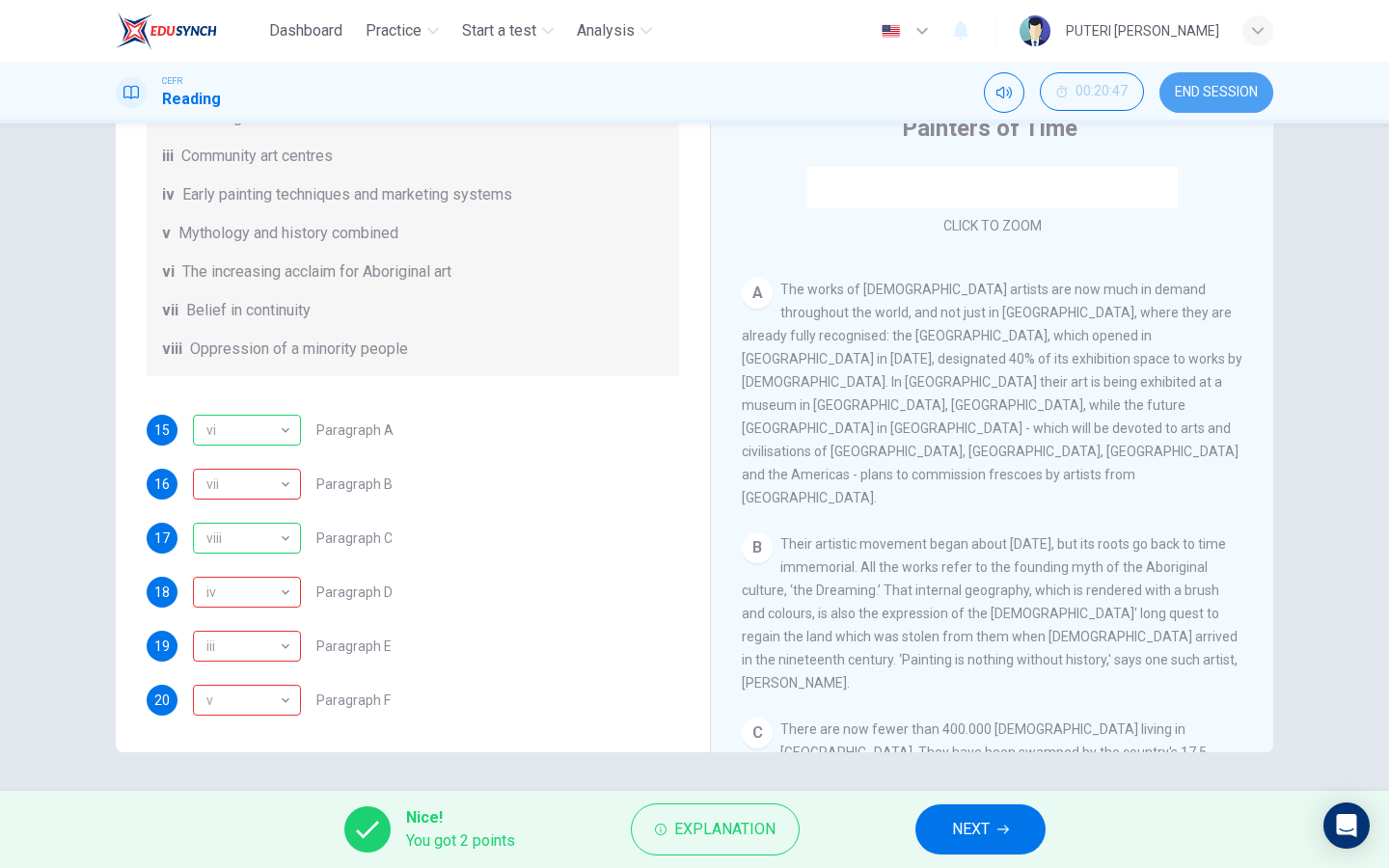 click on "END SESSION" at bounding box center [1216, 93] 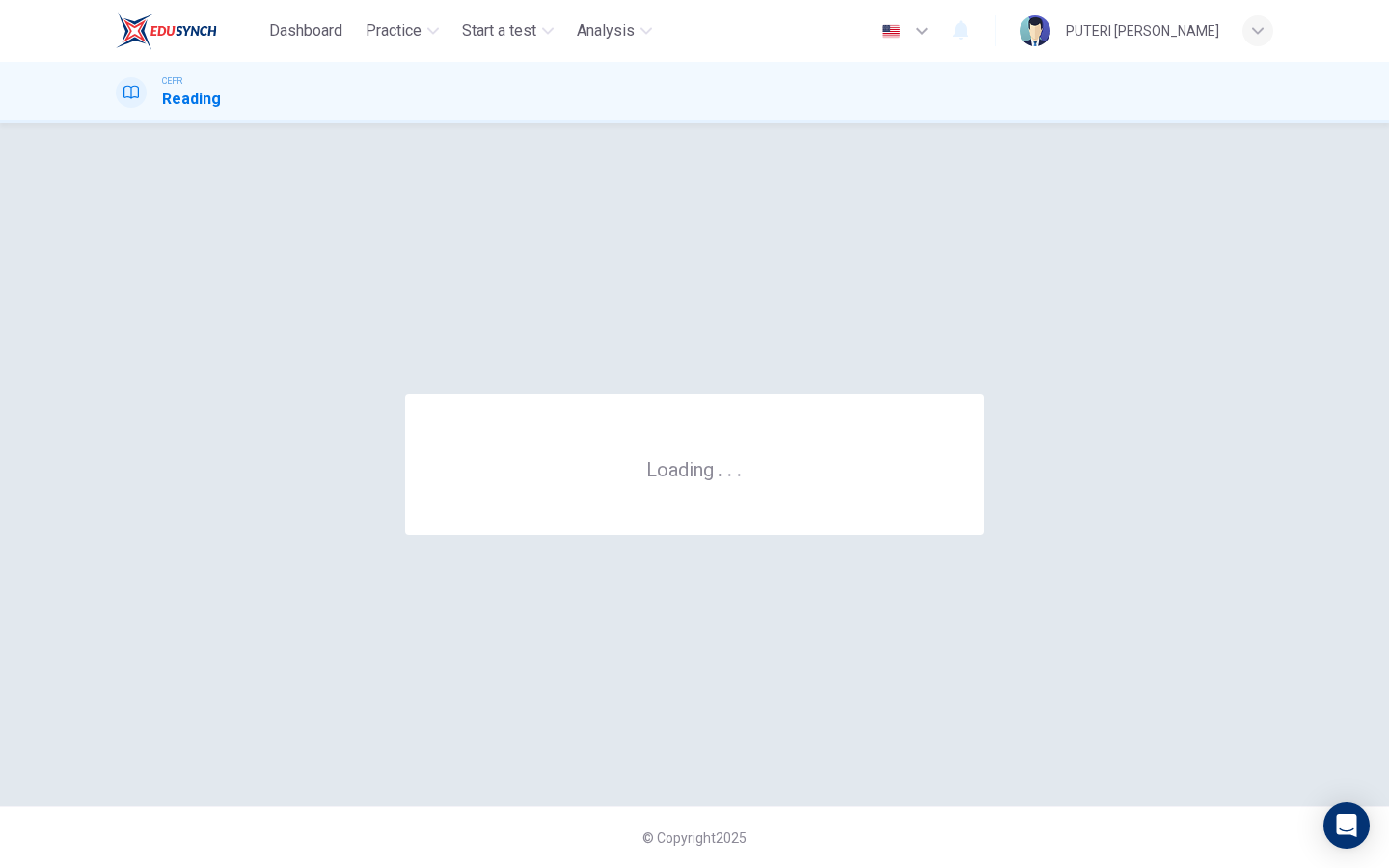 scroll, scrollTop: 0, scrollLeft: 0, axis: both 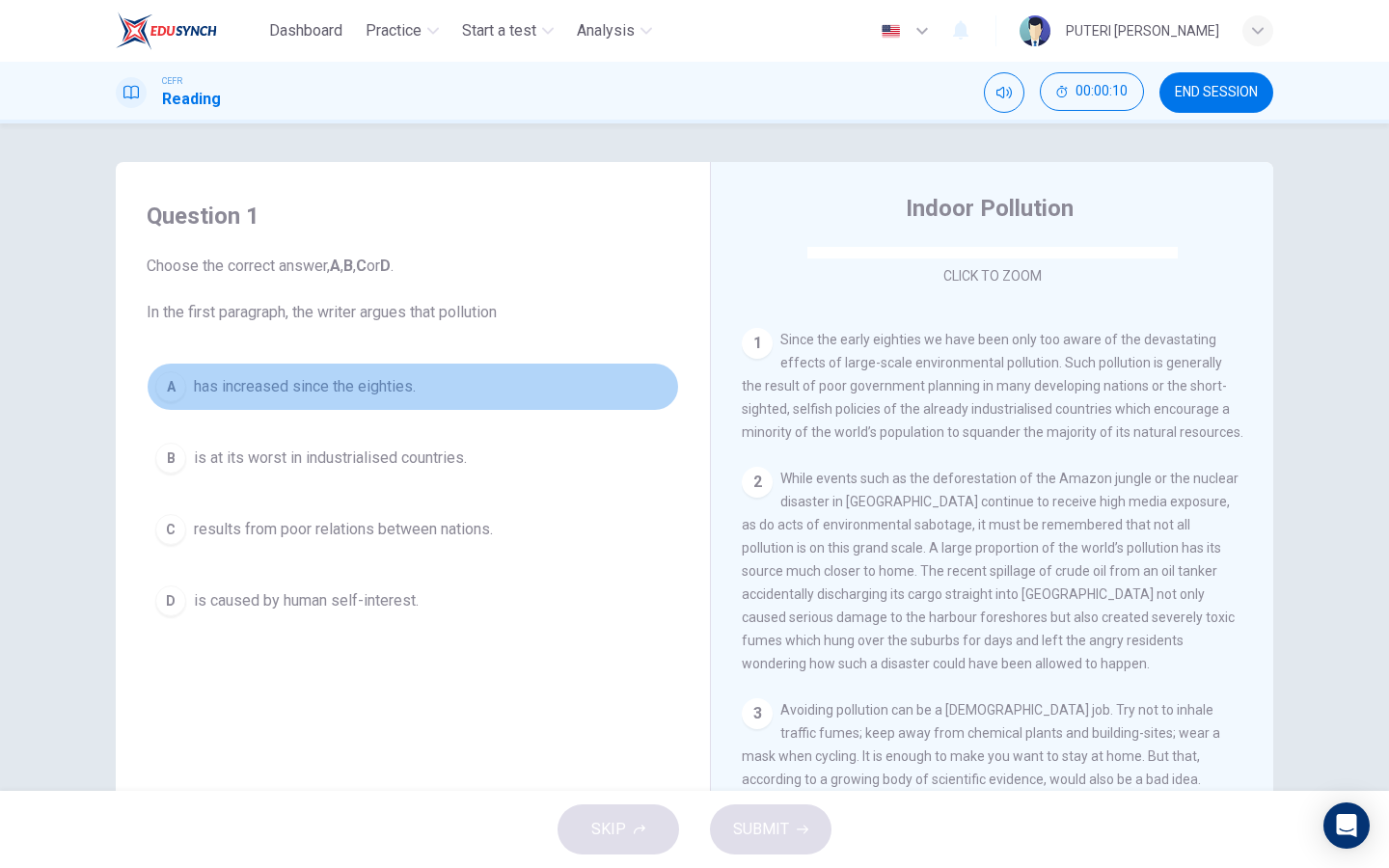 click on "has increased since the eighties." at bounding box center [305, 387] 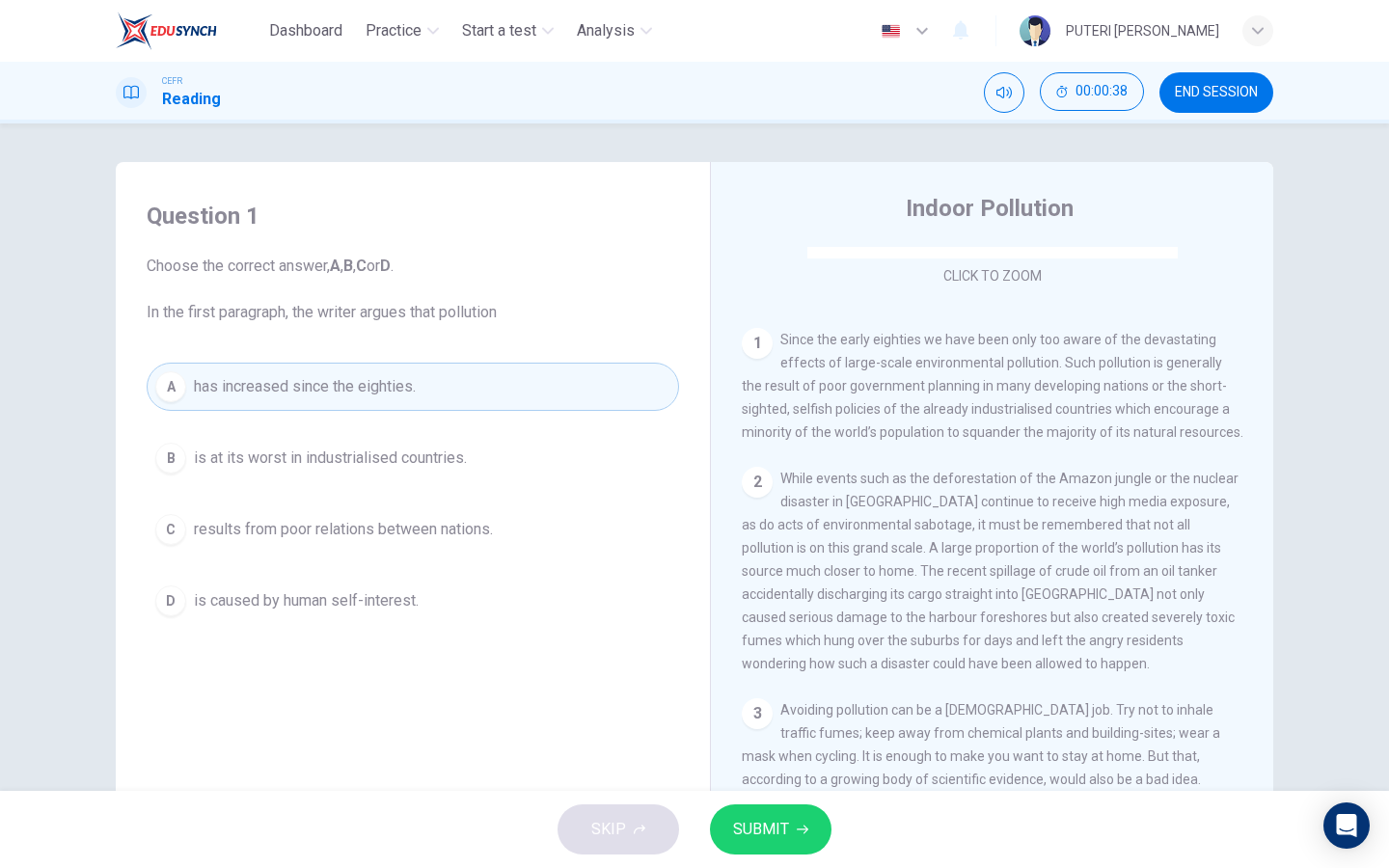 click on "SUBMIT" at bounding box center (761, 829) 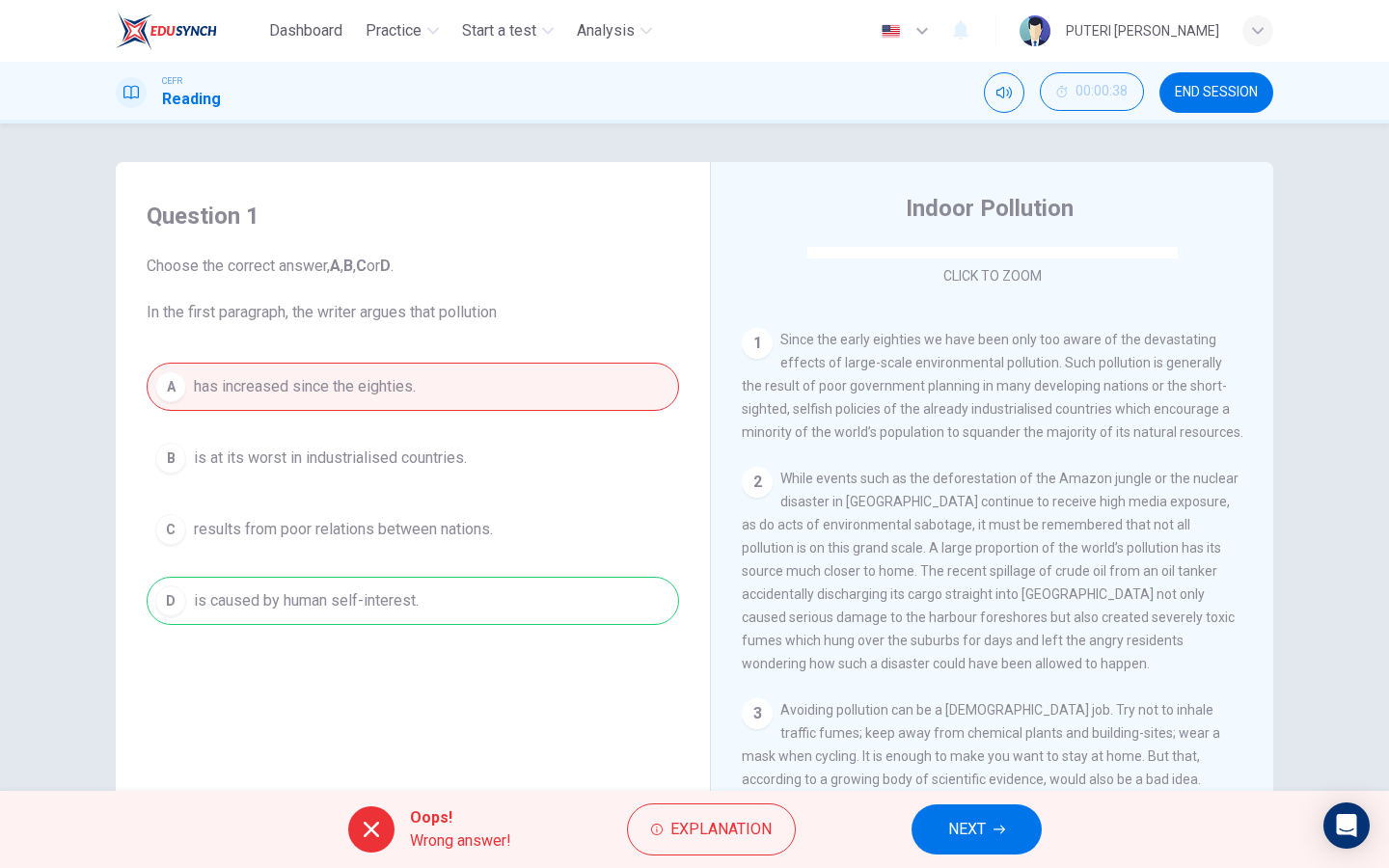 drag, startPoint x: 740, startPoint y: 410, endPoint x: 732, endPoint y: 418, distance: 11.313708 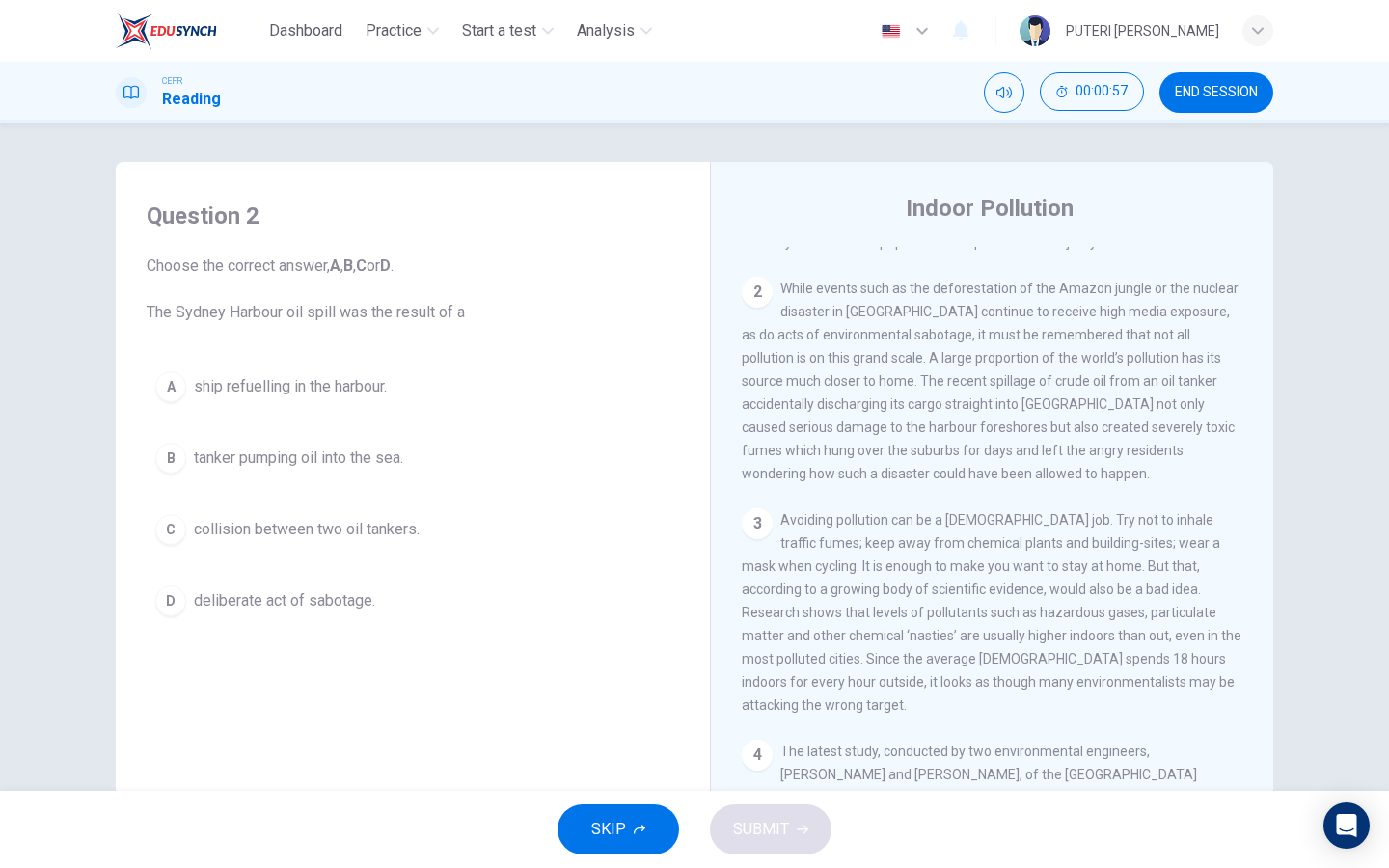 scroll, scrollTop: 508, scrollLeft: 0, axis: vertical 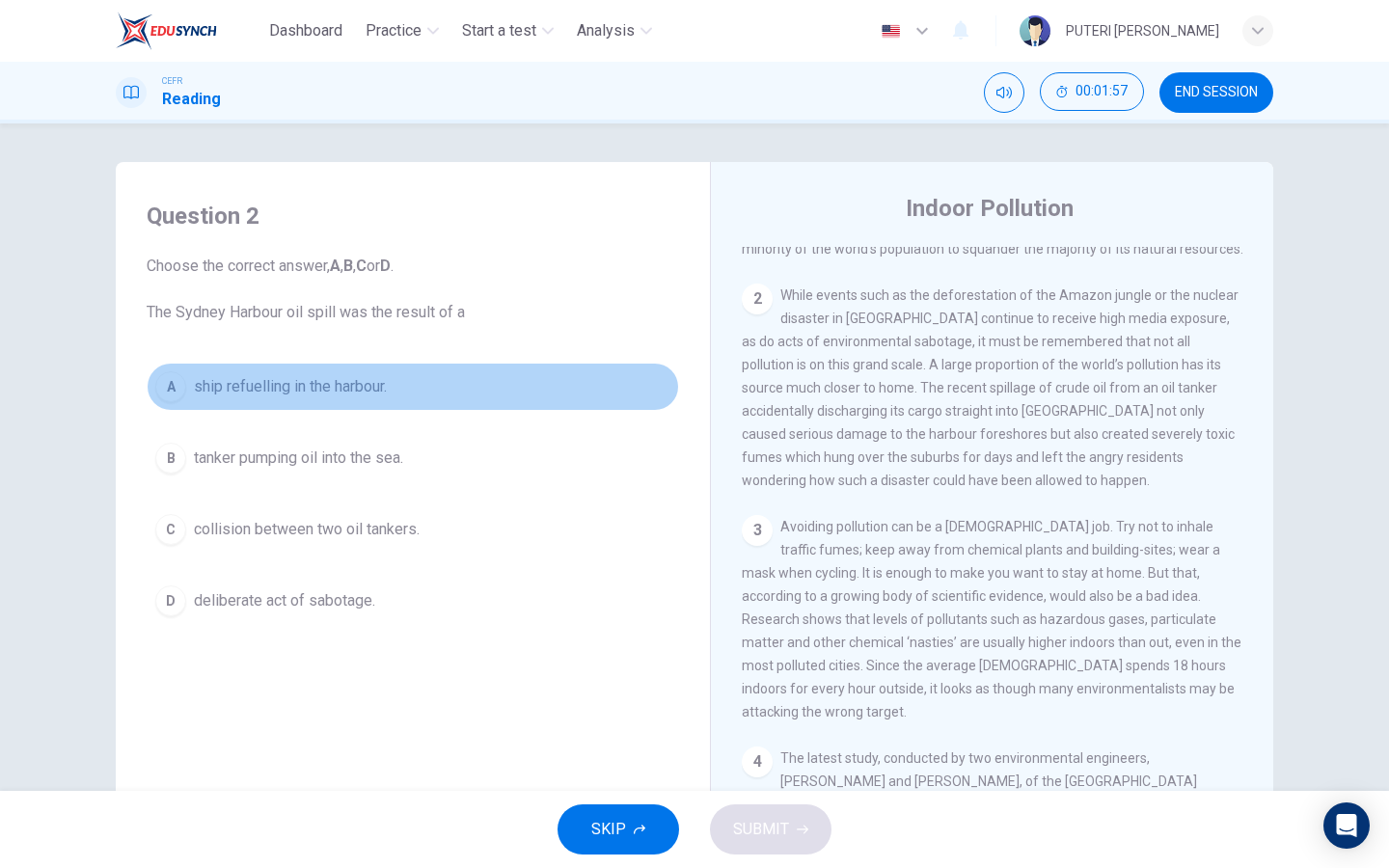 click on "ship refuelling in the harbour." at bounding box center (290, 387) 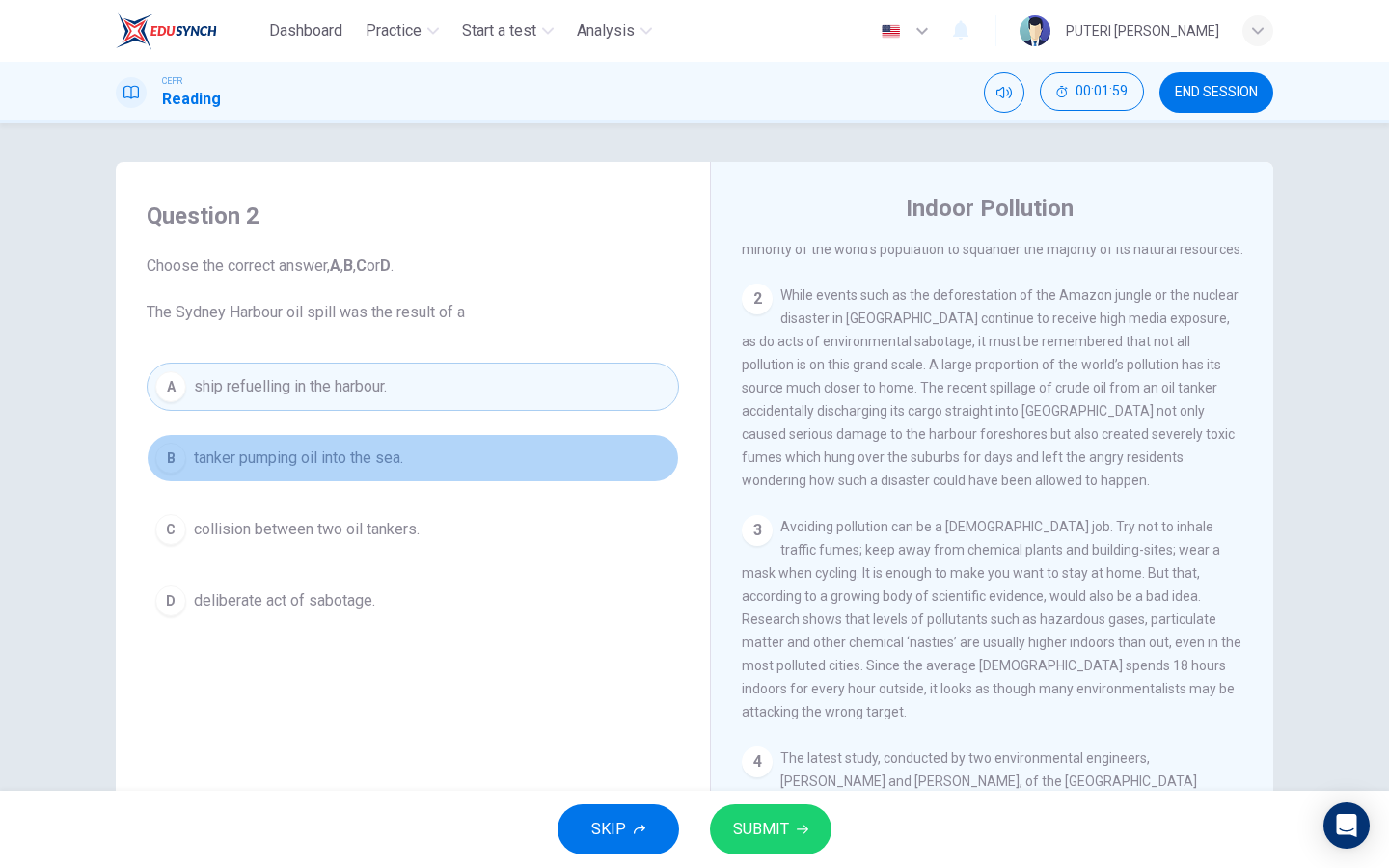 click on "B tanker pumping oil into the sea." at bounding box center [413, 458] 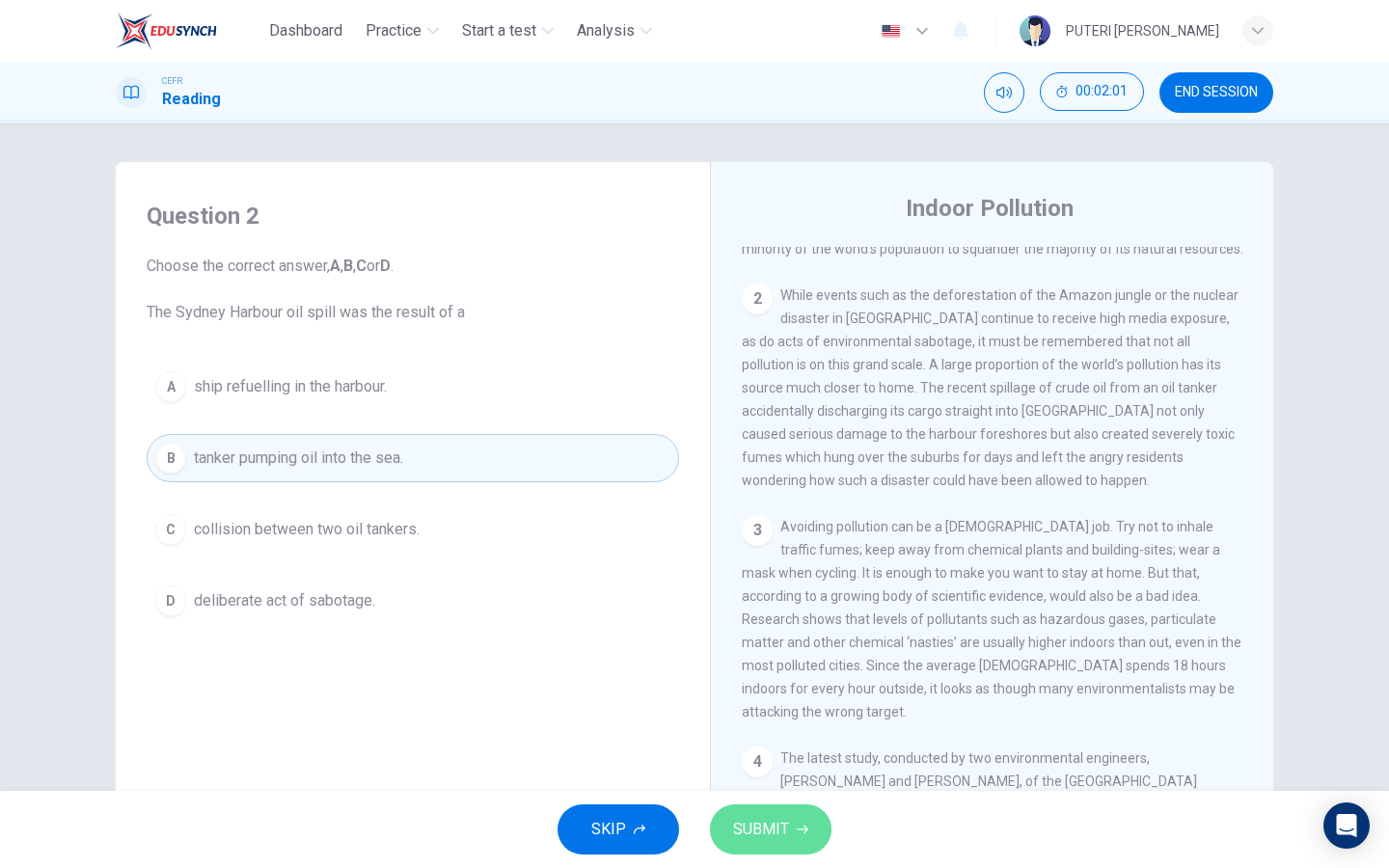 click on "SUBMIT" at bounding box center [771, 829] 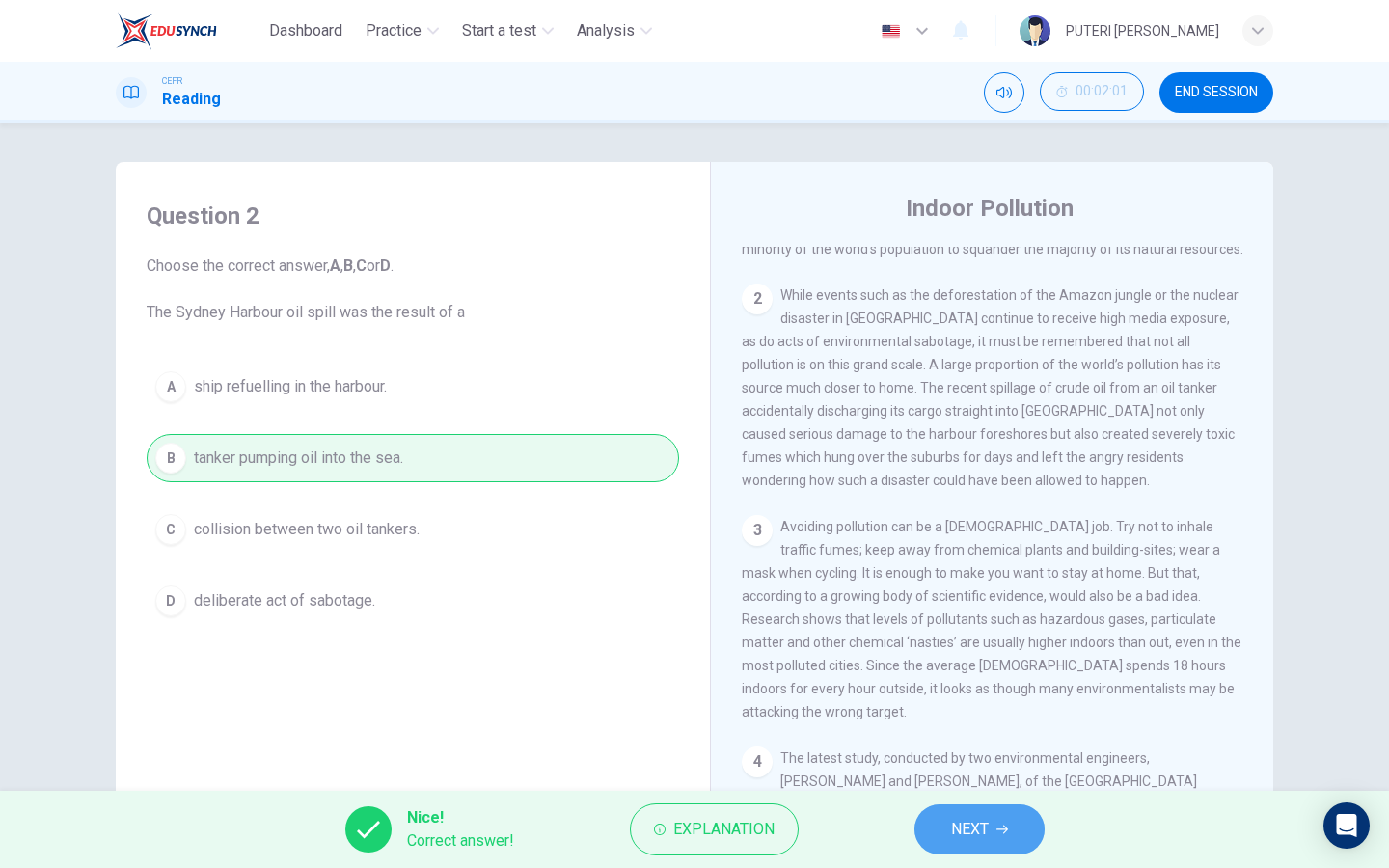 click on "NEXT" at bounding box center (969, 829) 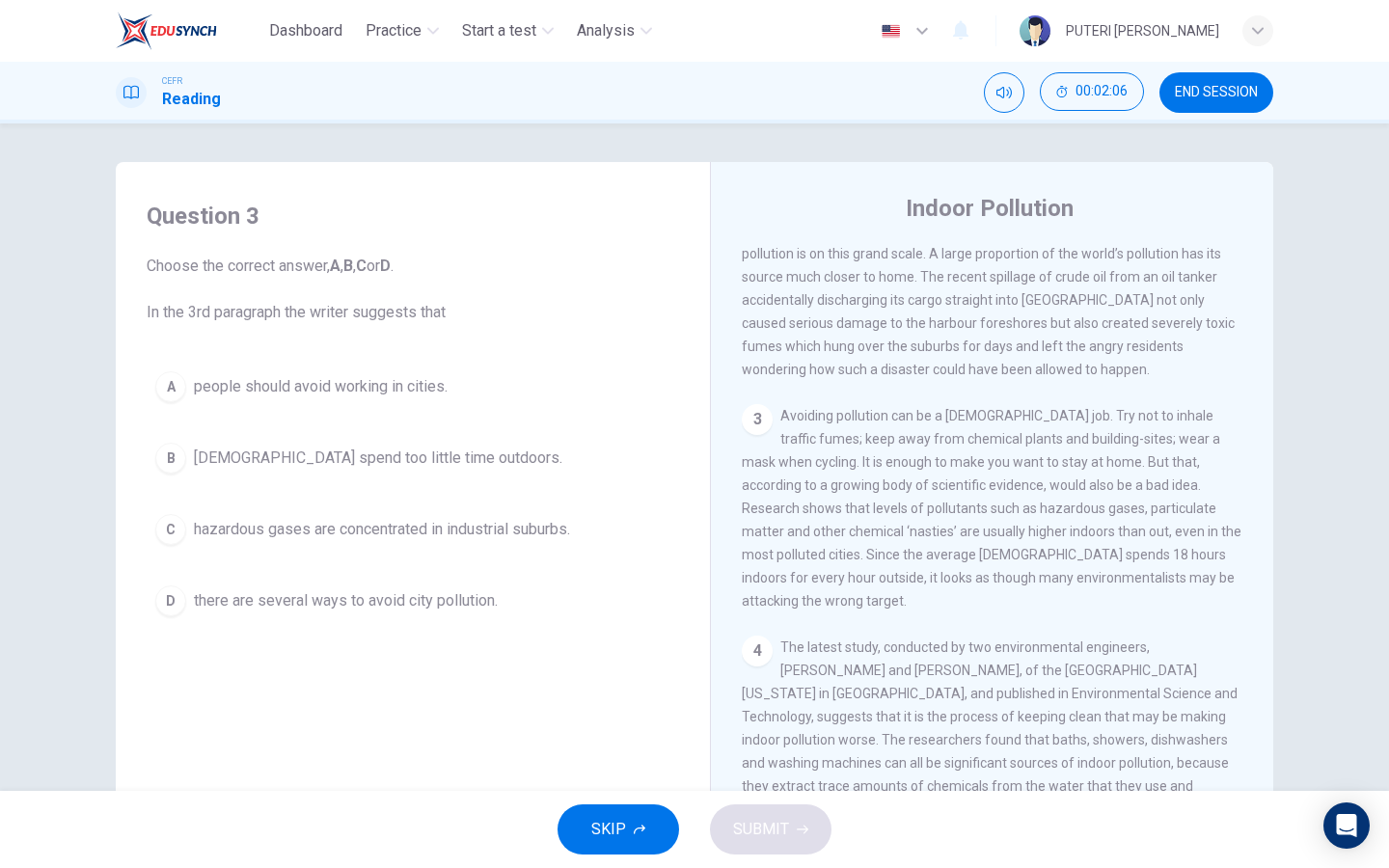 scroll, scrollTop: 621, scrollLeft: 0, axis: vertical 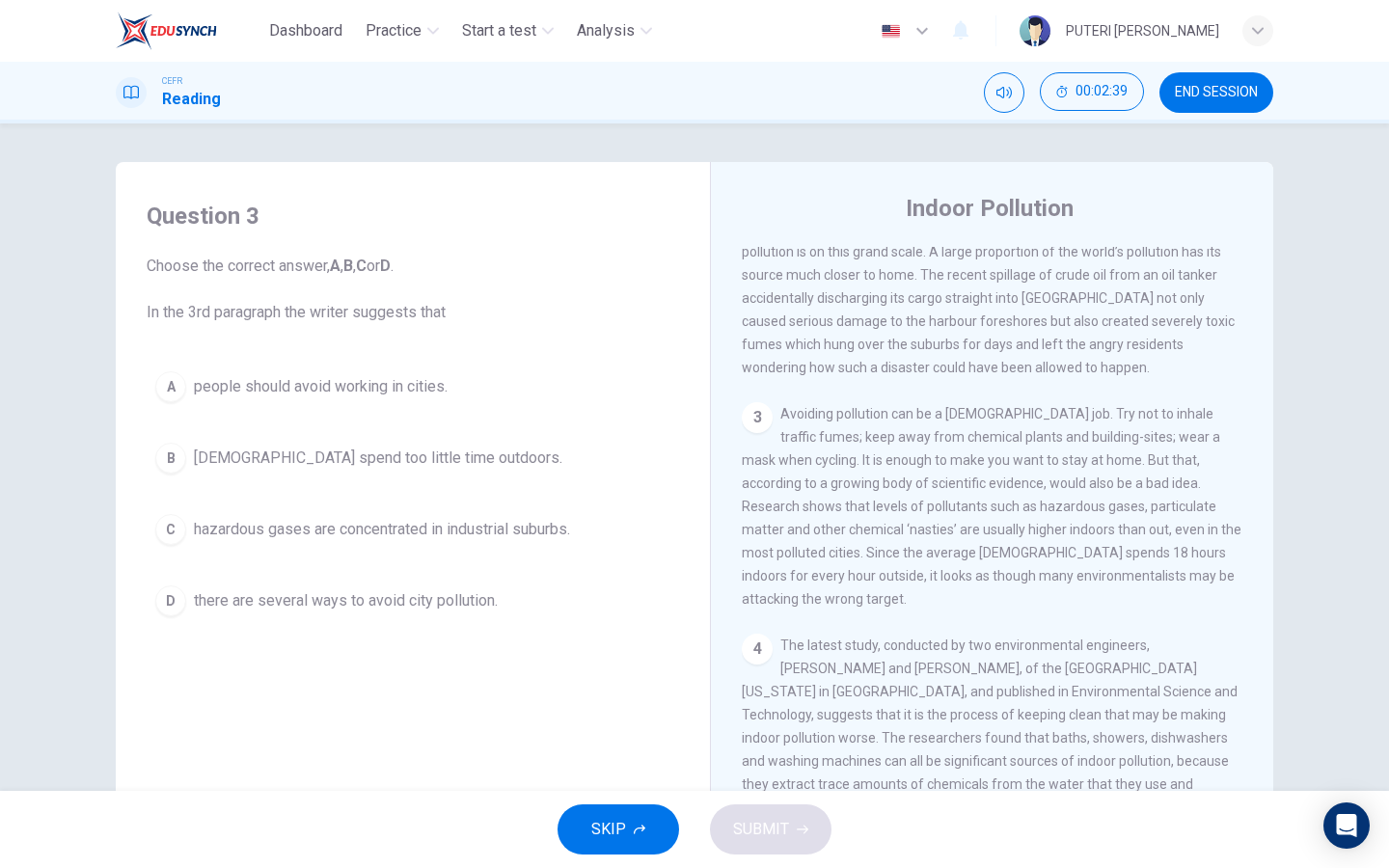click on "A people should avoid working in cities. B Americans spend too little time outdoors. C hazardous gases are concentrated in industrial suburbs. D there are several ways to avoid city pollution." at bounding box center (413, 494) 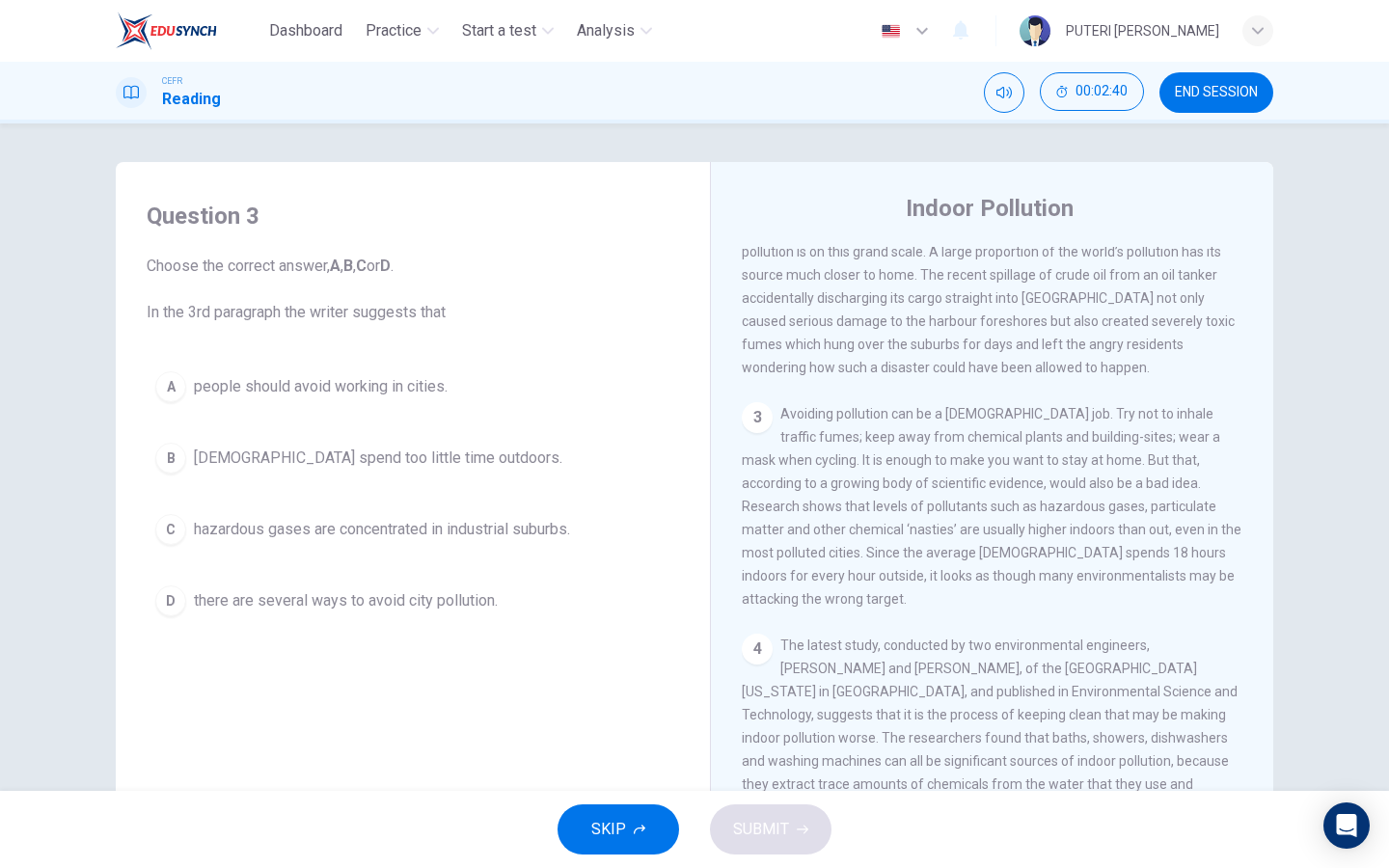 click on "A people should avoid working in cities. B Americans spend too little time outdoors. C hazardous gases are concentrated in industrial suburbs. D there are several ways to avoid city pollution." at bounding box center [413, 494] 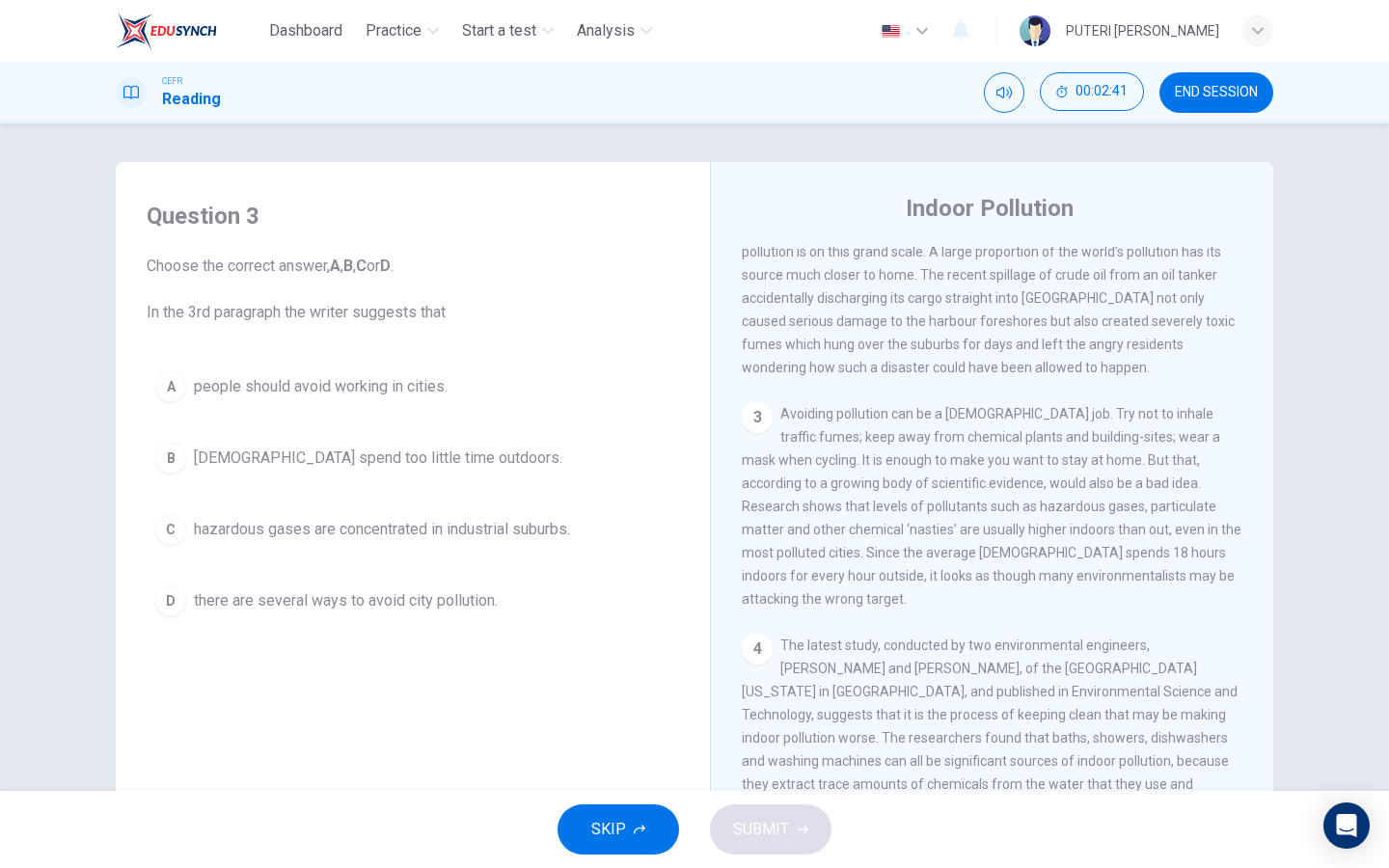 click on "C hazardous gases are concentrated in industrial suburbs." at bounding box center [413, 529] 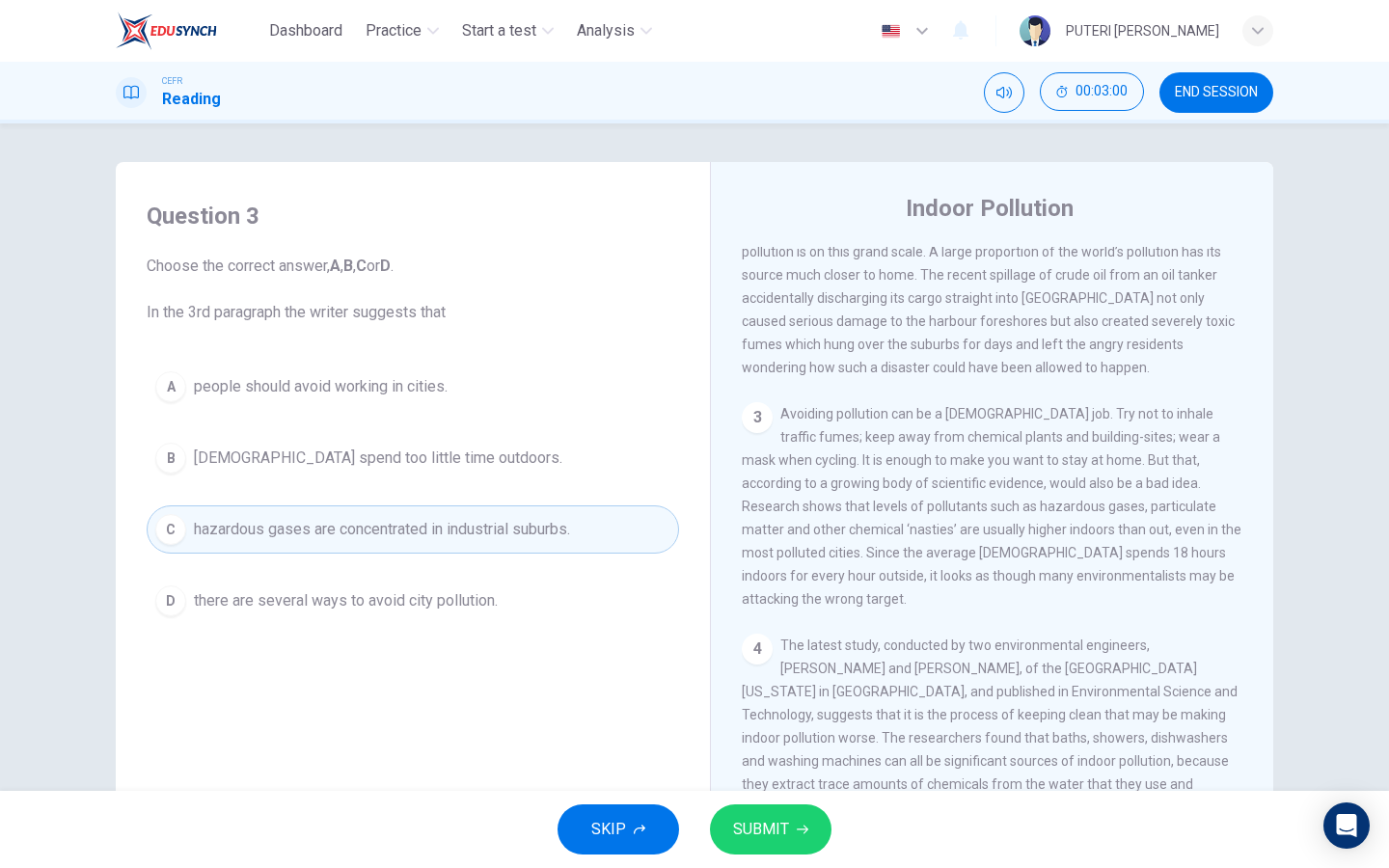 click on "B Americans spend too little time outdoors." at bounding box center (413, 458) 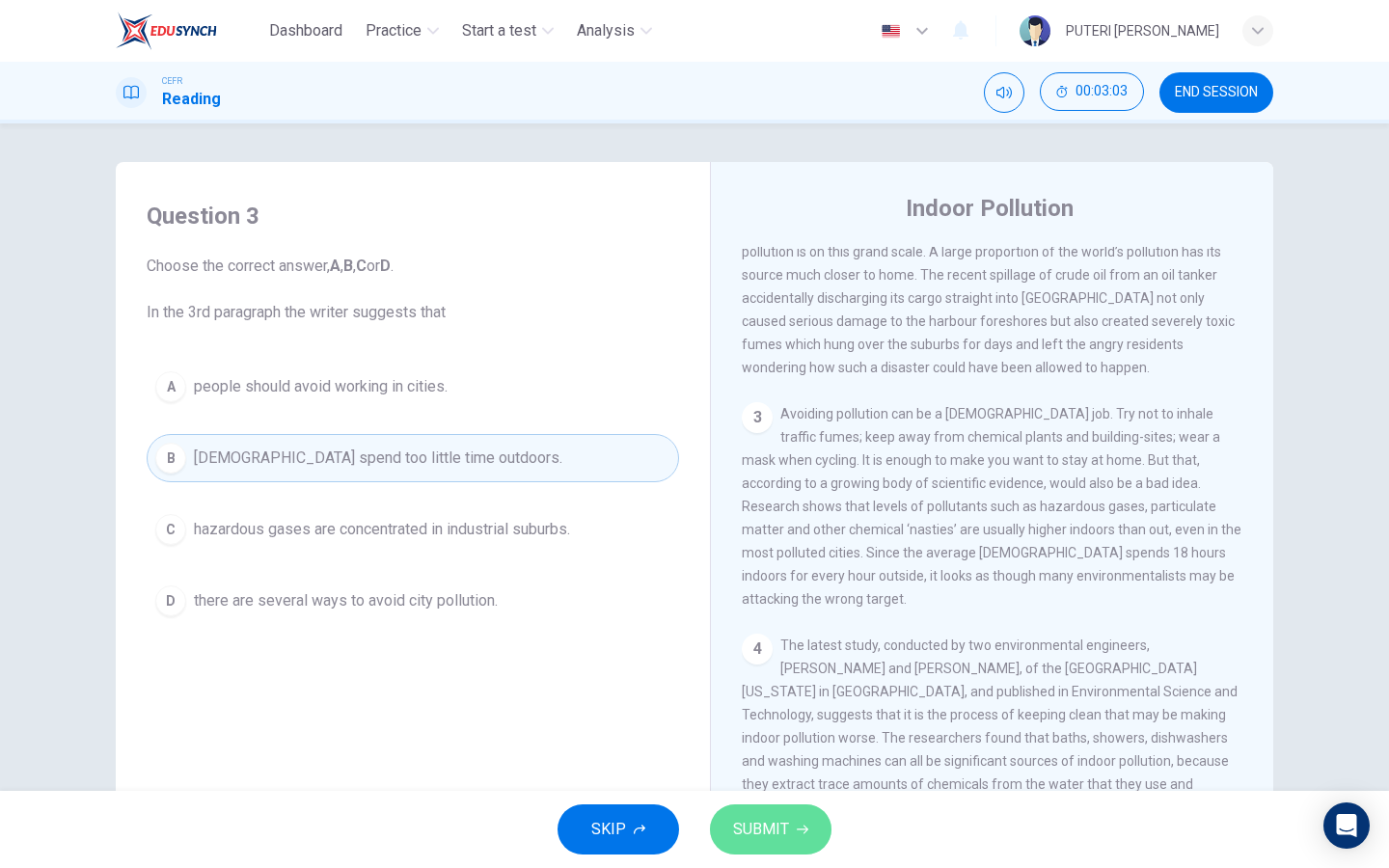 click on "SUBMIT" at bounding box center (761, 829) 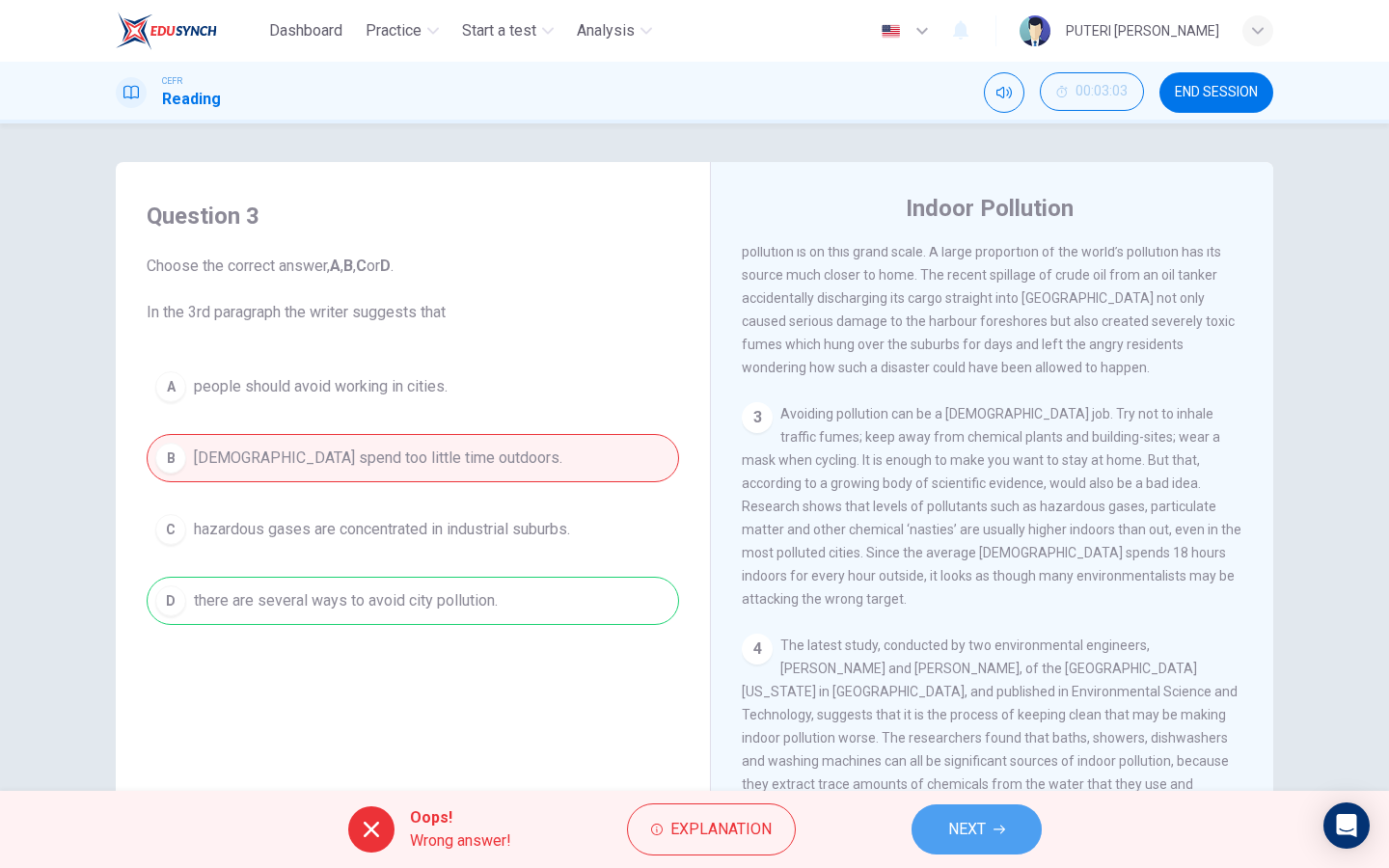 click on "NEXT" at bounding box center (967, 829) 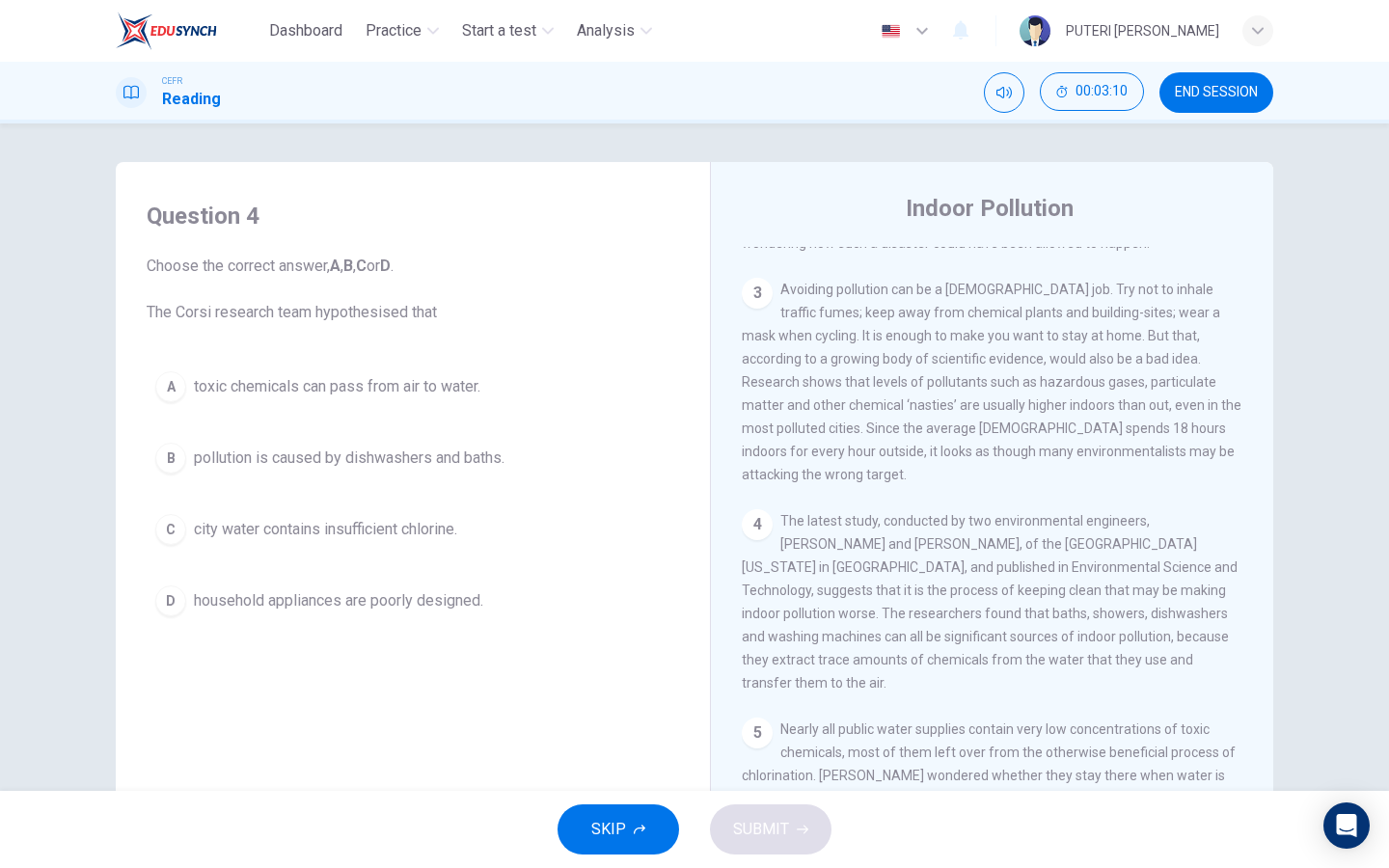 scroll, scrollTop: 758, scrollLeft: 0, axis: vertical 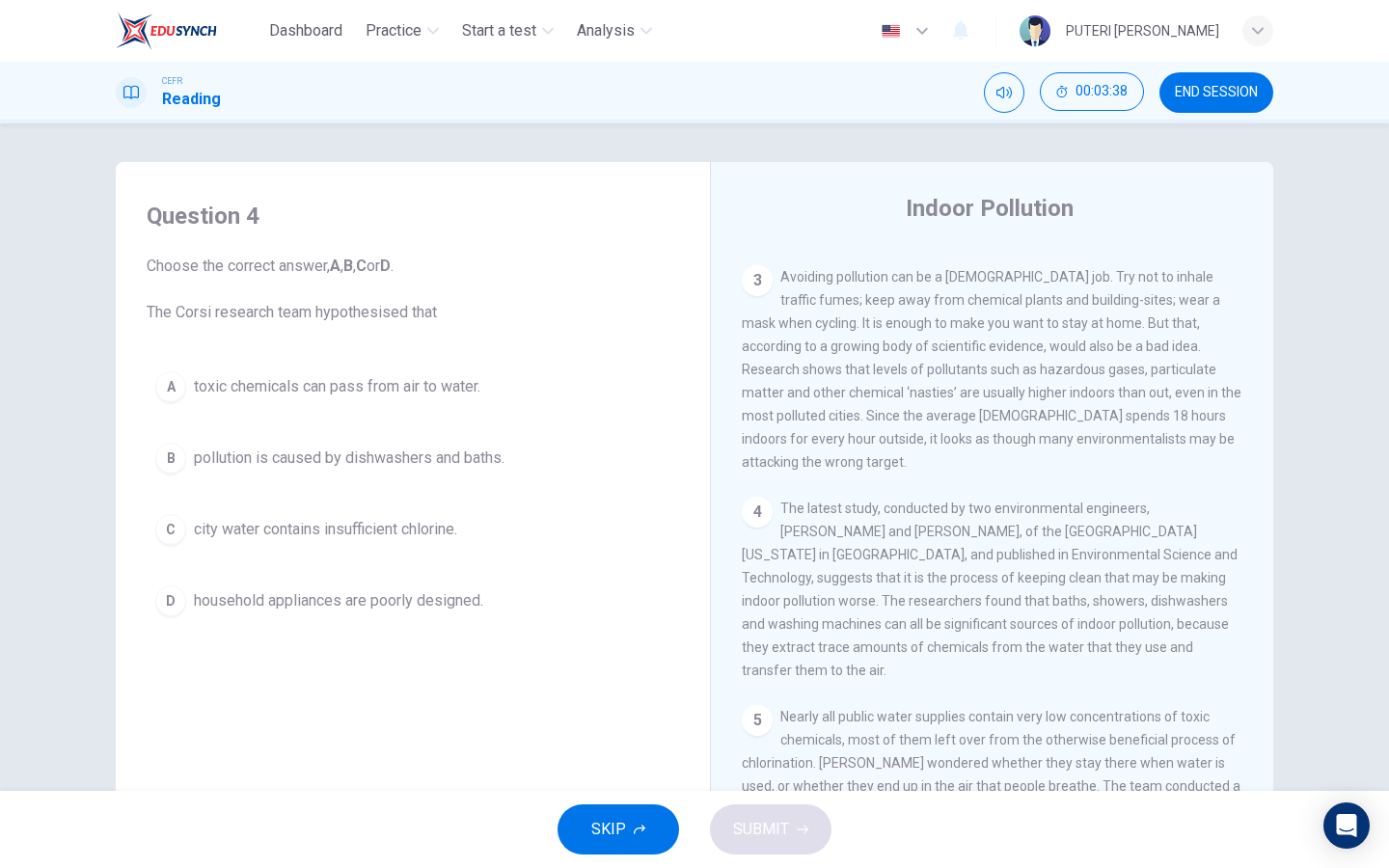 click on "C city water contains insufficient chlorine." at bounding box center (413, 529) 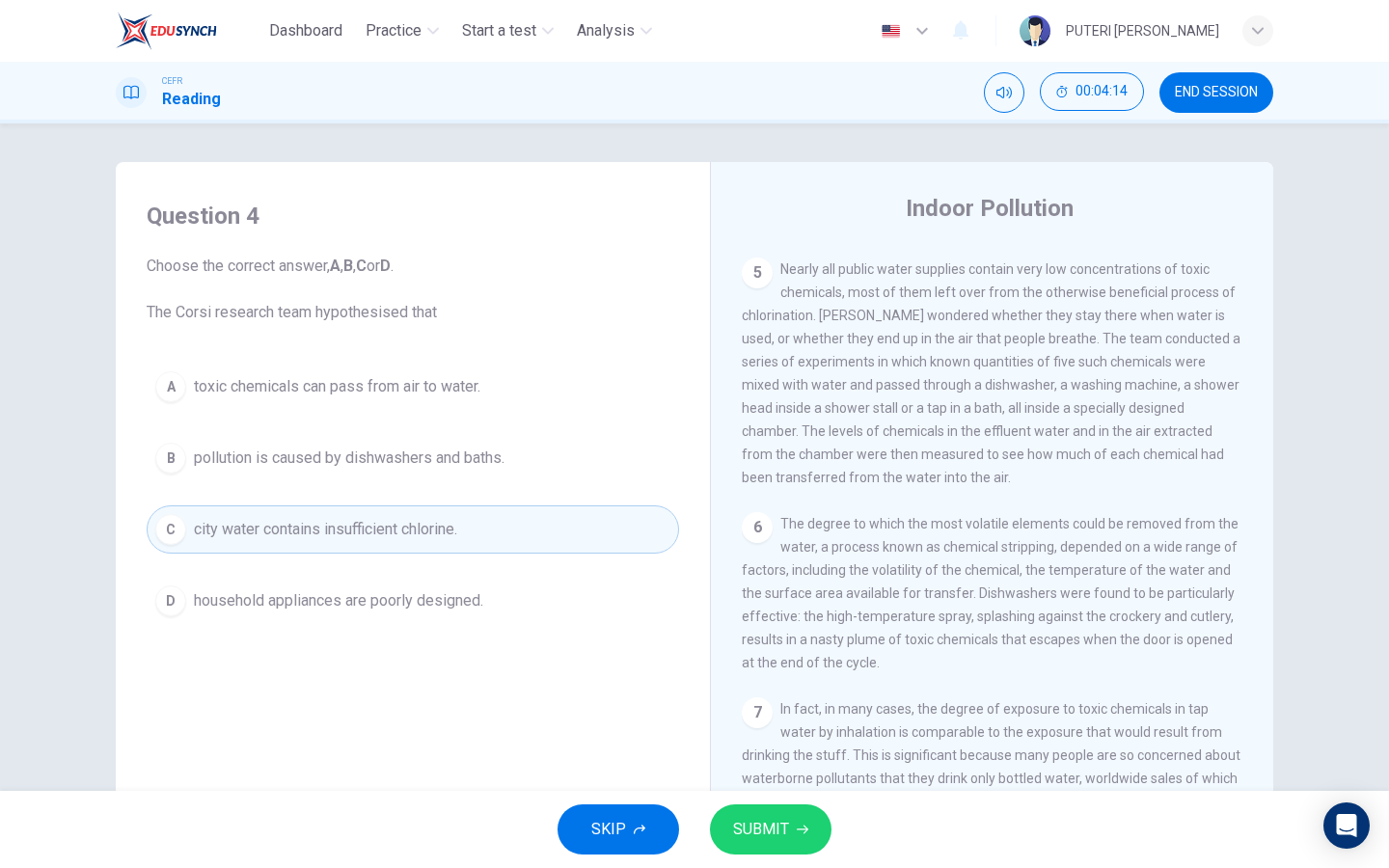 scroll, scrollTop: 1209, scrollLeft: 0, axis: vertical 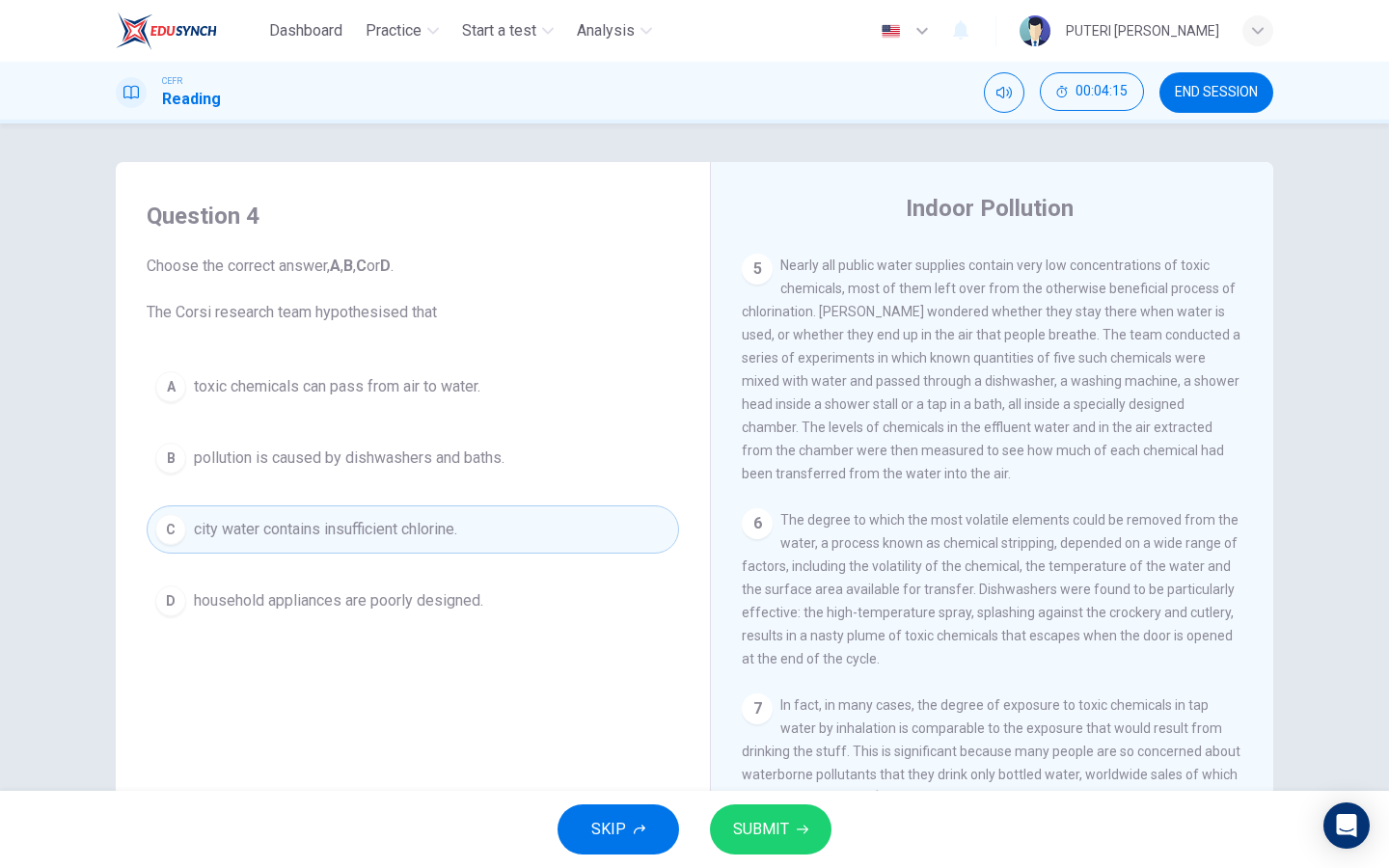 click on "D household appliances are poorly designed." at bounding box center (413, 601) 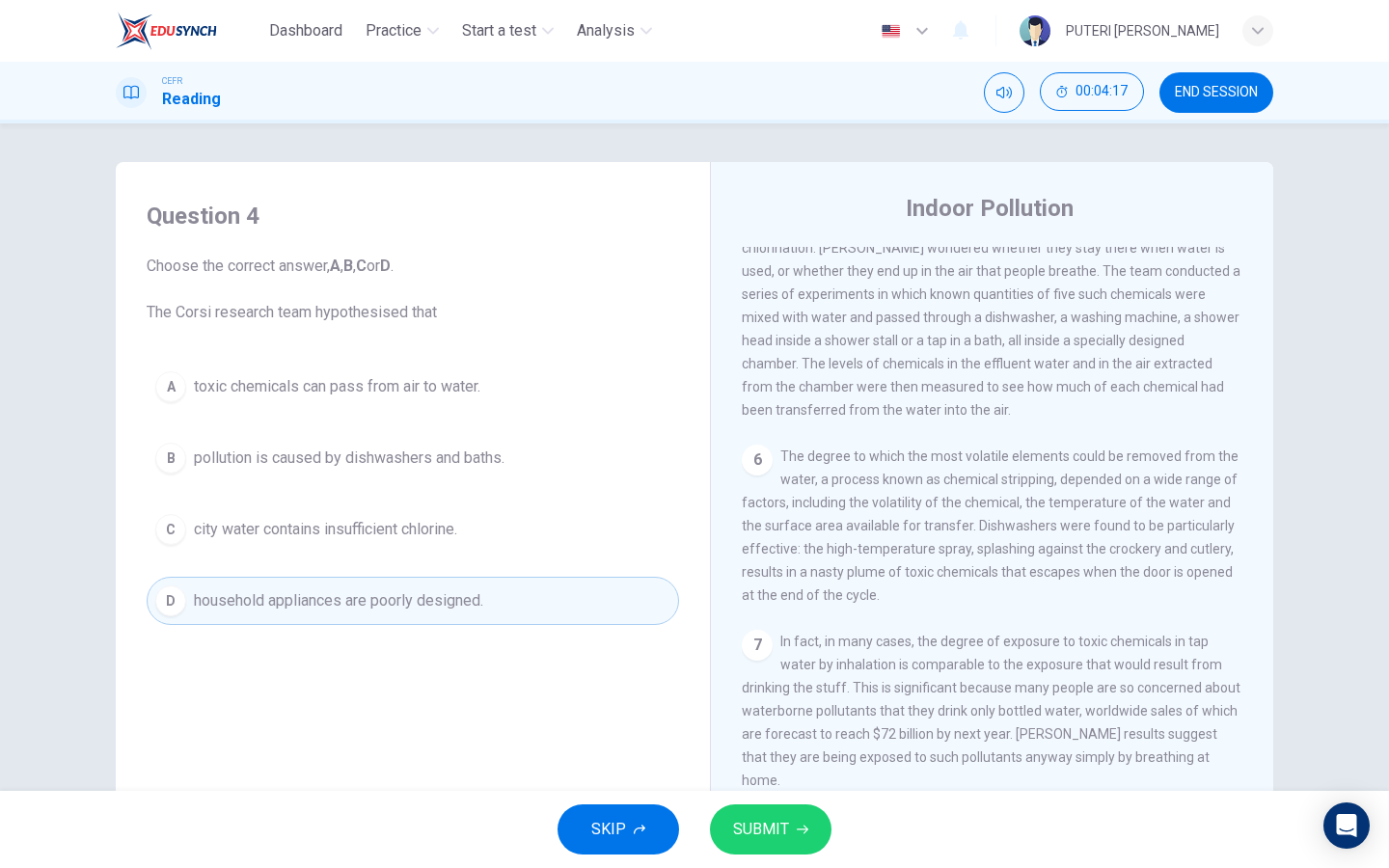 scroll, scrollTop: 1281, scrollLeft: 0, axis: vertical 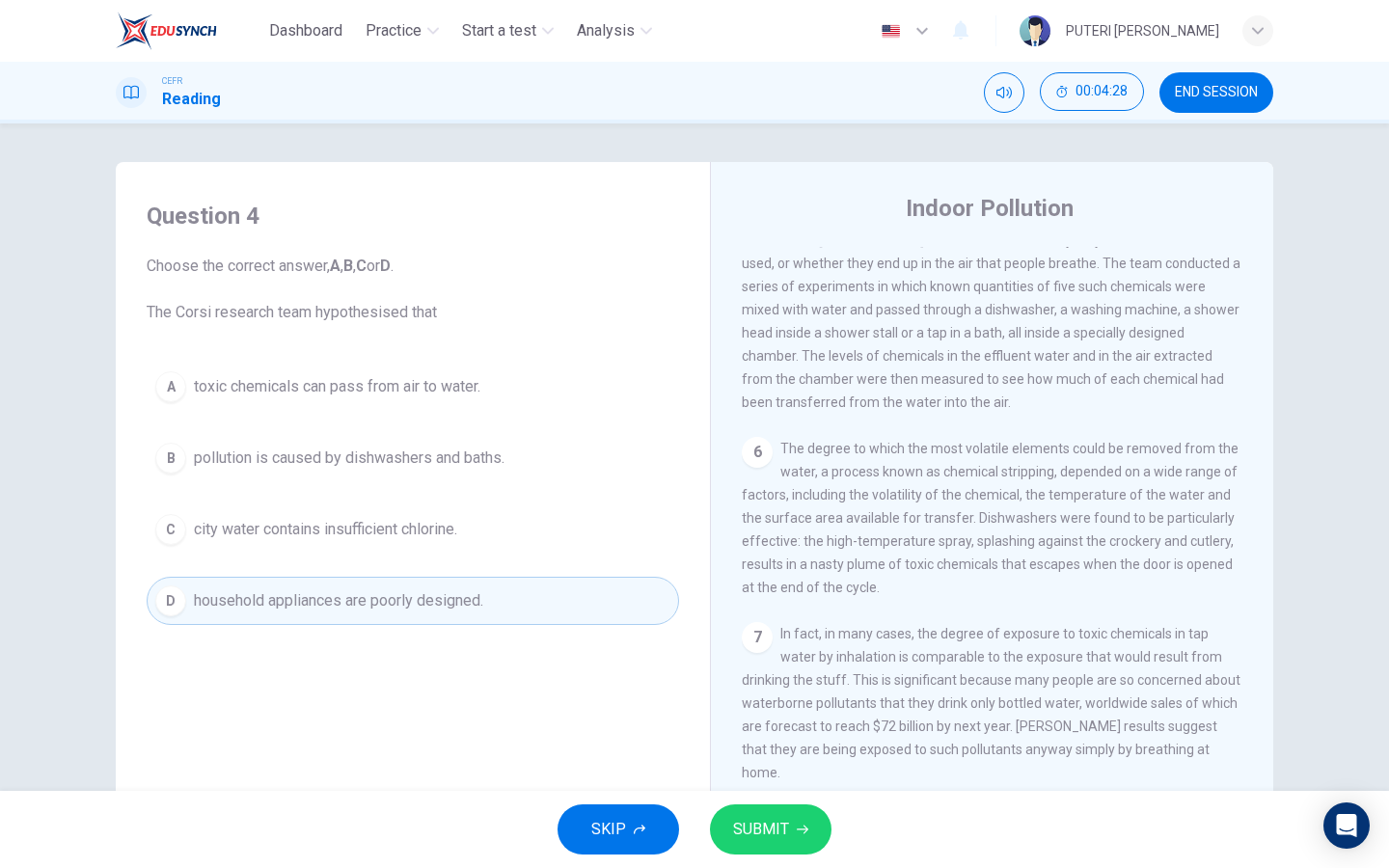 click on "SUBMIT" at bounding box center [771, 829] 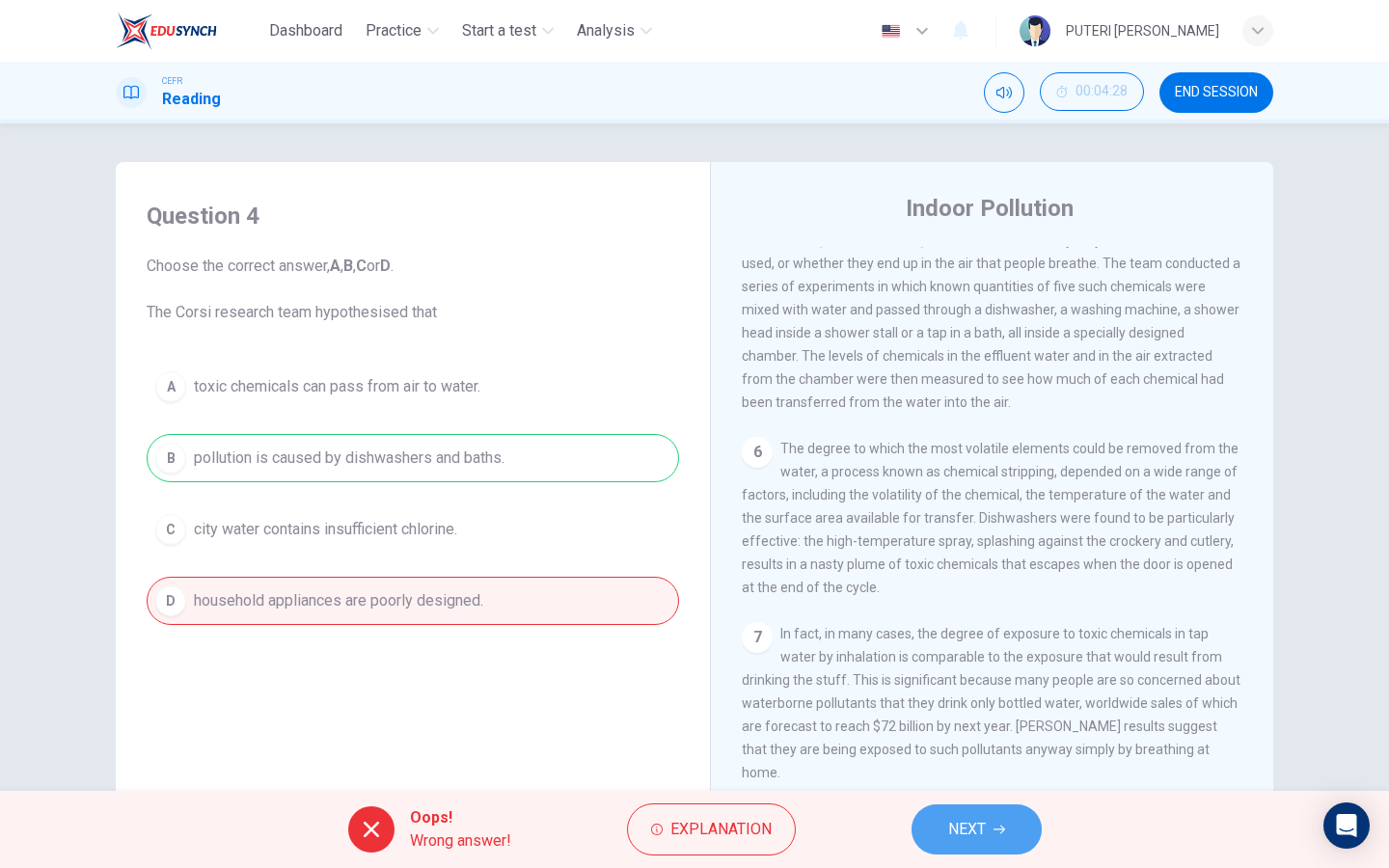 click on "NEXT" at bounding box center [967, 829] 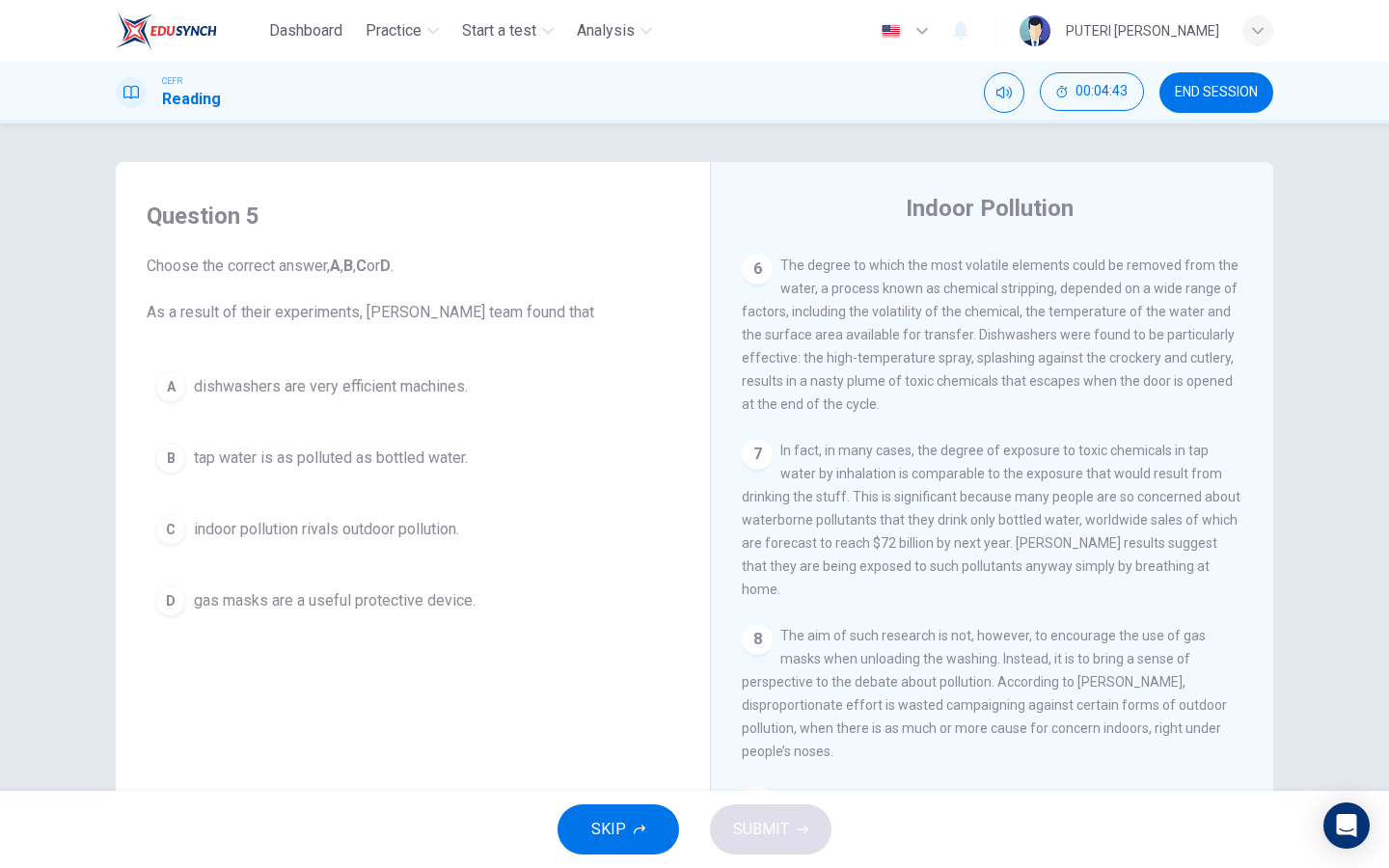 scroll, scrollTop: 1465, scrollLeft: 0, axis: vertical 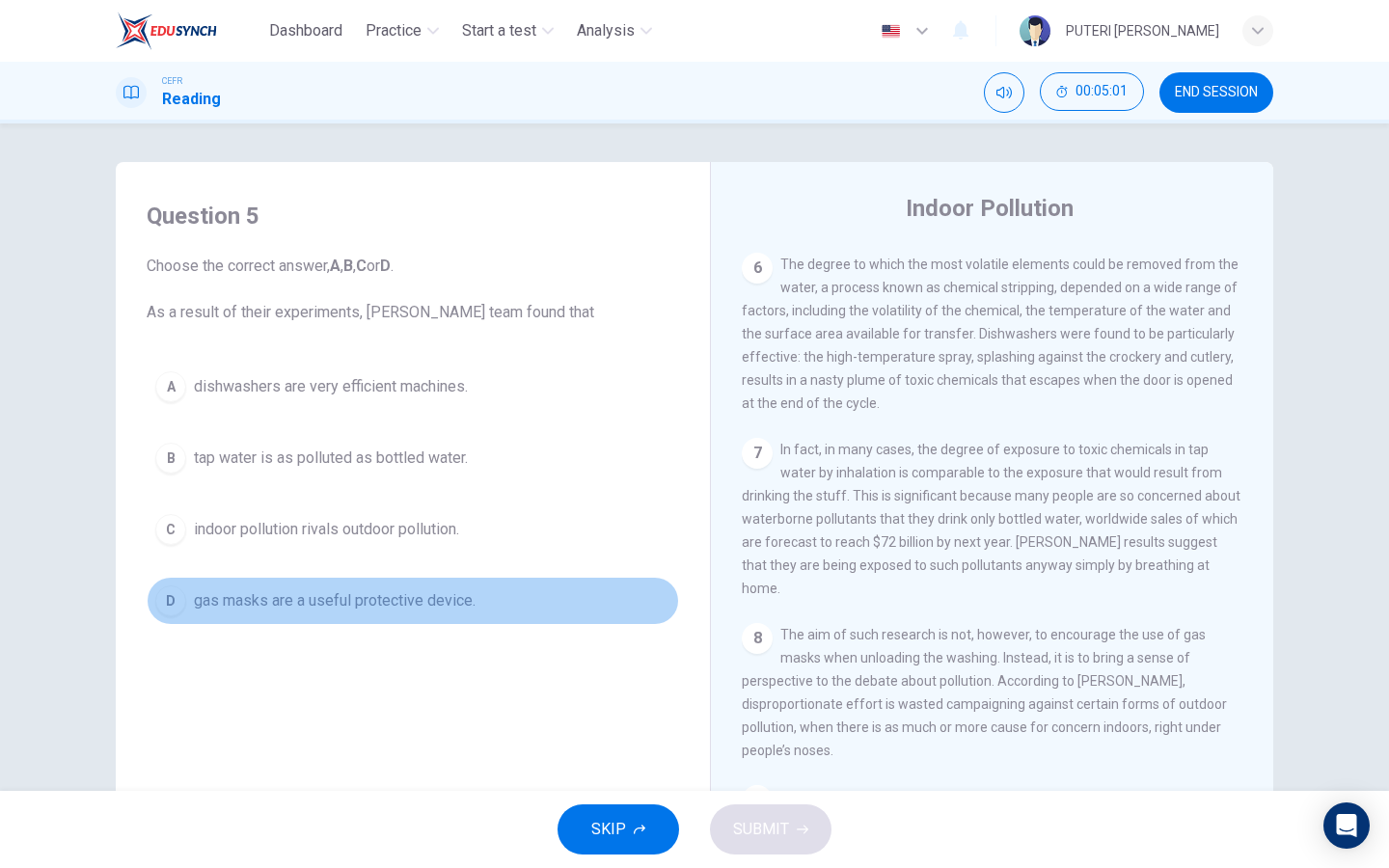 click on "D gas masks are a useful protective device." at bounding box center [413, 601] 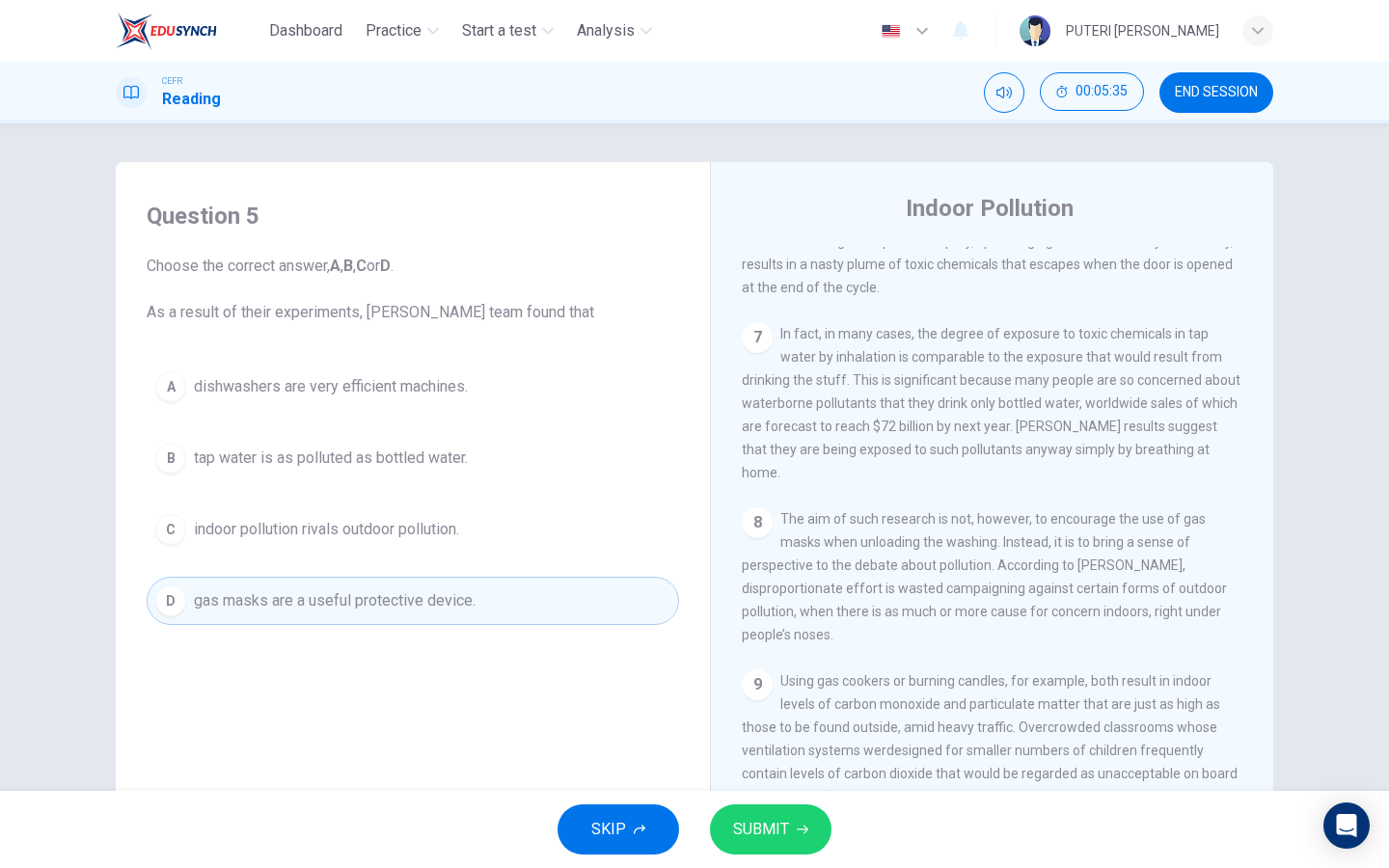 scroll, scrollTop: 1586, scrollLeft: 0, axis: vertical 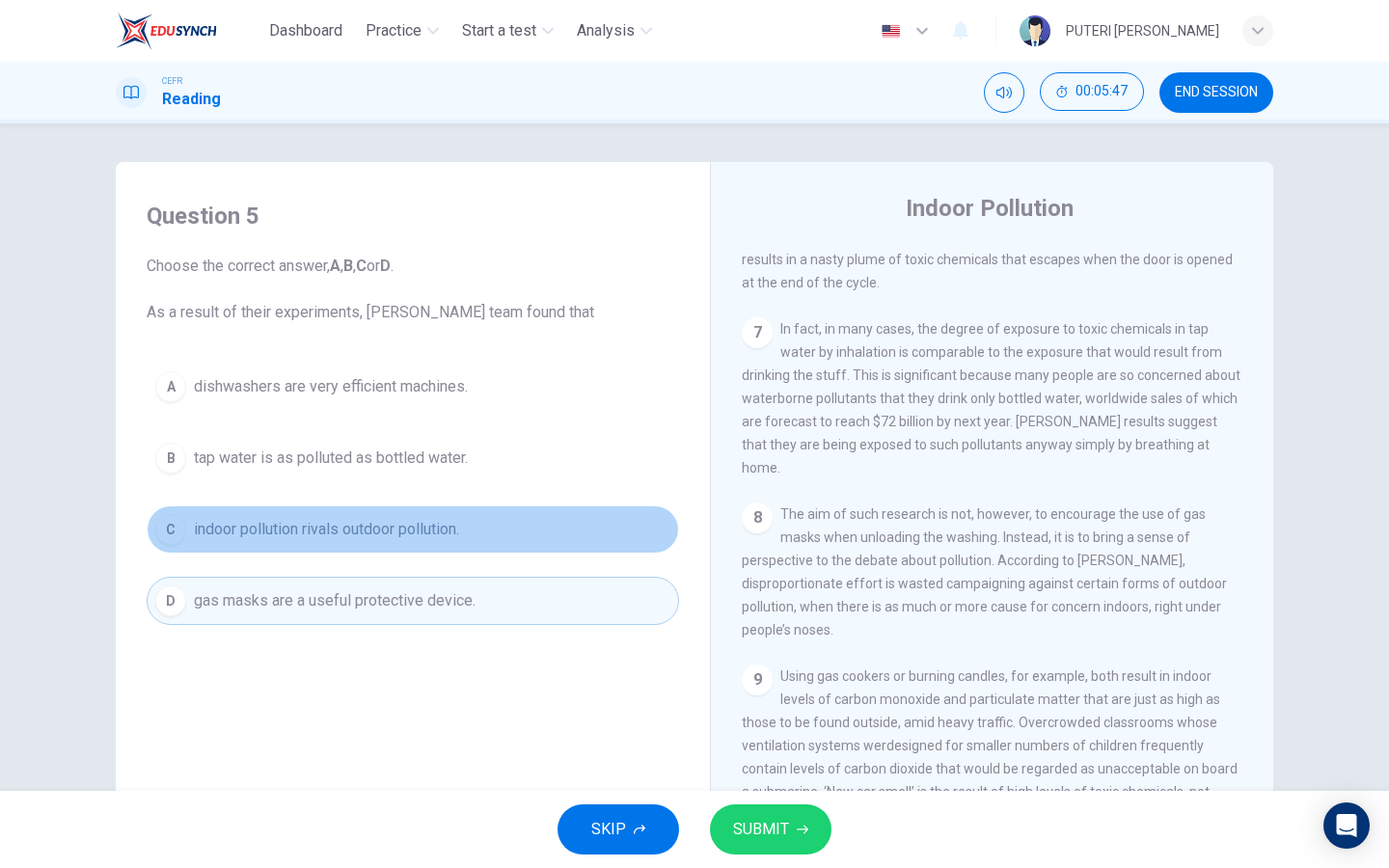 click on "C indoor pollution rivals outdoor pollution." at bounding box center [413, 529] 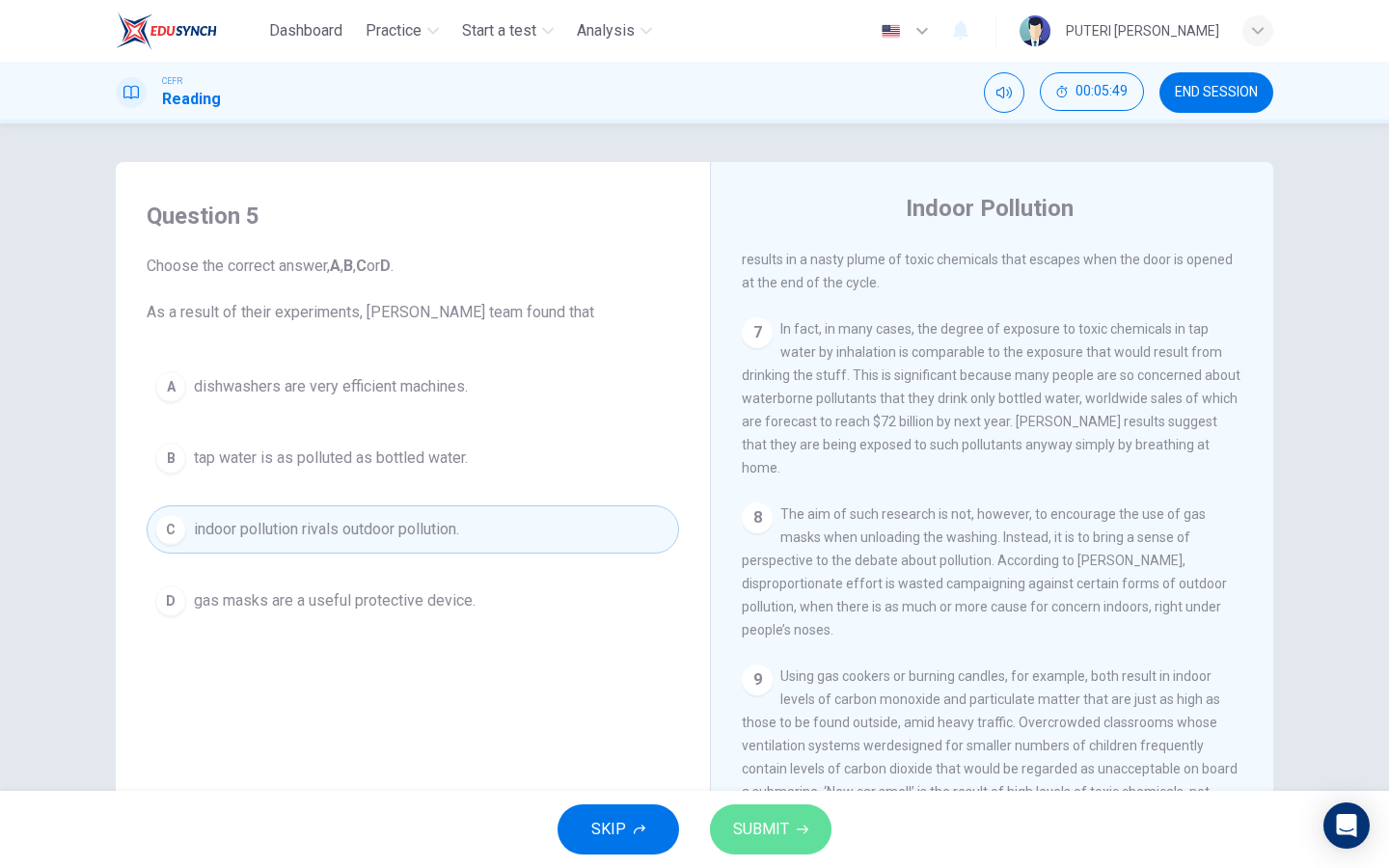 click on "SUBMIT" at bounding box center [761, 829] 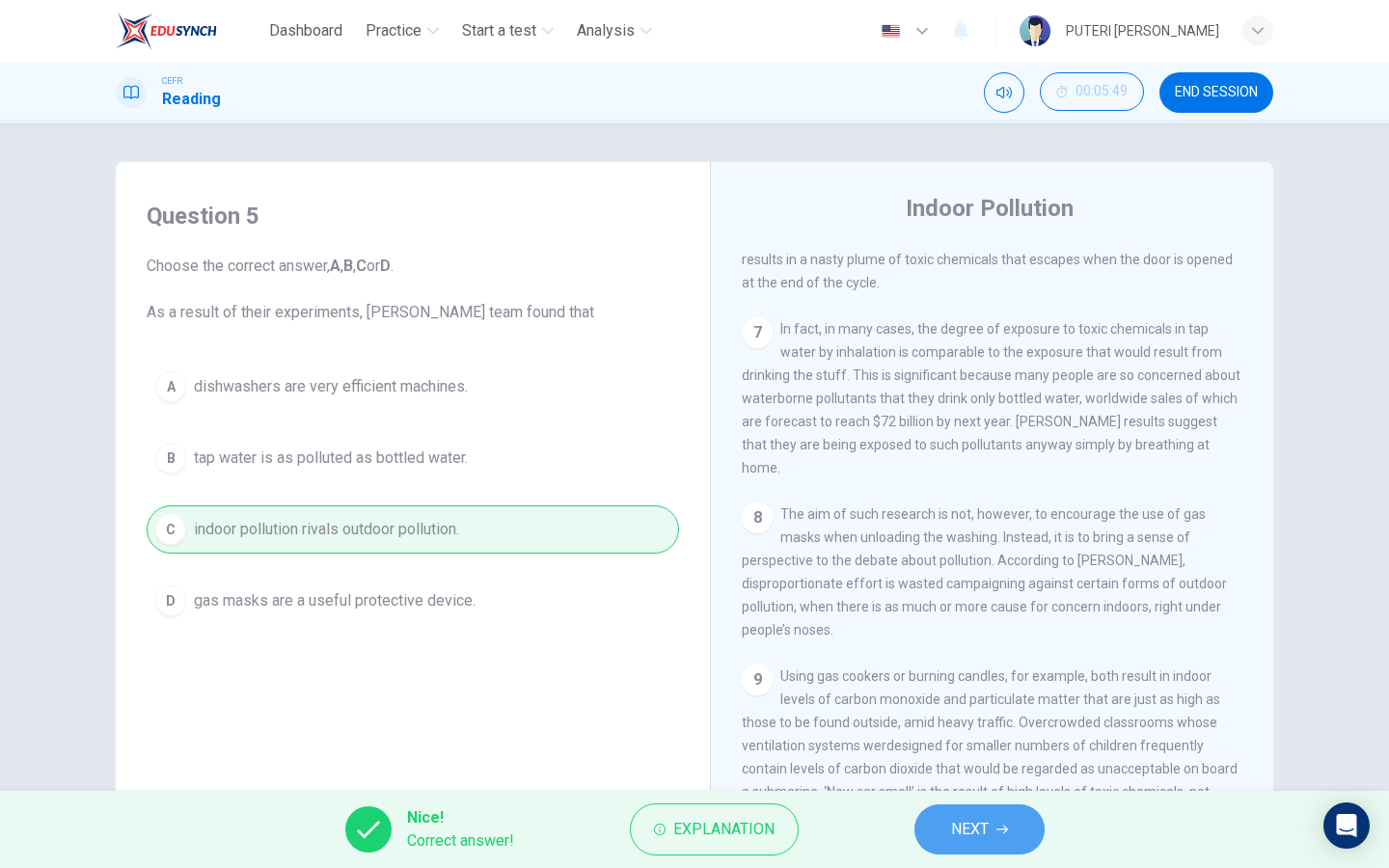 click on "NEXT" at bounding box center (979, 829) 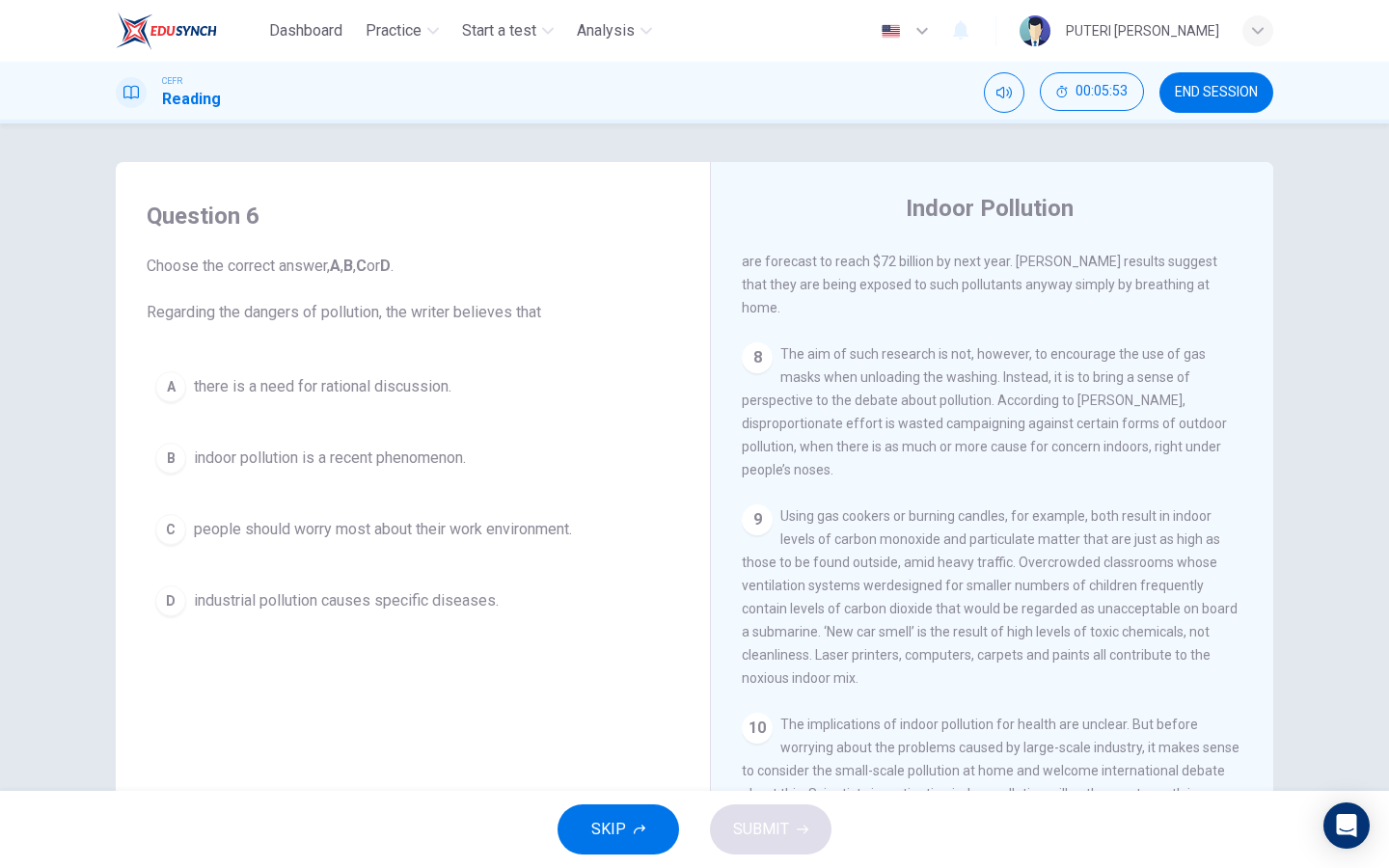 scroll, scrollTop: 1764, scrollLeft: 0, axis: vertical 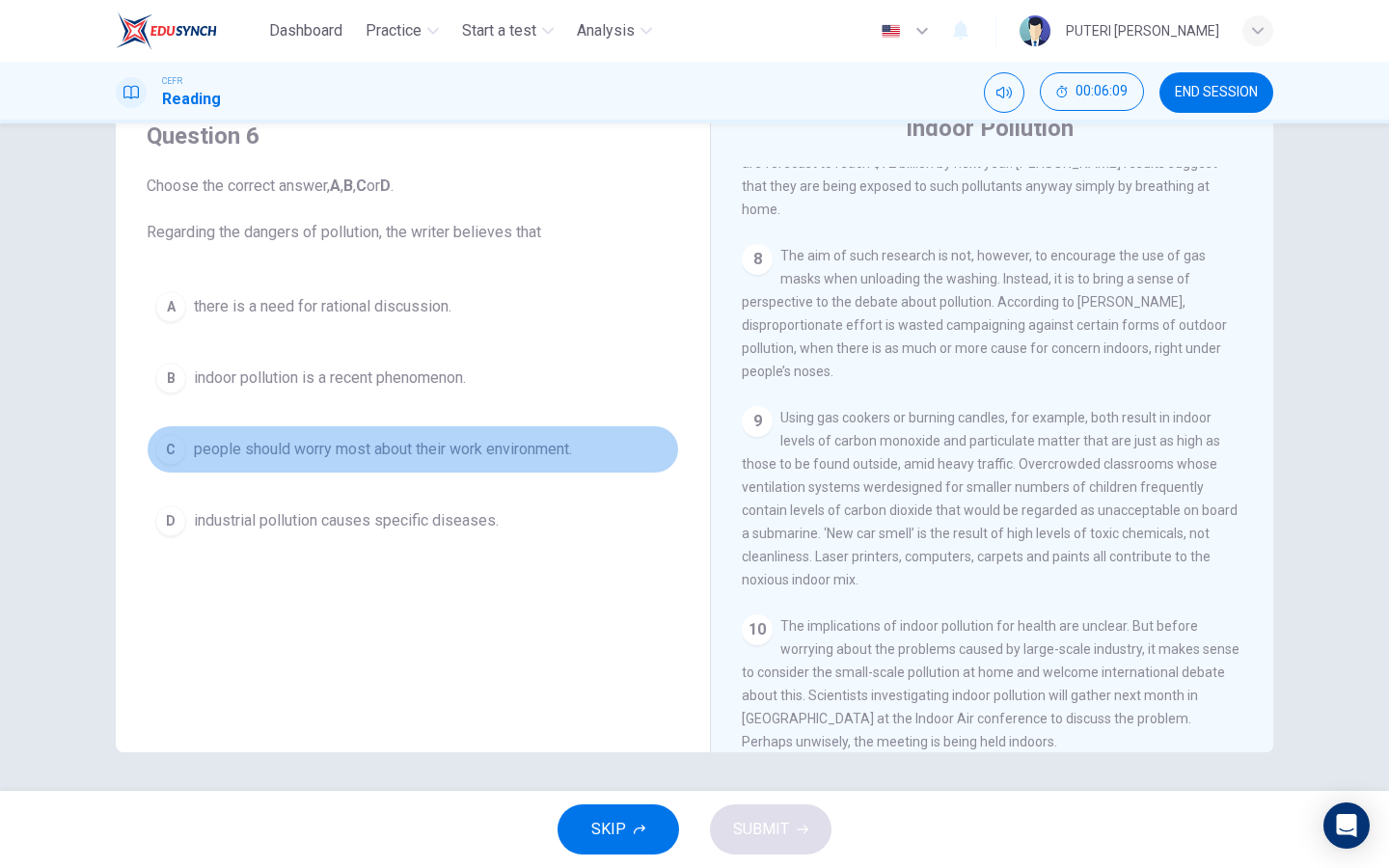 click on "C people should worry most about their work environment." at bounding box center [413, 449] 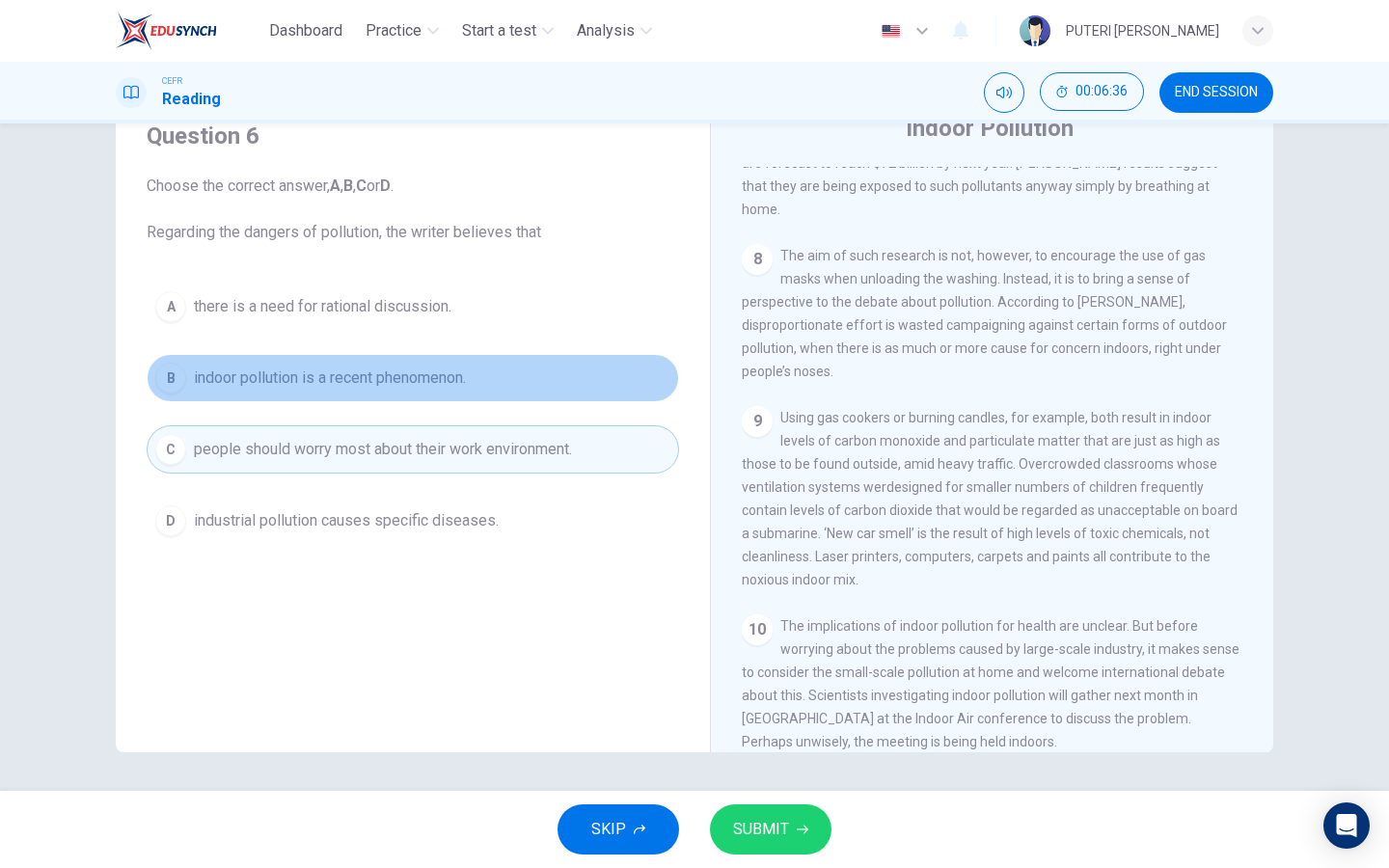 click on "B indoor pollution is a recent phenomenon." at bounding box center [413, 378] 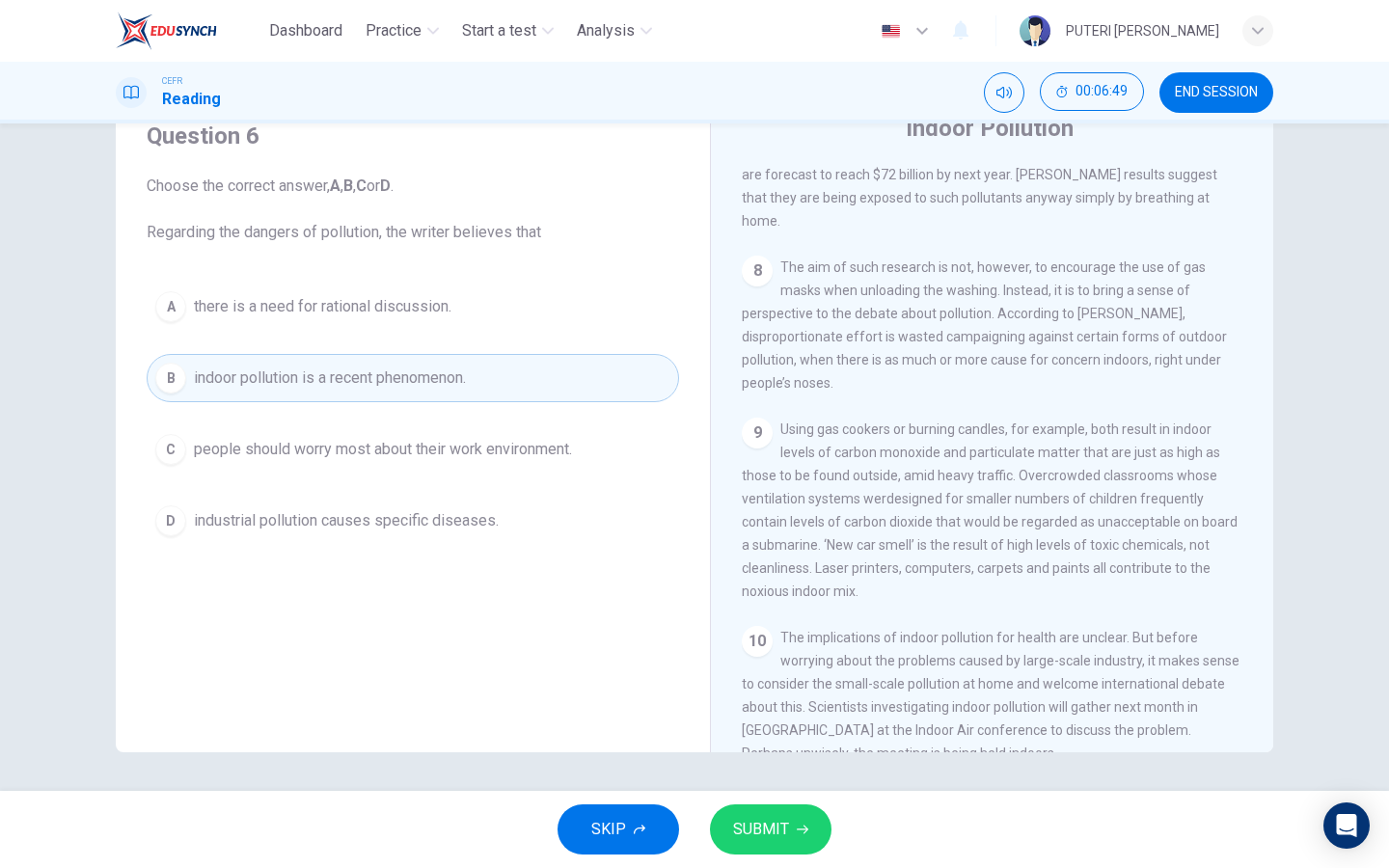 scroll, scrollTop: 1754, scrollLeft: 0, axis: vertical 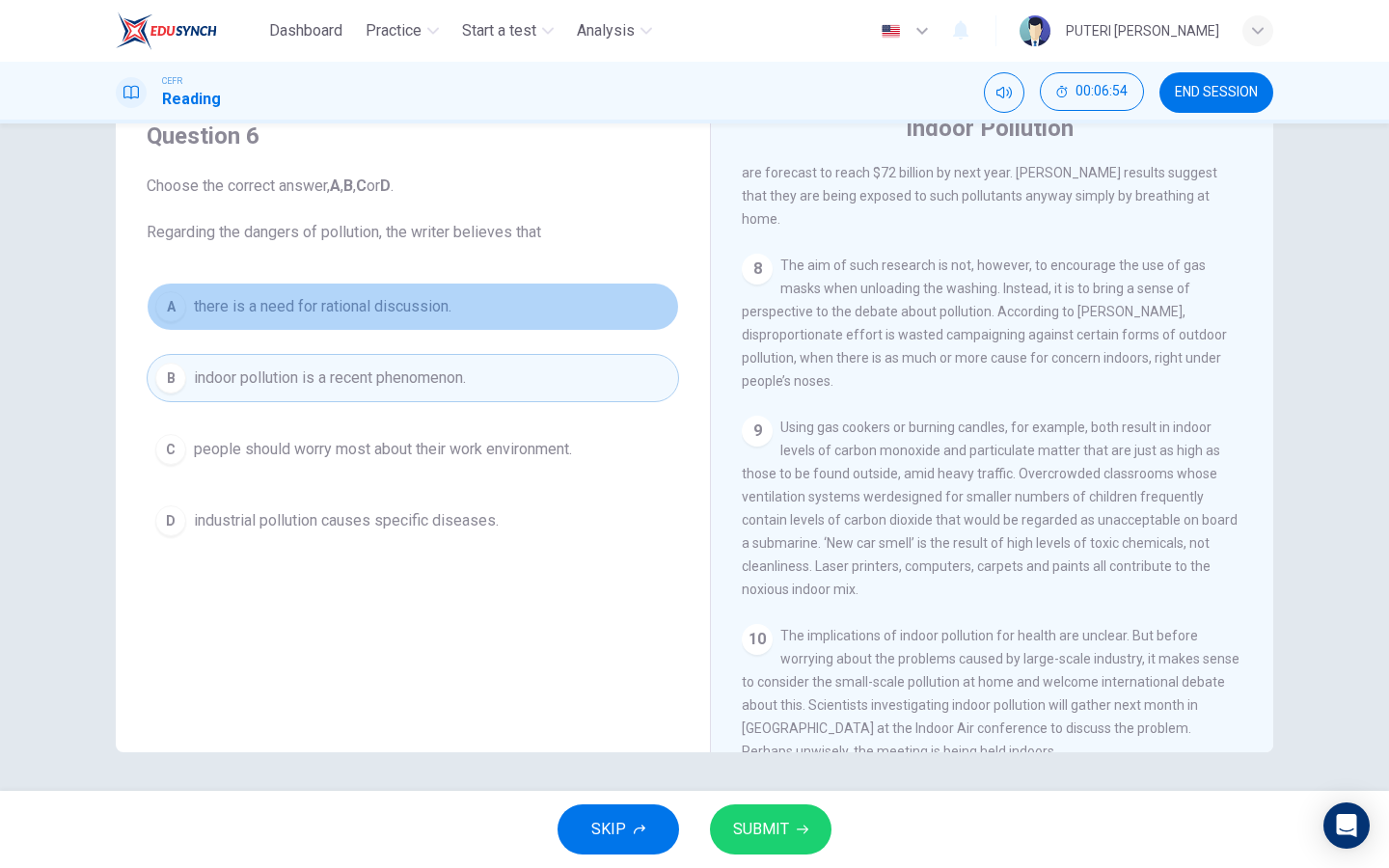 click on "A there is a need for rational discussion." at bounding box center (413, 307) 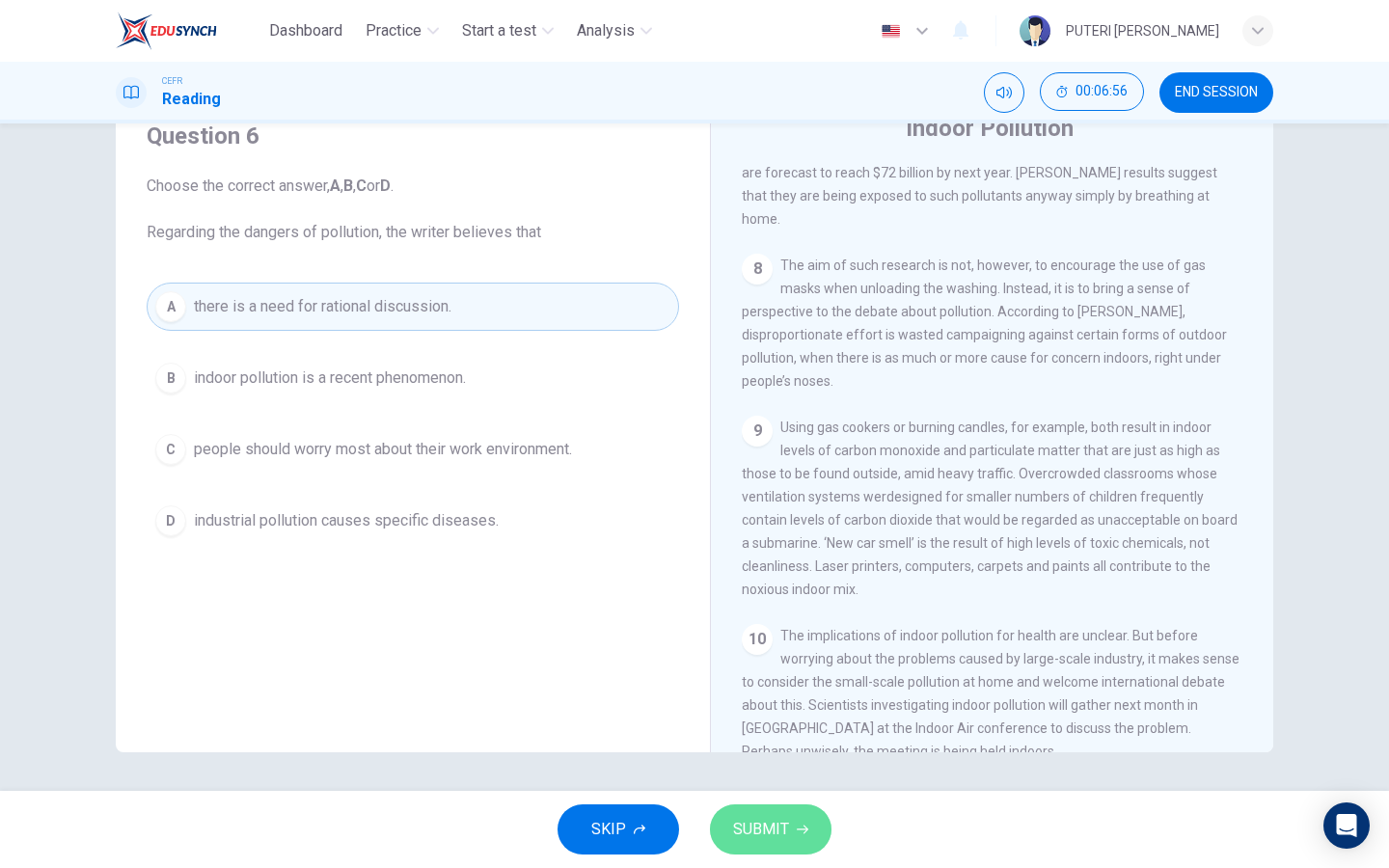 click on "SUBMIT" at bounding box center [761, 829] 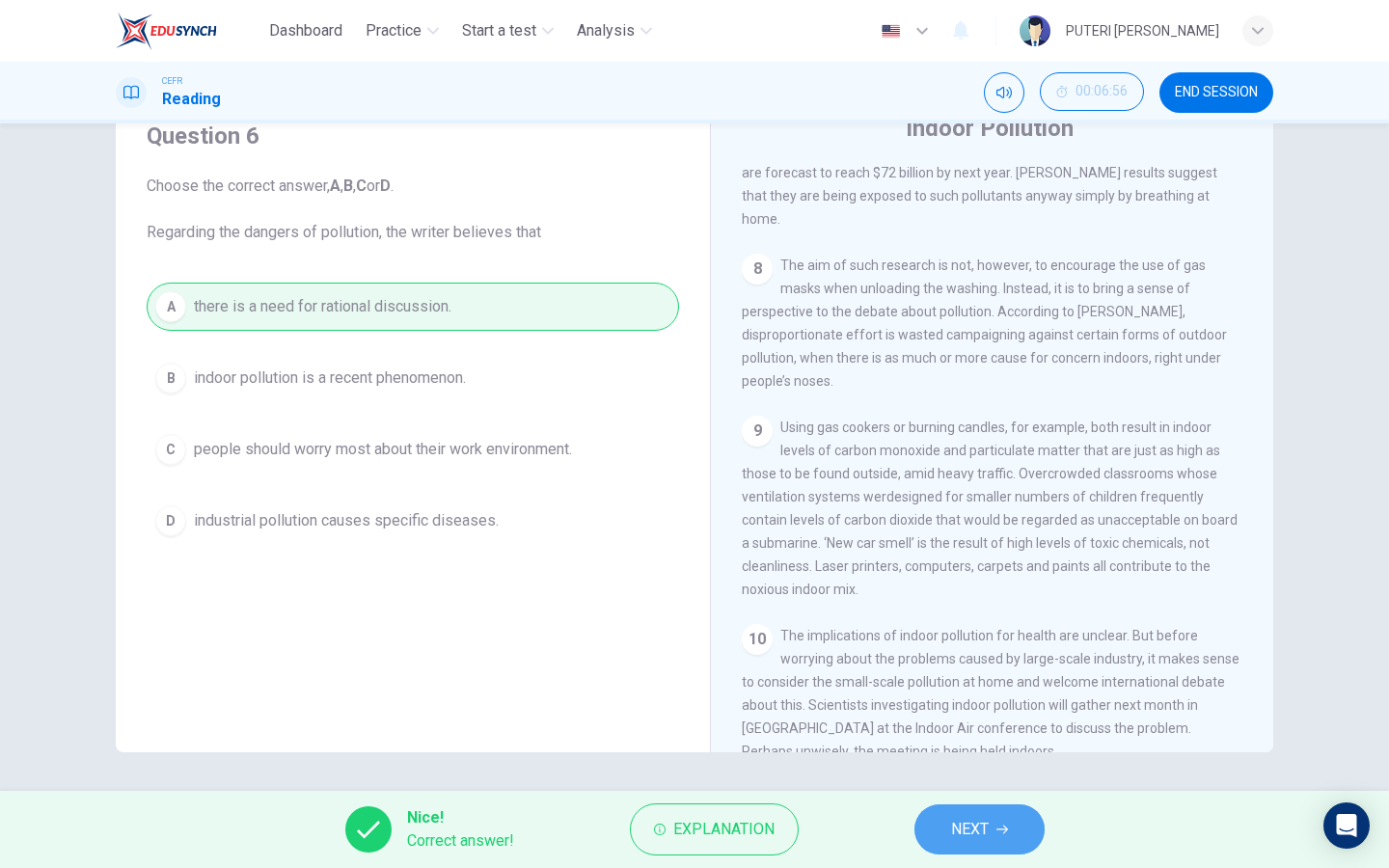 click on "NEXT" at bounding box center (969, 829) 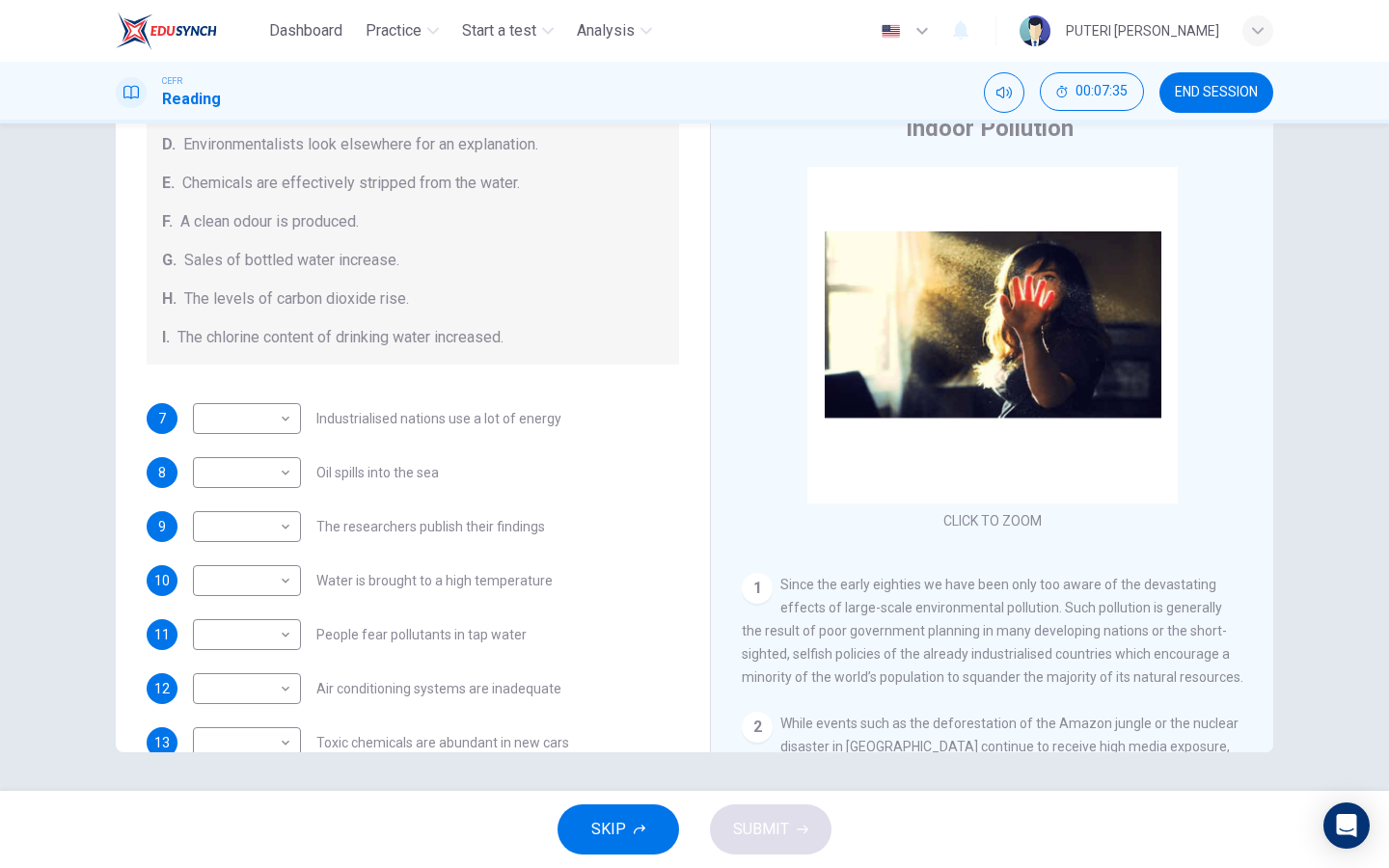 scroll, scrollTop: 410, scrollLeft: 0, axis: vertical 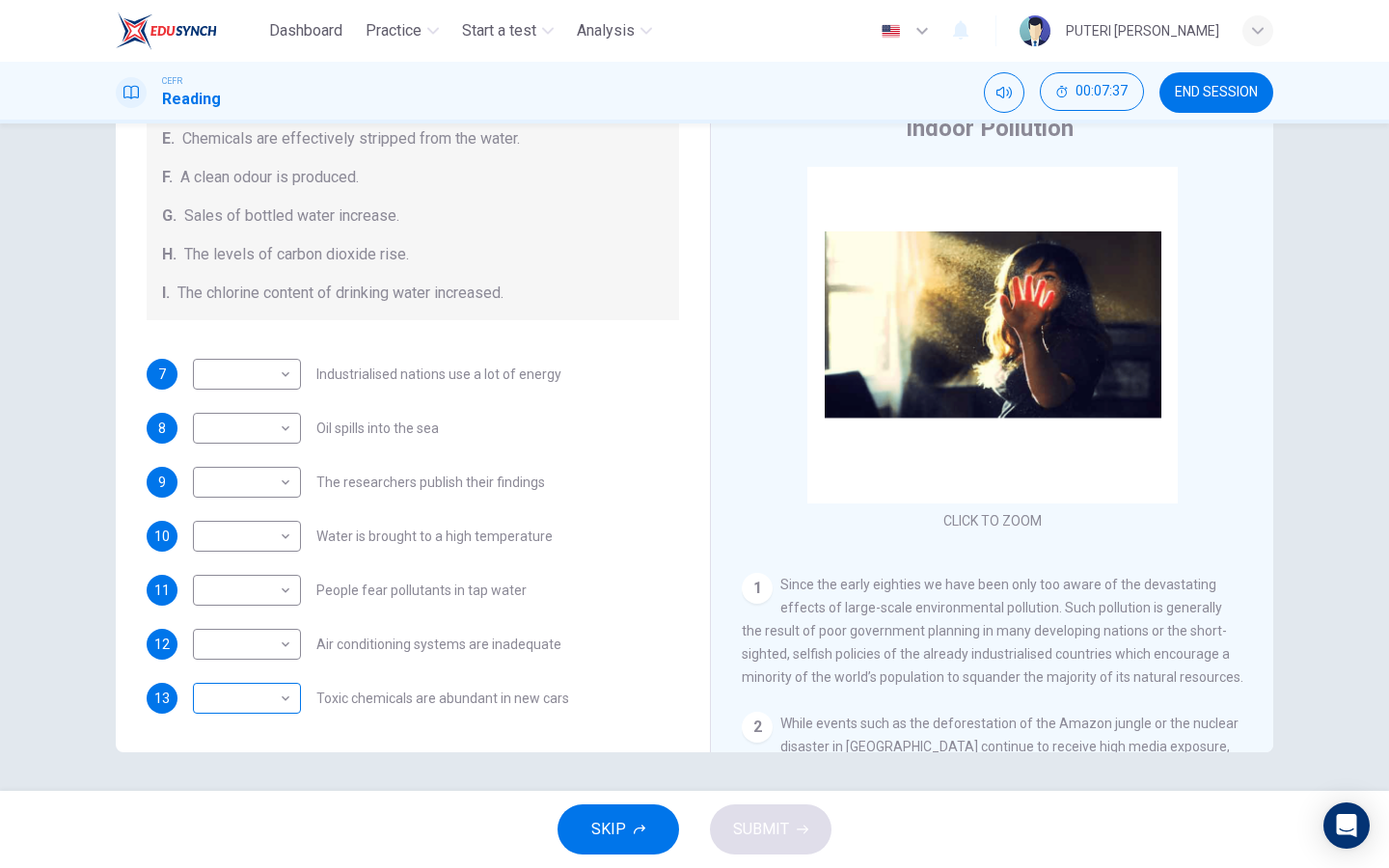 click on "Dashboard Practice Start a test Analysis English en ​ PUTERI IRDINA ARISYA BINTI ABDULLAH CEFR Reading 00:07:37 END SESSION Questions 7 - 13 The Reading Passage describes a number of cause and effect relationships.
Match each cause with its effect ( A-J ).
Write the appropriate letters ( A-J ) in the boxes below. Causes A. The focus of pollution moves to the home. B. The levels of carbon monoxide rise. C. The world’s natural resources are unequally shared. D. Environmentalists look elsewhere for an explanation. E. Chemicals are effectively stripped from the water. F. A clean odour is produced. G. Sales of bottled water increase. H. The levels of carbon dioxide rise. I. The chlorine content of drinking water increased. 7 ​ ​ Industrialised nations use a lot of energy 8 ​ ​ Oil spills into the sea 9 ​ ​ The researchers publish their findings 10 ​ ​ Water is brought to a high temperature 11 ​ ​ People fear pollutants in tap water 12 ​ ​ Air conditioning systems are inadequate 13 ​" at bounding box center [694, 434] 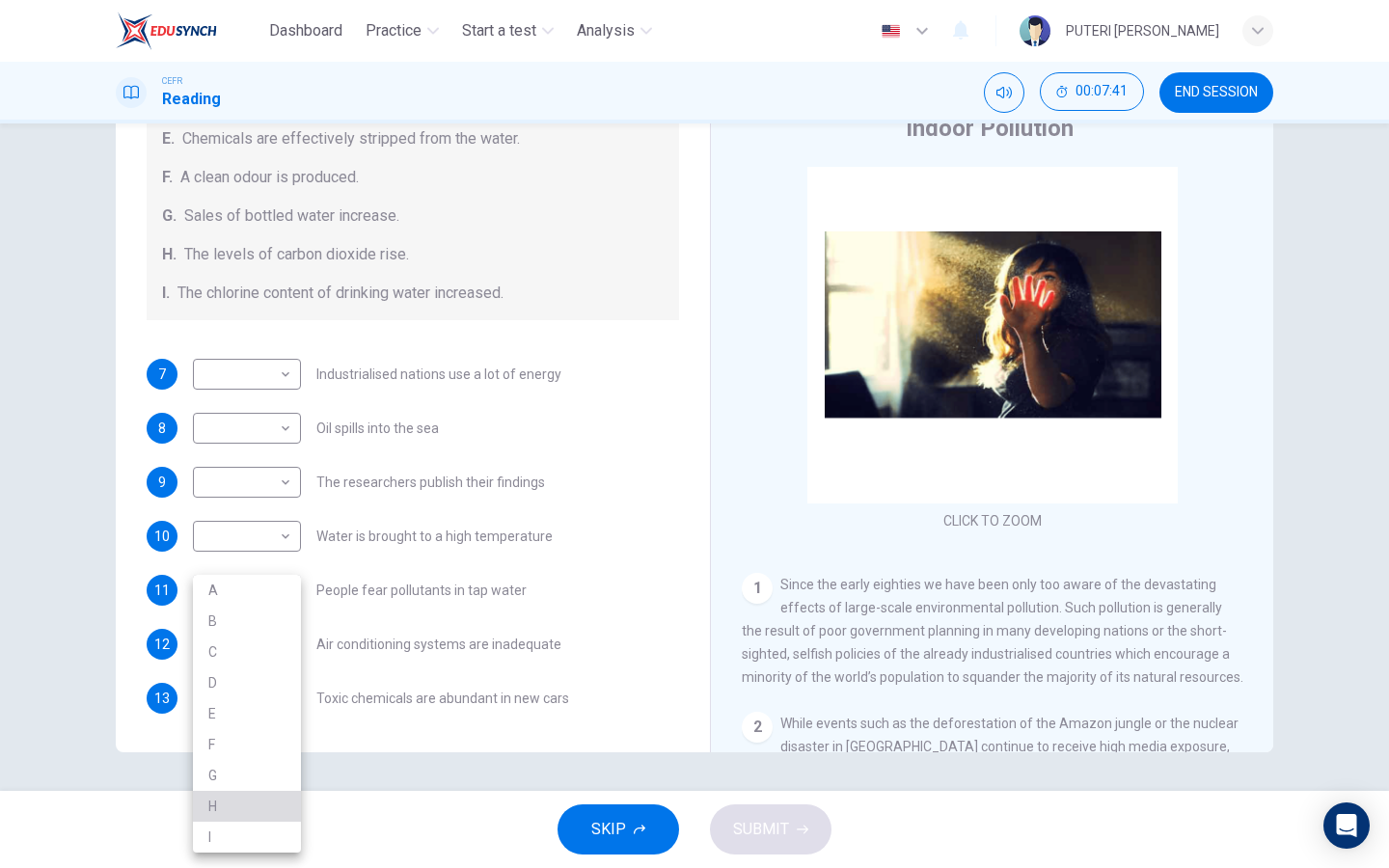 click on "H" at bounding box center (247, 806) 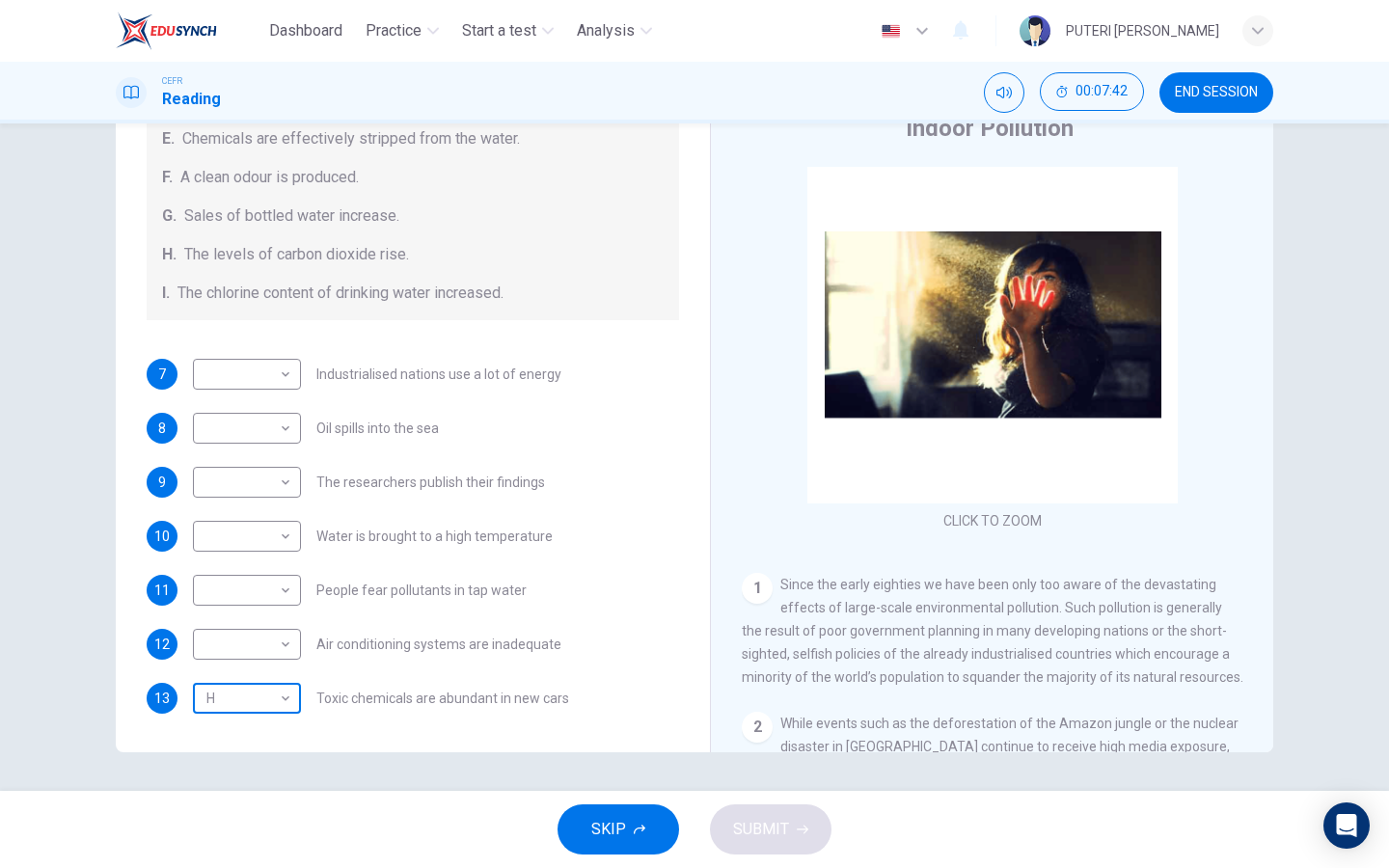 scroll, scrollTop: 380, scrollLeft: 0, axis: vertical 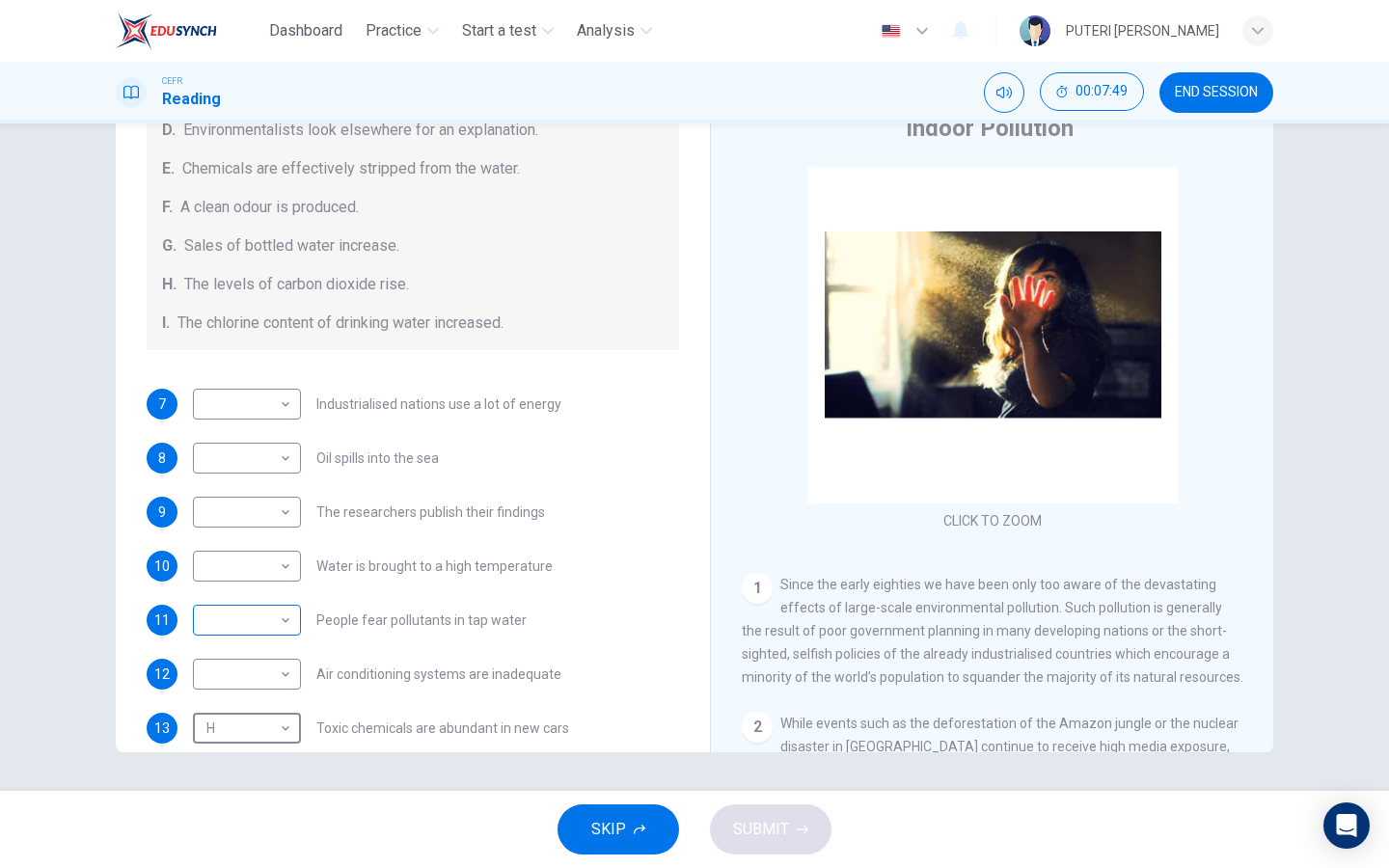 click on "Dashboard Practice Start a test Analysis English en ​ PUTERI IRDINA ARISYA BINTI ABDULLAH CEFR Reading 00:07:49 END SESSION Questions 7 - 13 The Reading Passage describes a number of cause and effect relationships.
Match each cause with its effect ( A-J ).
Write the appropriate letters ( A-J ) in the boxes below. Causes A. The focus of pollution moves to the home. B. The levels of carbon monoxide rise. C. The world’s natural resources are unequally shared. D. Environmentalists look elsewhere for an explanation. E. Chemicals are effectively stripped from the water. F. A clean odour is produced. G. Sales of bottled water increase. H. The levels of carbon dioxide rise. I. The chlorine content of drinking water increased. 7 ​ ​ Industrialised nations use a lot of energy 8 ​ ​ Oil spills into the sea 9 ​ ​ The researchers publish their findings 10 ​ ​ Water is brought to a high temperature 11 ​ ​ People fear pollutants in tap water 12 ​ ​ Air conditioning systems are inadequate 13 H H" at bounding box center (694, 434) 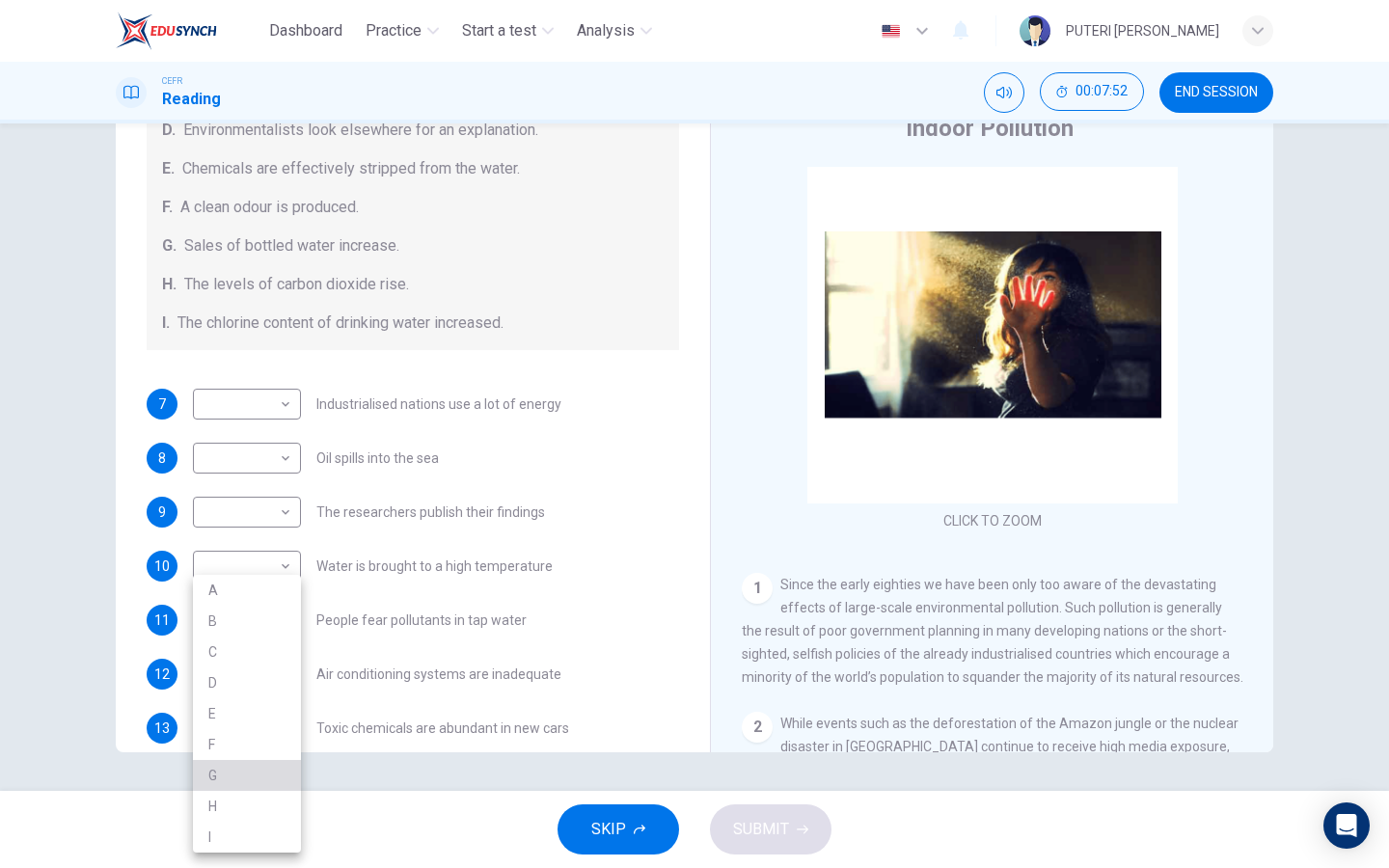 click on "G" at bounding box center (247, 775) 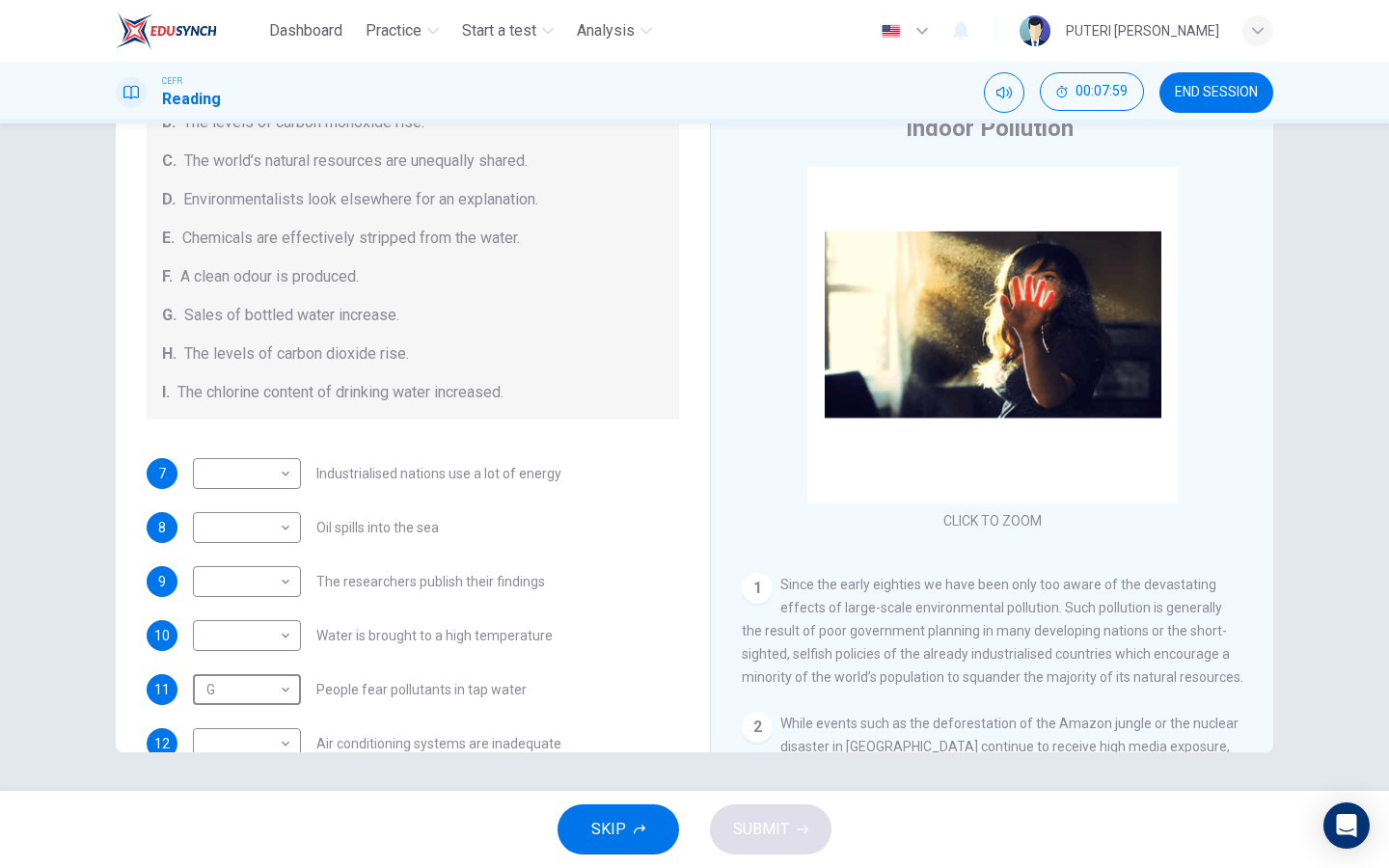 scroll, scrollTop: 295, scrollLeft: 0, axis: vertical 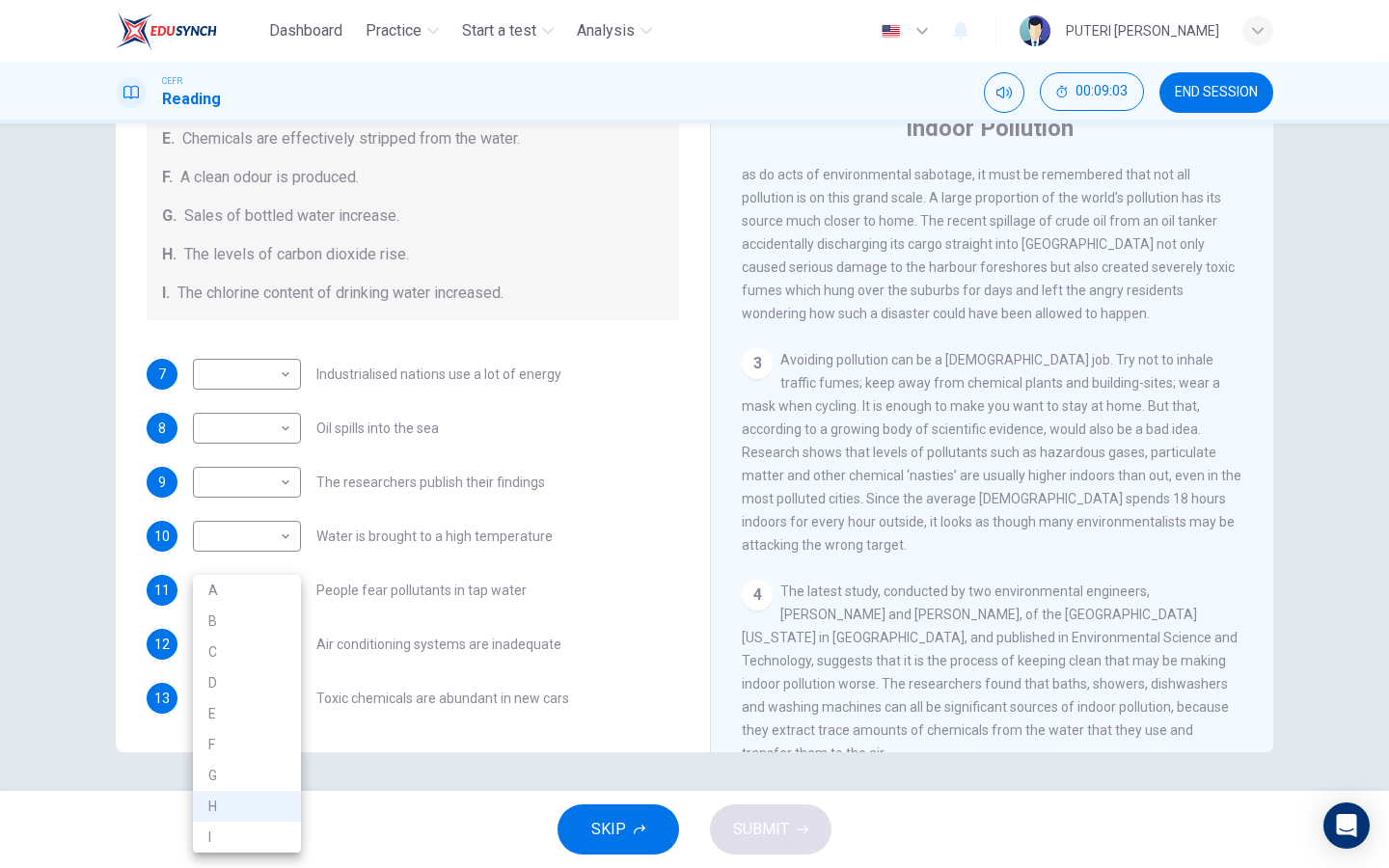 click on "Dashboard Practice Start a test Analysis English en ​ PUTERI IRDINA ARISYA BINTI ABDULLAH CEFR Reading 00:09:03 END SESSION Questions 7 - 13 The Reading Passage describes a number of cause and effect relationships.
Match each cause with its effect ( A-J ).
Write the appropriate letters ( A-J ) in the boxes below. Causes A. The focus of pollution moves to the home. B. The levels of carbon monoxide rise. C. The world’s natural resources are unequally shared. D. Environmentalists look elsewhere for an explanation. E. Chemicals are effectively stripped from the water. F. A clean odour is produced. G. Sales of bottled water increase. H. The levels of carbon dioxide rise. I. The chlorine content of drinking water increased. 7 ​ ​ Industrialised nations use a lot of energy 8 ​ ​ Oil spills into the sea 9 ​ ​ The researchers publish their findings 10 ​ ​ Water is brought to a high temperature 11 G G ​ People fear pollutants in tap water 12 ​ ​ Air conditioning systems are inadequate 13 H H" at bounding box center [694, 434] 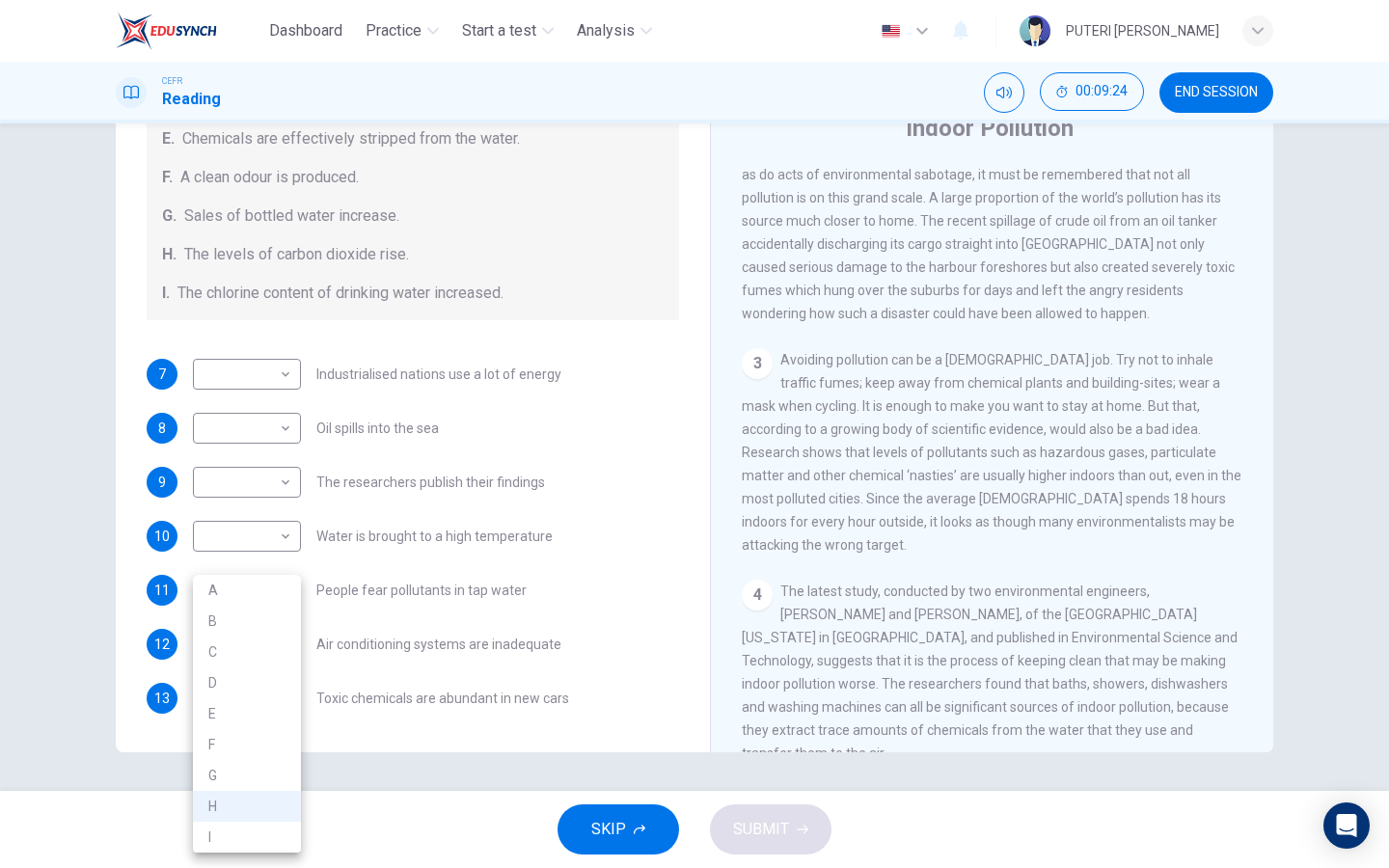 click at bounding box center [694, 434] 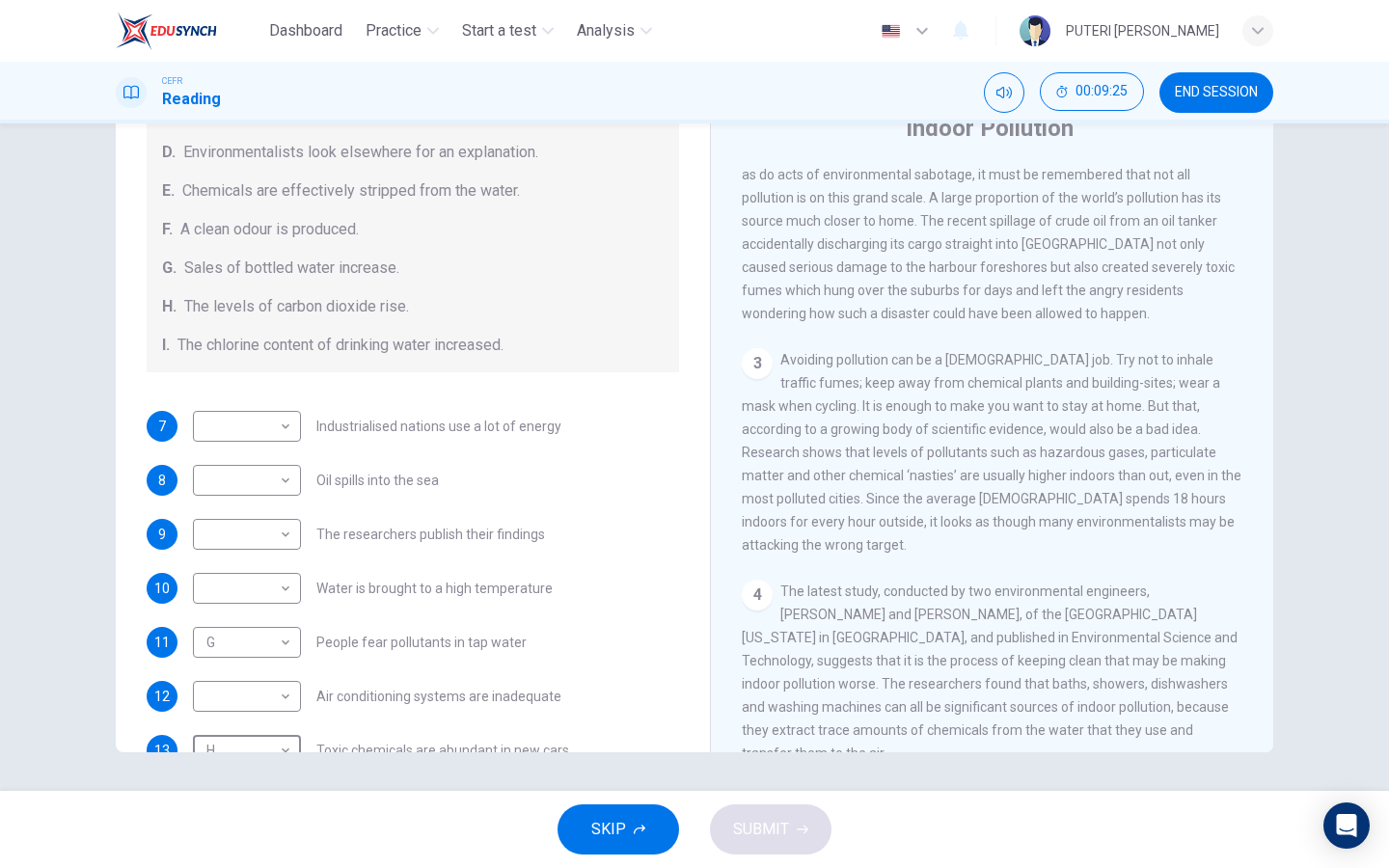 scroll, scrollTop: 357, scrollLeft: 0, axis: vertical 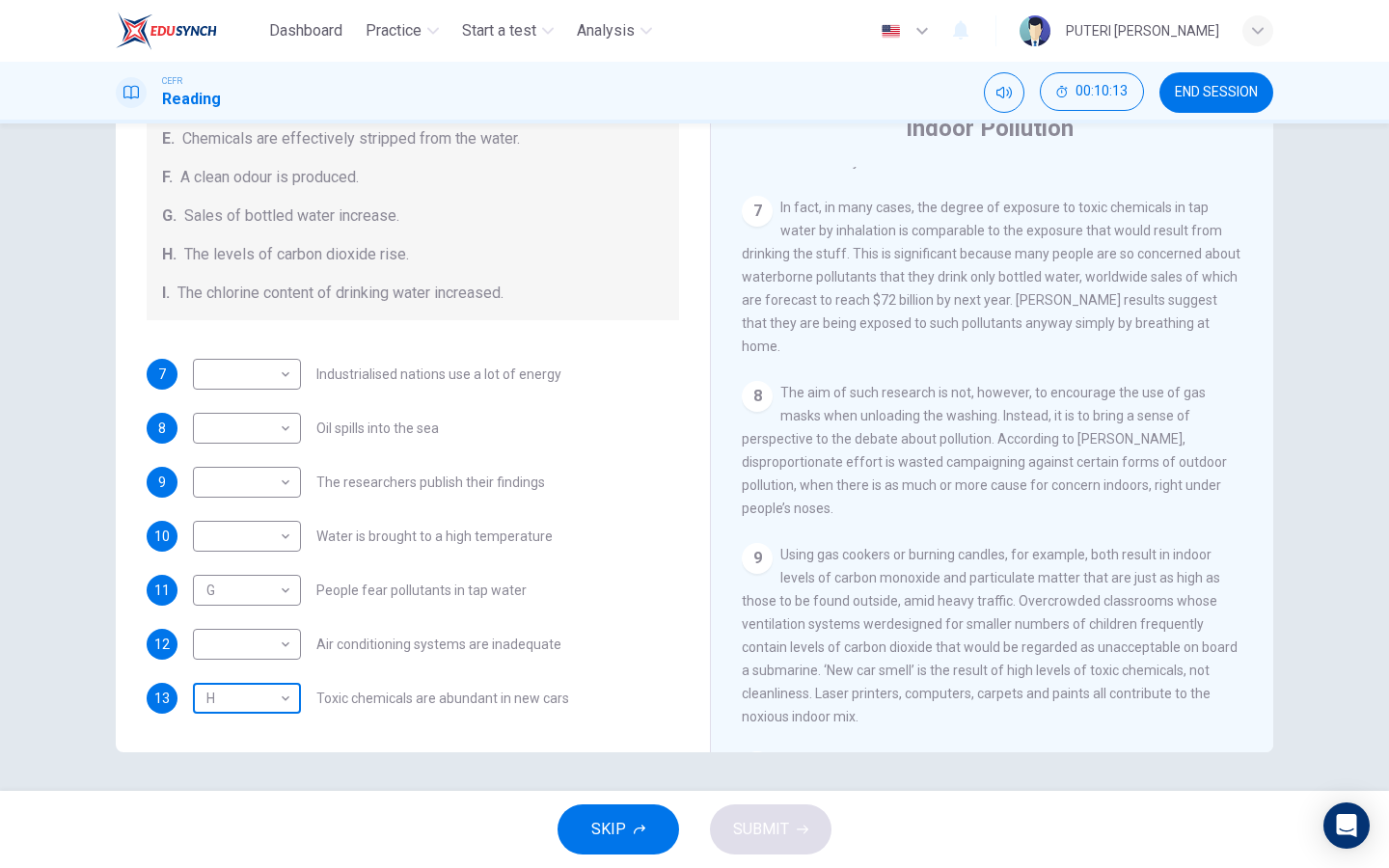 click on "Dashboard Practice Start a test Analysis English en ​ PUTERI IRDINA ARISYA BINTI ABDULLAH CEFR Reading 00:10:13 END SESSION Questions 7 - 13 The Reading Passage describes a number of cause and effect relationships.
Match each cause with its effect ( A-J ).
Write the appropriate letters ( A-J ) in the boxes below. Causes A. The focus of pollution moves to the home. B. The levels of carbon monoxide rise. C. The world’s natural resources are unequally shared. D. Environmentalists look elsewhere for an explanation. E. Chemicals are effectively stripped from the water. F. A clean odour is produced. G. Sales of bottled water increase. H. The levels of carbon dioxide rise. I. The chlorine content of drinking water increased. 7 ​ ​ Industrialised nations use a lot of energy 8 ​ ​ Oil spills into the sea 9 ​ ​ The researchers publish their findings 10 ​ ​ Water is brought to a high temperature 11 G G ​ People fear pollutants in tap water 12 ​ ​ Air conditioning systems are inadequate 13 H H" at bounding box center (694, 434) 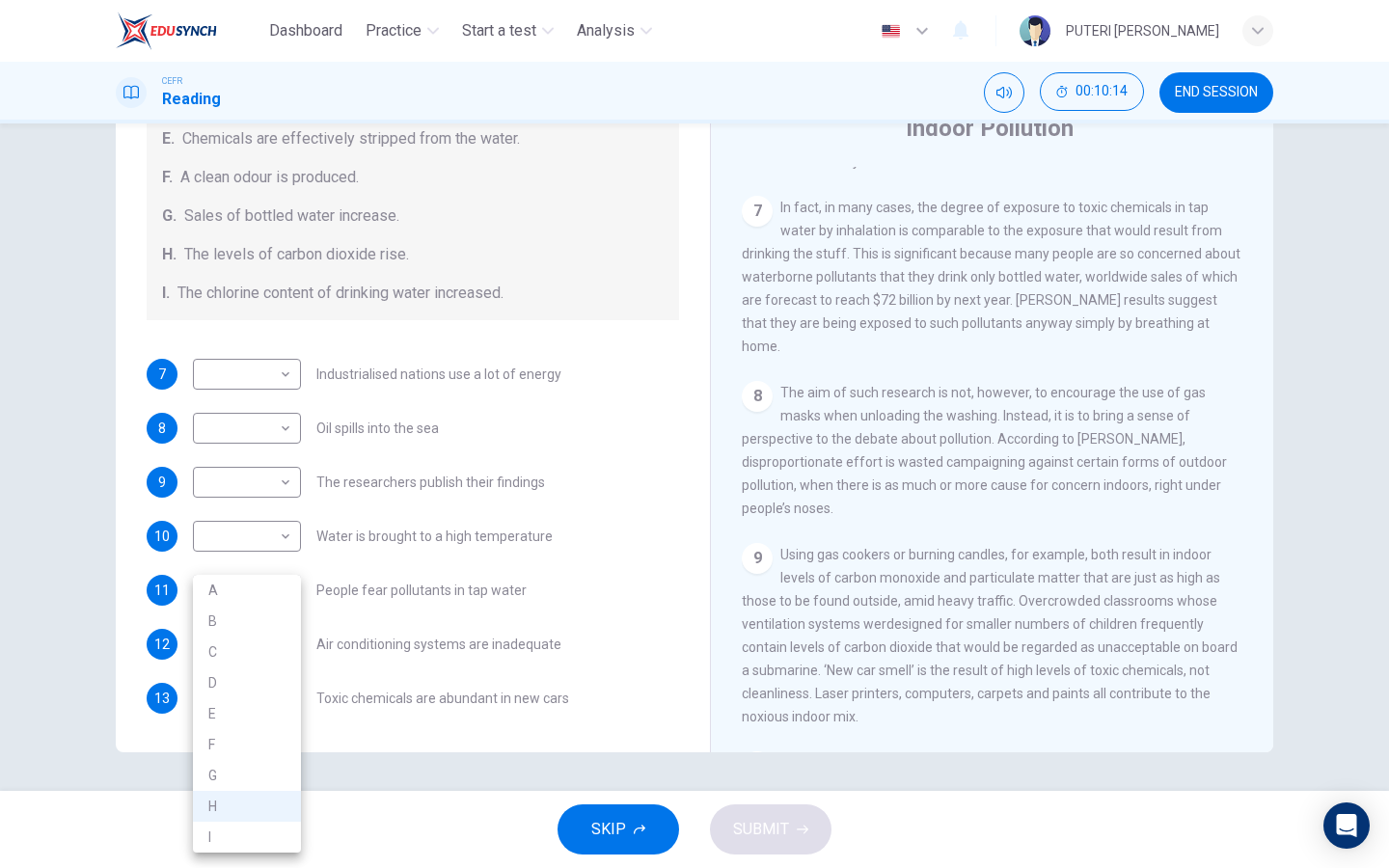 click on "B" at bounding box center [247, 621] 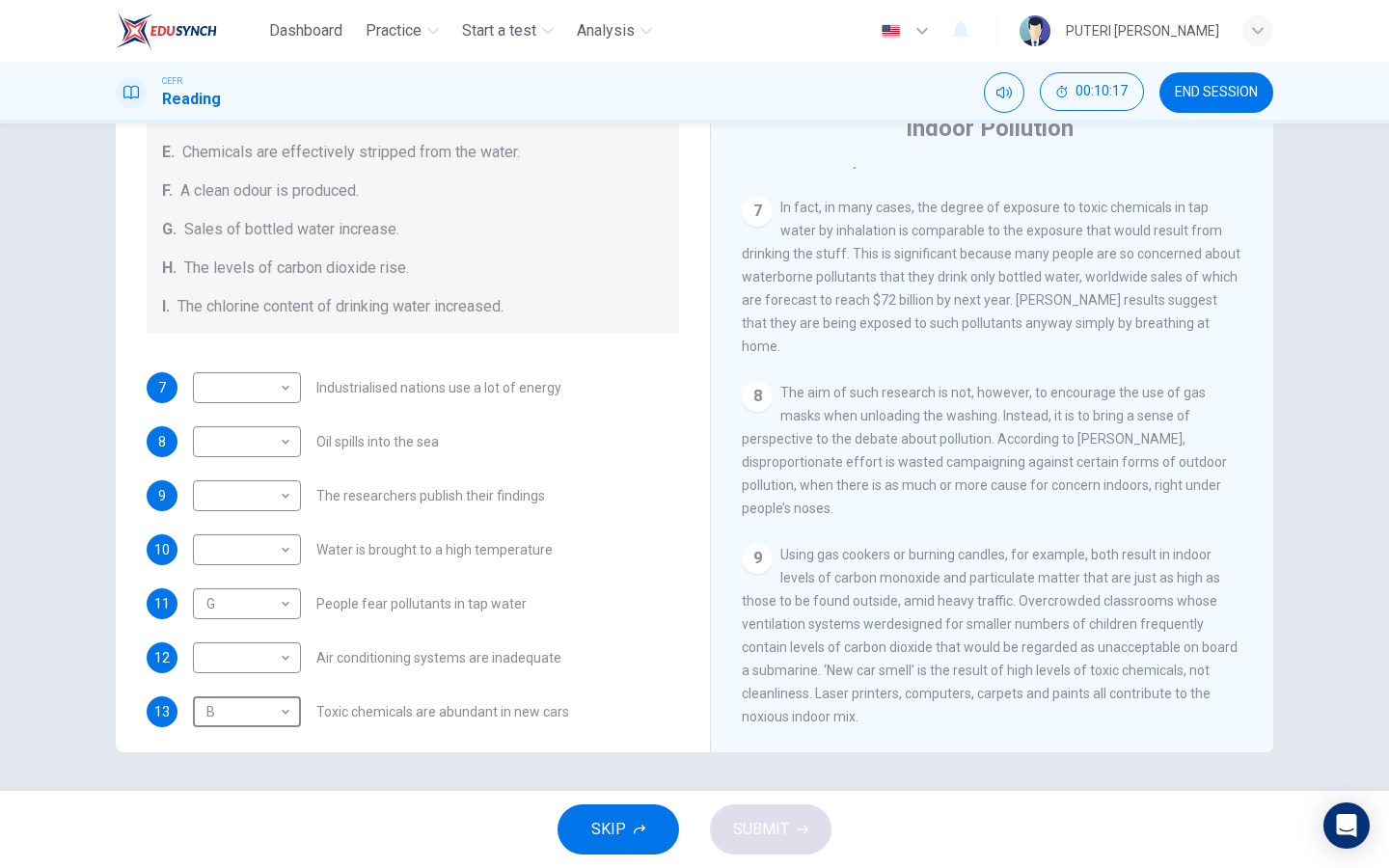 scroll, scrollTop: 393, scrollLeft: 0, axis: vertical 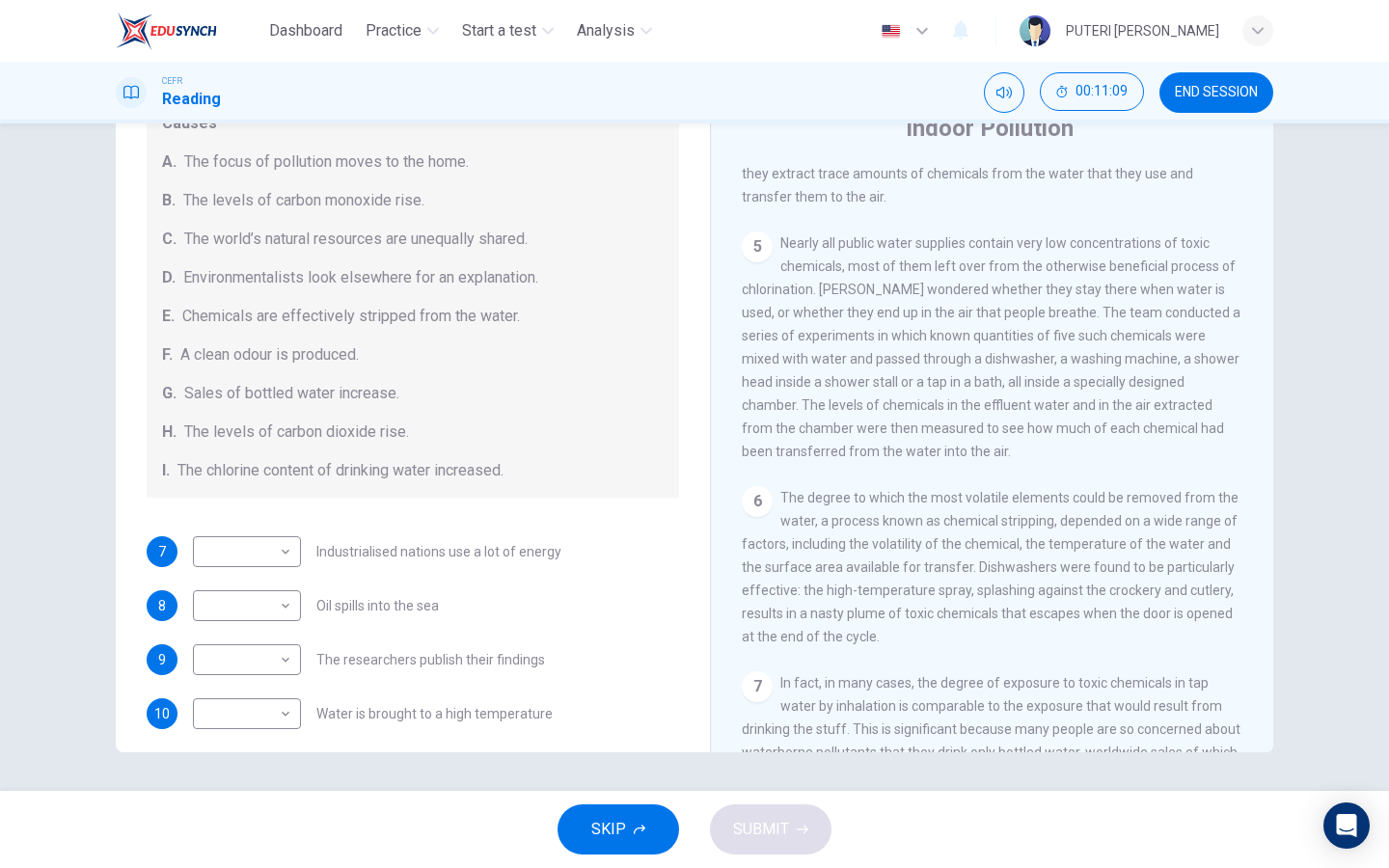 click on "Industrialised nations use a lot of energy" at bounding box center (439, 552) 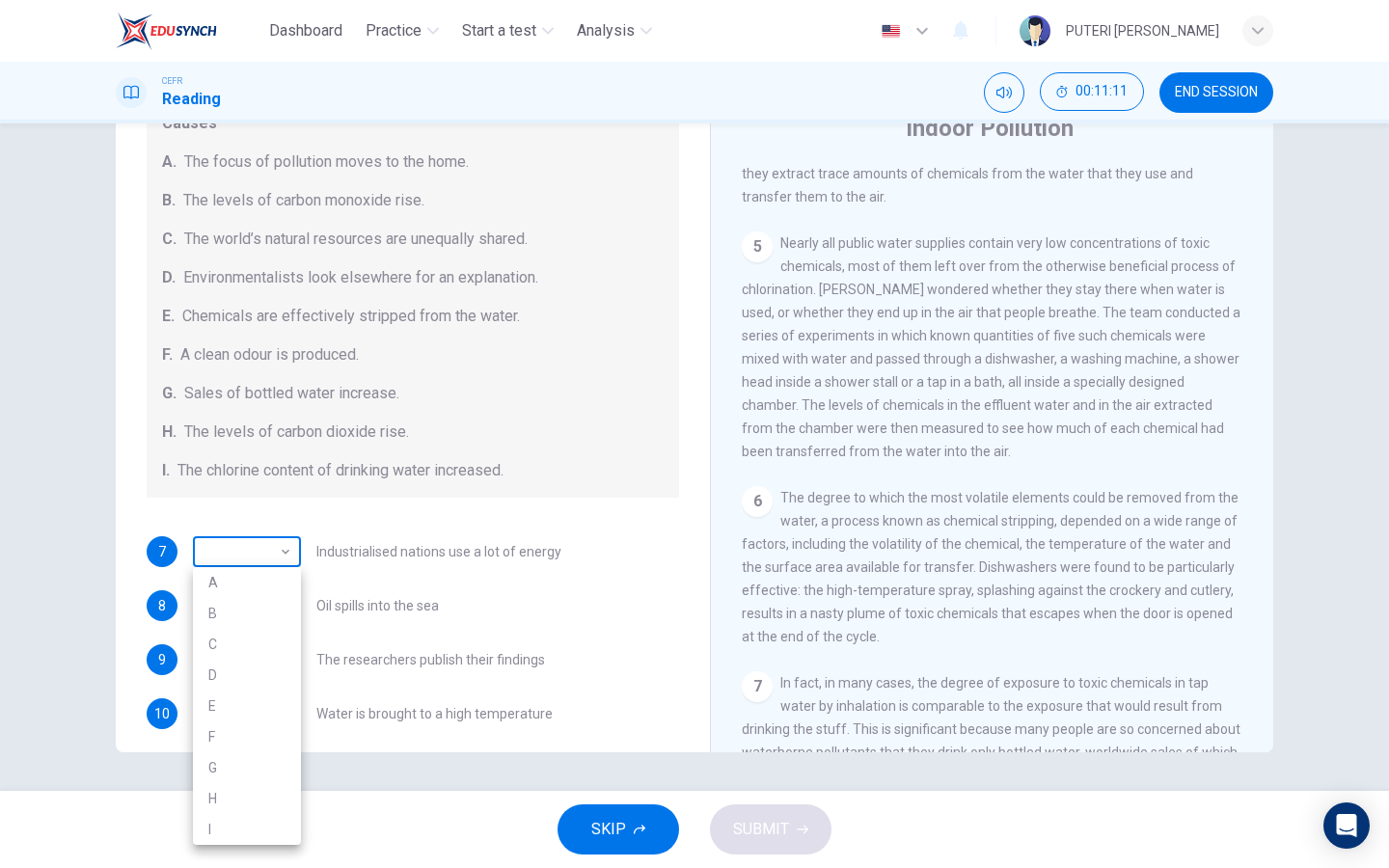 click on "Dashboard Practice Start a test Analysis English en ​ PUTERI IRDINA ARISYA BINTI ABDULLAH CEFR Reading 00:11:11 END SESSION Questions 7 - 13 The Reading Passage describes a number of cause and effect relationships.
Match each cause with its effect ( A-J ).
Write the appropriate letters ( A-J ) in the boxes below. Causes A. The focus of pollution moves to the home. B. The levels of carbon monoxide rise. C. The world’s natural resources are unequally shared. D. Environmentalists look elsewhere for an explanation. E. Chemicals are effectively stripped from the water. F. A clean odour is produced. G. Sales of bottled water increase. H. The levels of carbon dioxide rise. I. The chlorine content of drinking water increased. 7 ​ ​ Industrialised nations use a lot of energy 8 ​ ​ Oil spills into the sea 9 ​ ​ The researchers publish their findings 10 ​ ​ Water is brought to a high temperature 11 G G ​ People fear pollutants in tap water 12 ​ ​ Air conditioning systems are inadequate 13 B B" at bounding box center (694, 434) 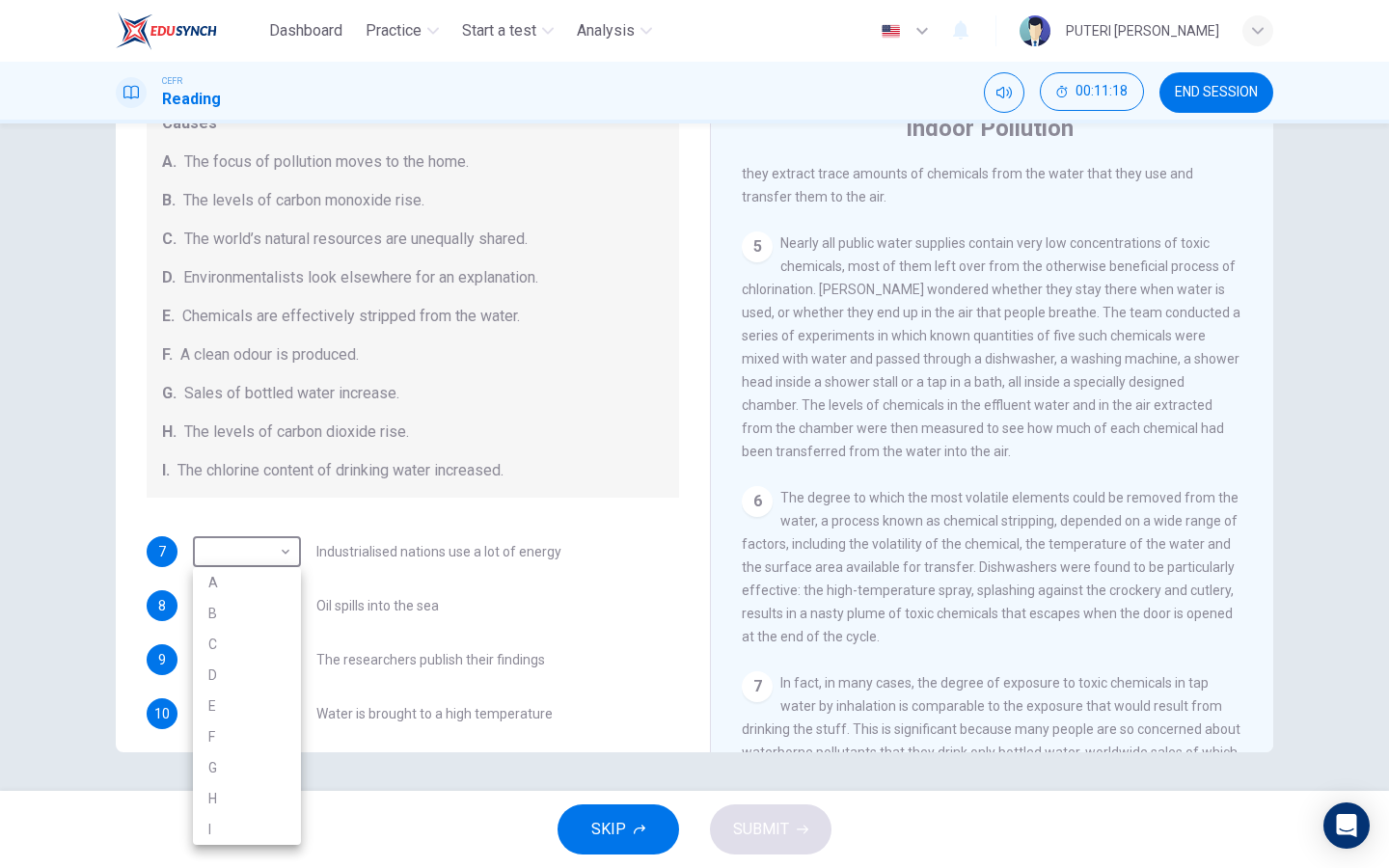 click at bounding box center (694, 434) 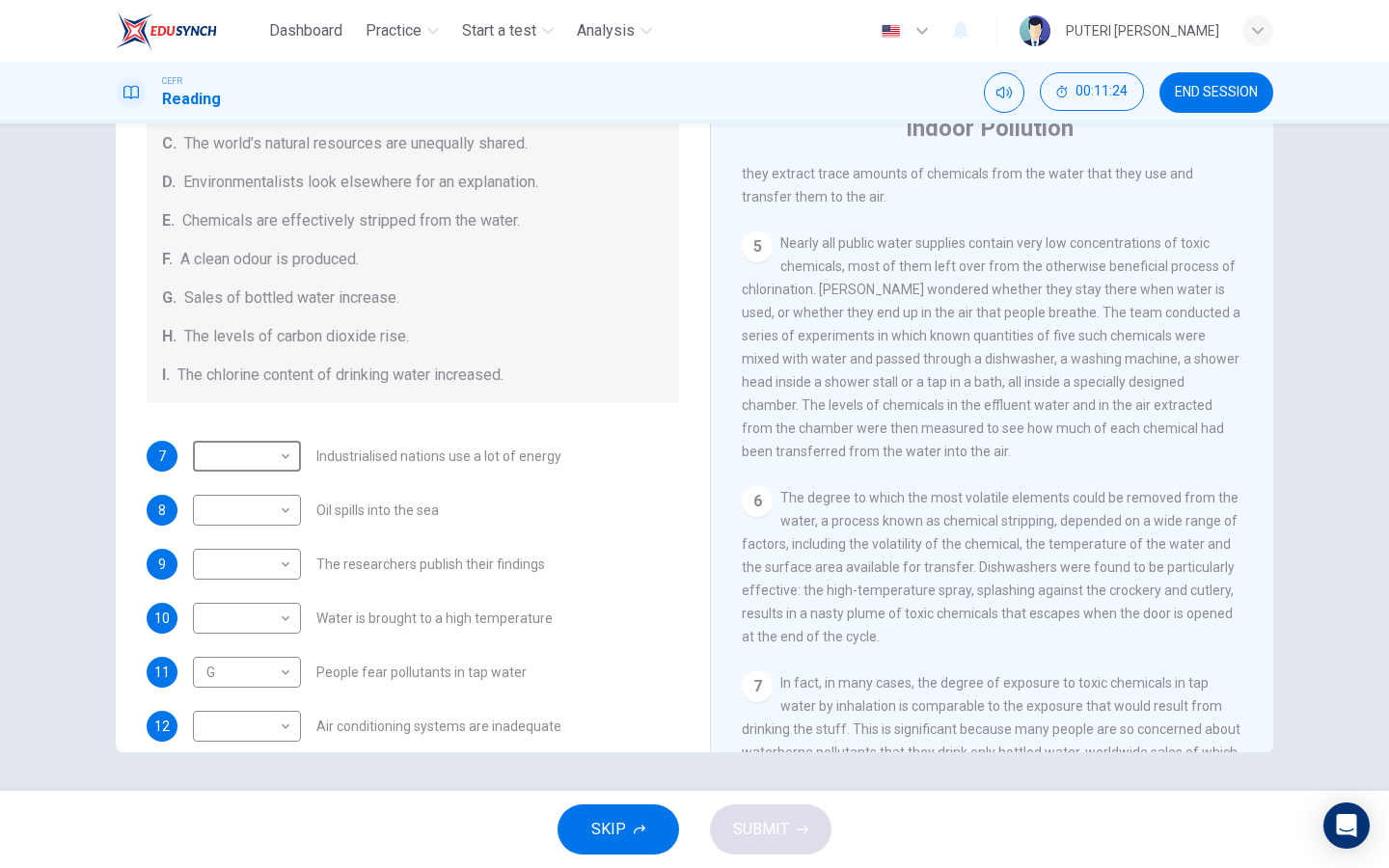 scroll, scrollTop: 333, scrollLeft: 0, axis: vertical 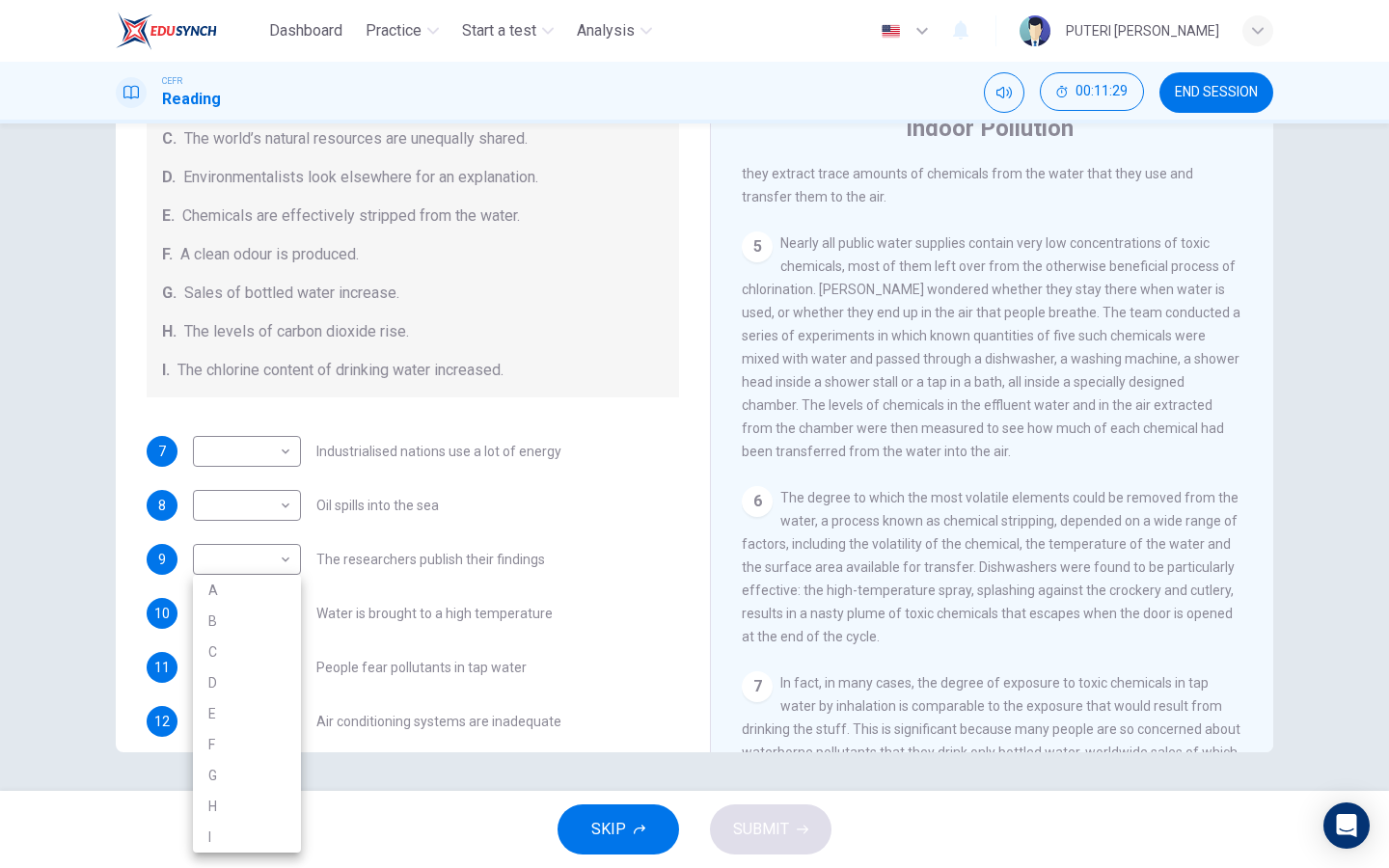 click on "Dashboard Practice Start a test Analysis English en ​ PUTERI IRDINA ARISYA BINTI ABDULLAH CEFR Reading 00:11:29 END SESSION Questions 7 - 13 The Reading Passage describes a number of cause and effect relationships.
Match each cause with its effect ( A-J ).
Write the appropriate letters ( A-J ) in the boxes below. Causes A. The focus of pollution moves to the home. B. The levels of carbon monoxide rise. C. The world’s natural resources are unequally shared. D. Environmentalists look elsewhere for an explanation. E. Chemicals are effectively stripped from the water. F. A clean odour is produced. G. Sales of bottled water increase. H. The levels of carbon dioxide rise. I. The chlorine content of drinking water increased. 7 ​ ​ Industrialised nations use a lot of energy 8 ​ ​ Oil spills into the sea 9 ​ ​ The researchers publish their findings 10 ​ ​ Water is brought to a high temperature 11 G G ​ People fear pollutants in tap water 12 ​ ​ Air conditioning systems are inadequate 13 B B" at bounding box center (694, 434) 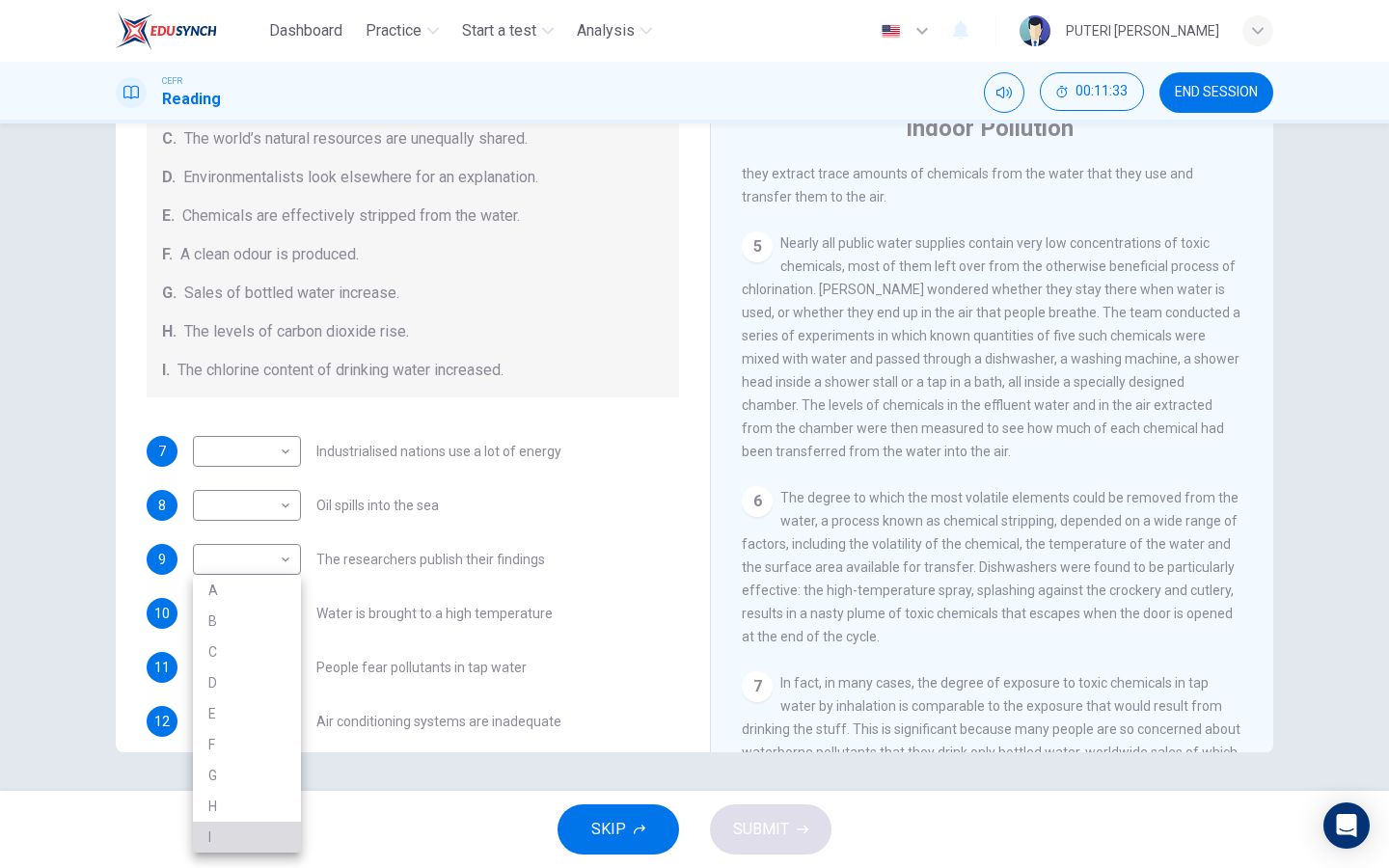 click on "I" at bounding box center [247, 837] 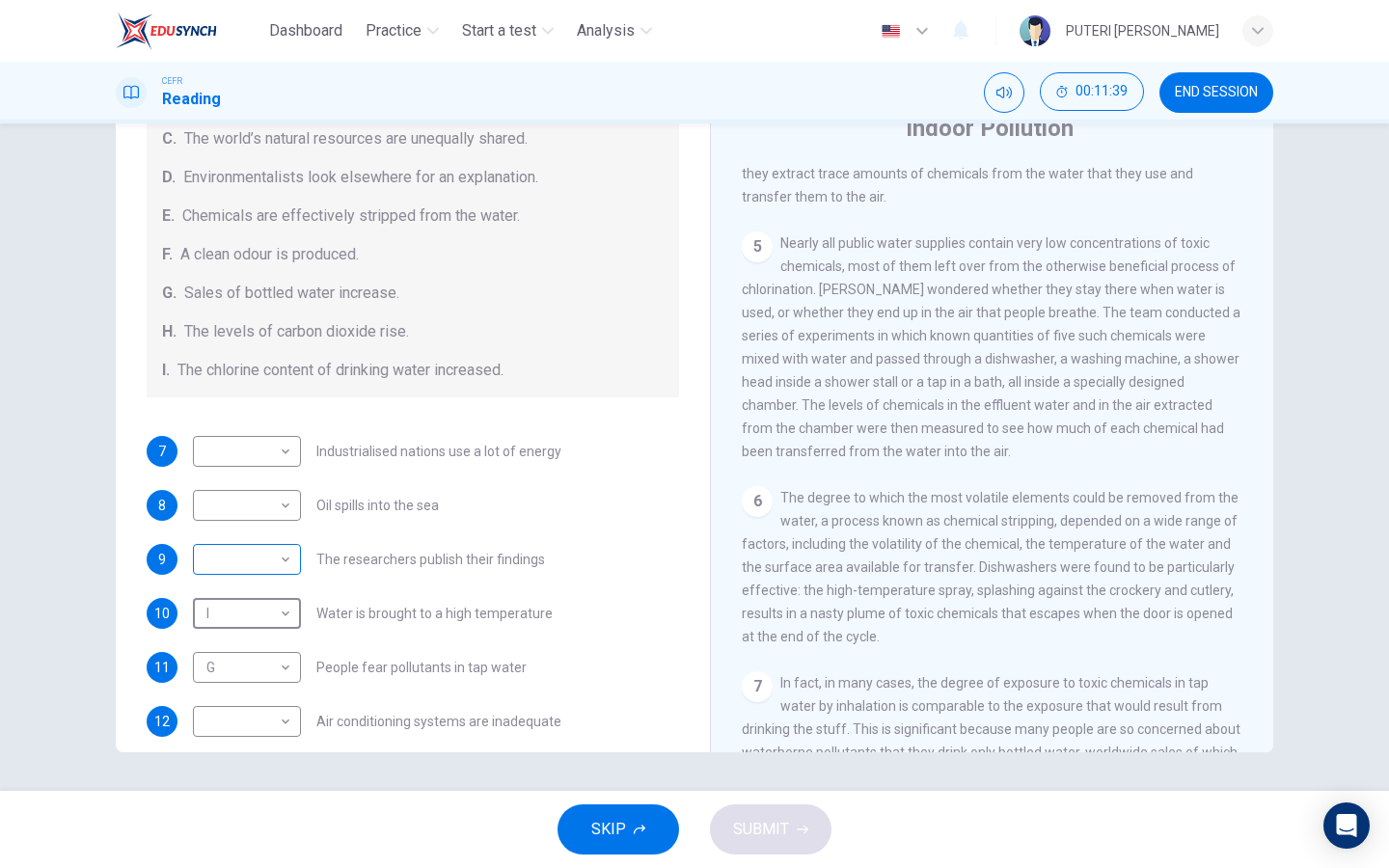 click on "Dashboard Practice Start a test Analysis English en ​ PUTERI IRDINA ARISYA BINTI ABDULLAH CEFR Reading 00:11:39 END SESSION Questions 7 - 13 The Reading Passage describes a number of cause and effect relationships.
Match each cause with its effect ( A-J ).
Write the appropriate letters ( A-J ) in the boxes below. Causes A. The focus of pollution moves to the home. B. The levels of carbon monoxide rise. C. The world’s natural resources are unequally shared. D. Environmentalists look elsewhere for an explanation. E. Chemicals are effectively stripped from the water. F. A clean odour is produced. G. Sales of bottled water increase. H. The levels of carbon dioxide rise. I. The chlorine content of drinking water increased. 7 ​ ​ Industrialised nations use a lot of energy 8 ​ ​ Oil spills into the sea 9 ​ ​ The researchers publish their findings 10 I I ​ Water is brought to a high temperature 11 G G ​ People fear pollutants in tap water 12 ​ ​ Air conditioning systems are inadequate 13 B B" at bounding box center [694, 434] 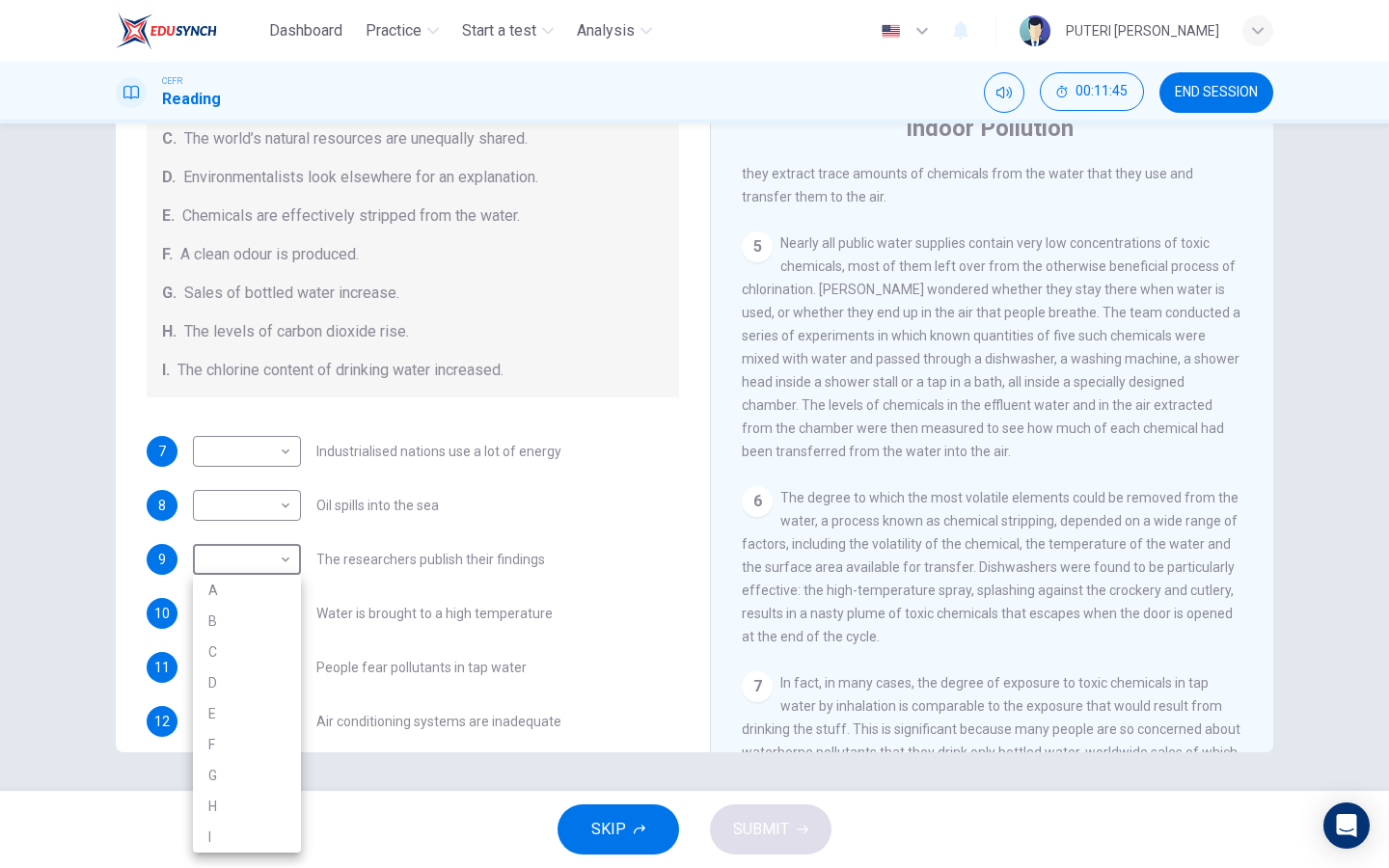 click at bounding box center [694, 434] 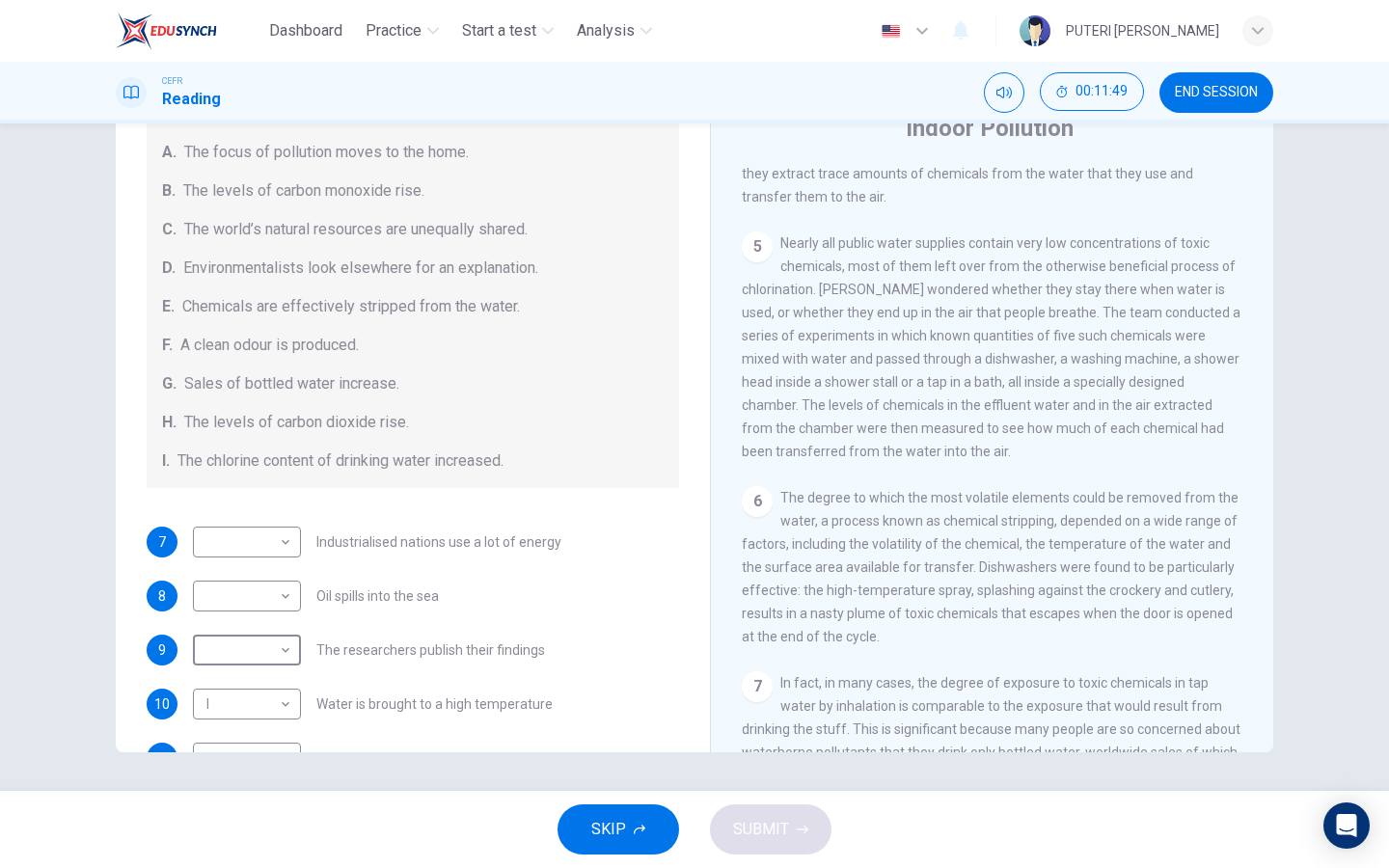 scroll, scrollTop: 241, scrollLeft: 0, axis: vertical 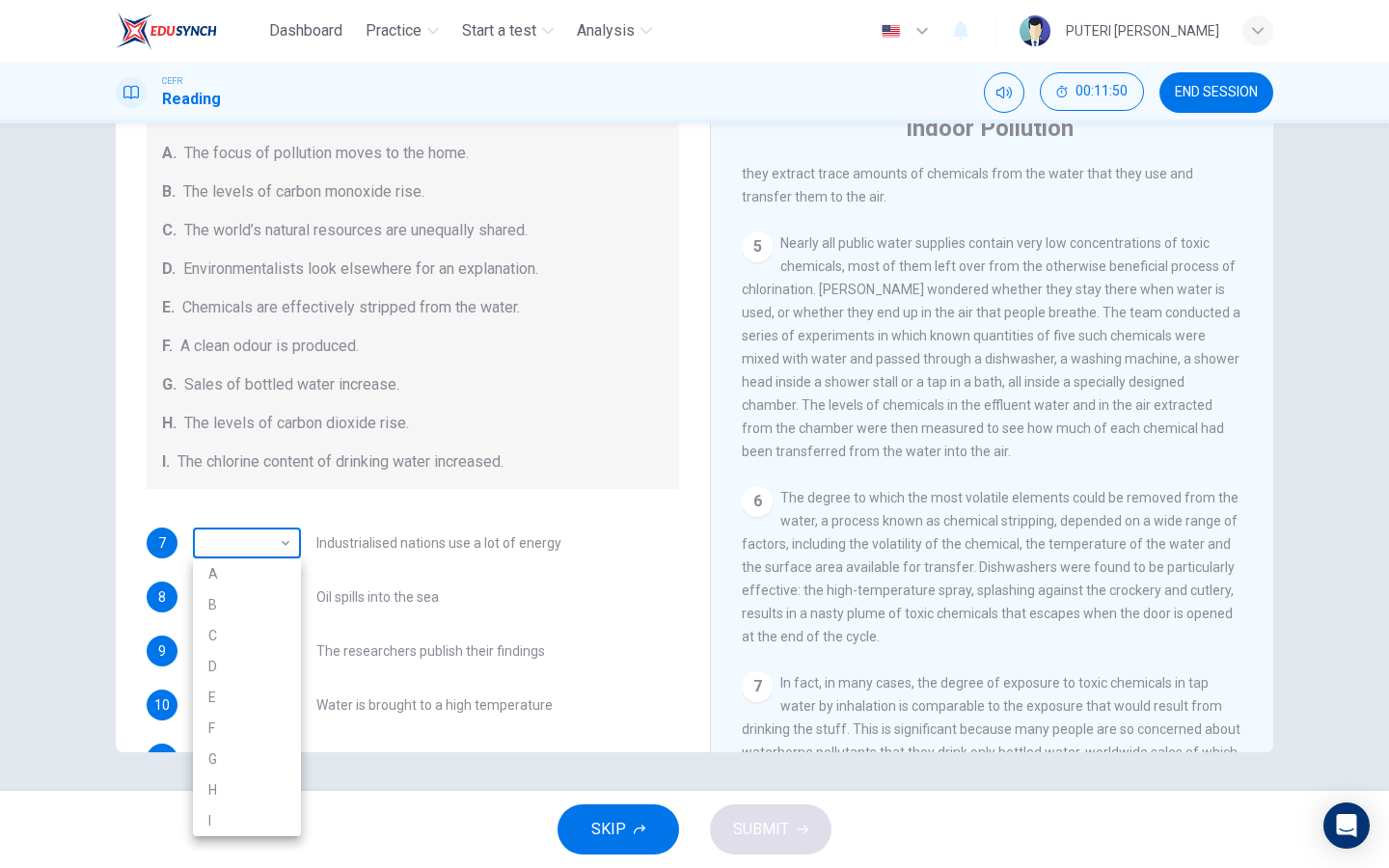 click on "Dashboard Practice Start a test Analysis English en ​ PUTERI IRDINA ARISYA BINTI ABDULLAH CEFR Reading 00:11:50 END SESSION Questions 7 - 13 The Reading Passage describes a number of cause and effect relationships.
Match each cause with its effect ( A-J ).
Write the appropriate letters ( A-J ) in the boxes below. Causes A. The focus of pollution moves to the home. B. The levels of carbon monoxide rise. C. The world’s natural resources are unequally shared. D. Environmentalists look elsewhere for an explanation. E. Chemicals are effectively stripped from the water. F. A clean odour is produced. G. Sales of bottled water increase. H. The levels of carbon dioxide rise. I. The chlorine content of drinking water increased. 7 ​ ​ Industrialised nations use a lot of energy 8 ​ ​ Oil spills into the sea 9 ​ ​ The researchers publish their findings 10 I I ​ Water is brought to a high temperature 11 G G ​ People fear pollutants in tap water 12 ​ ​ Air conditioning systems are inadequate 13 B B" at bounding box center [694, 434] 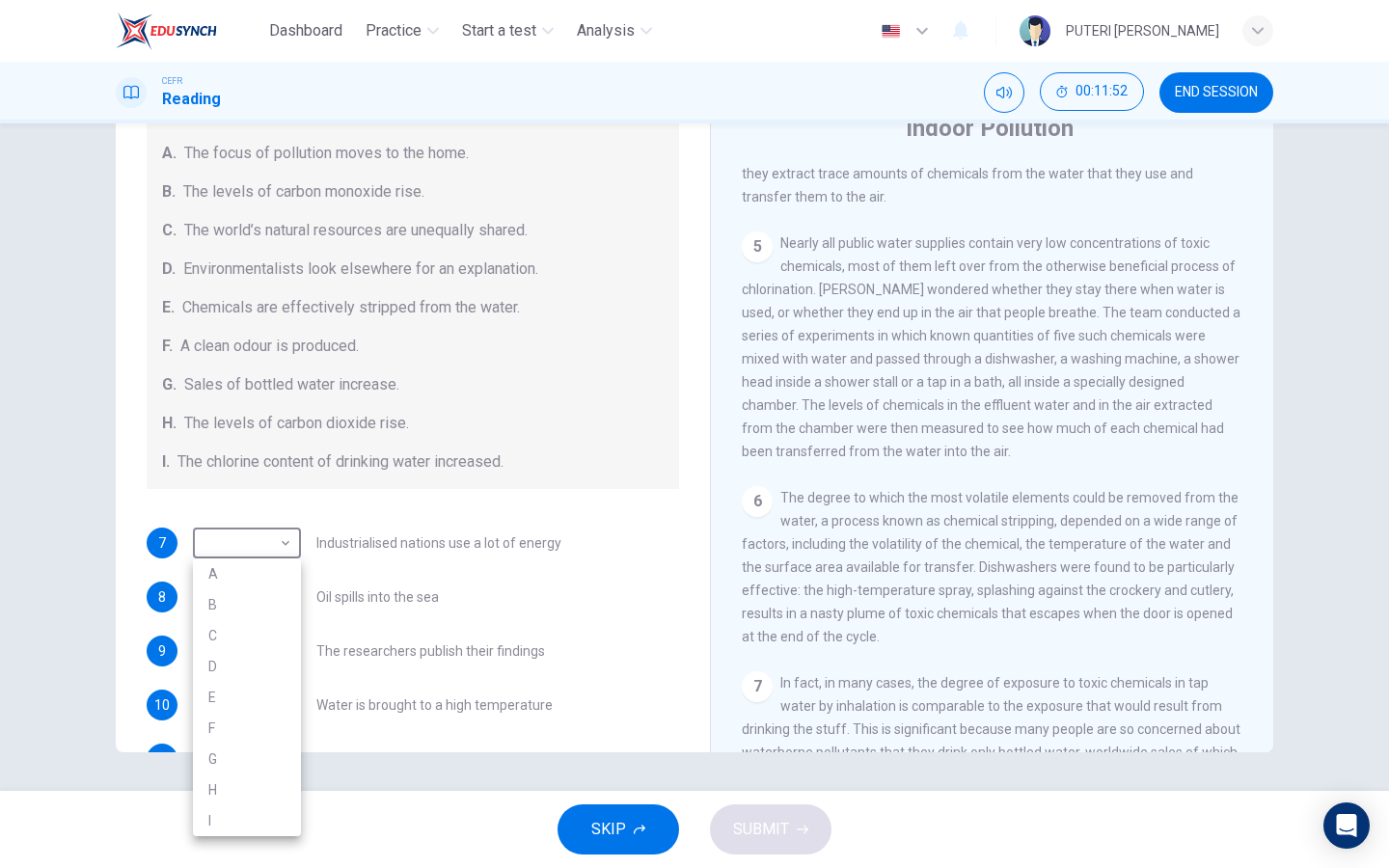 click at bounding box center (694, 434) 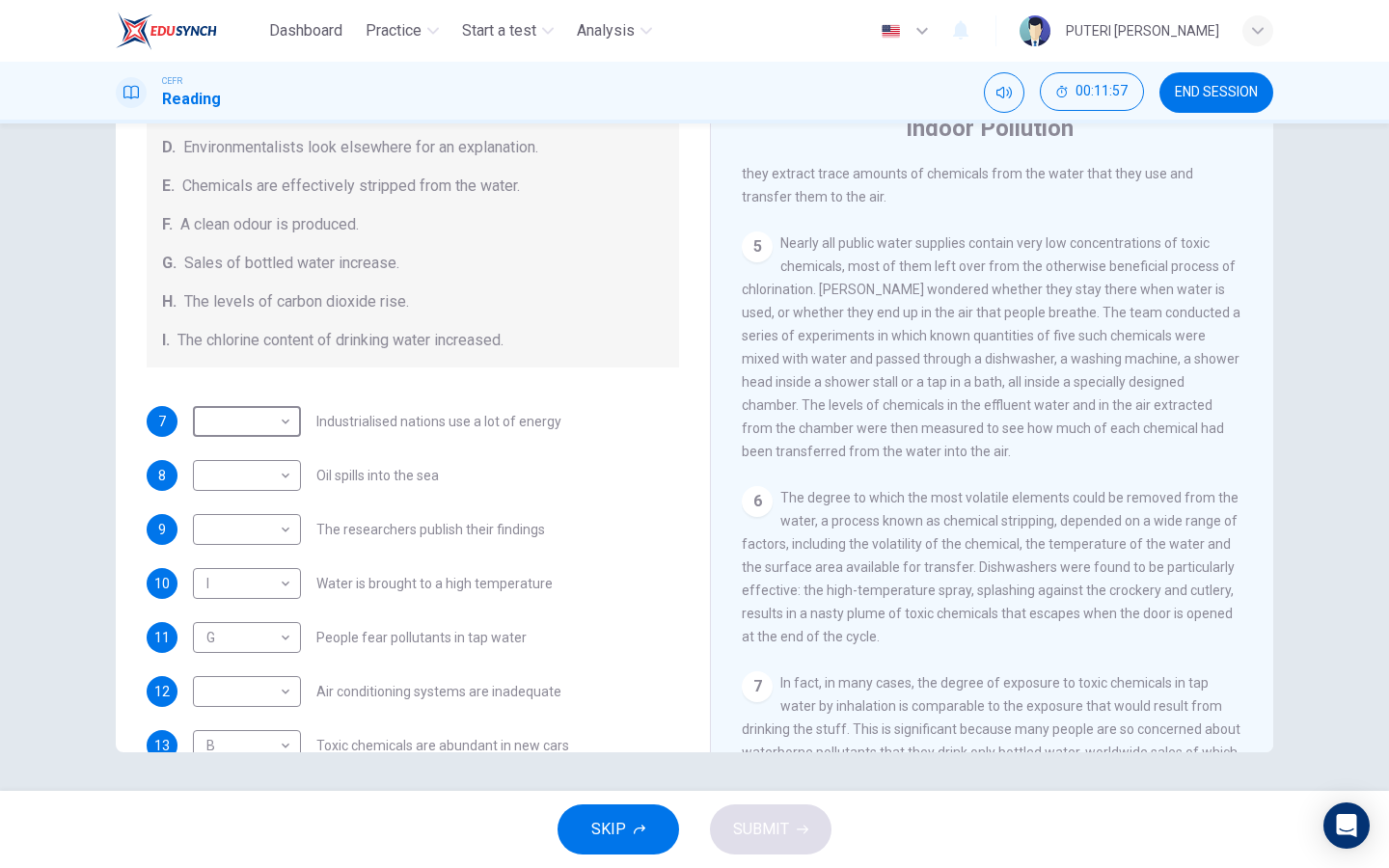 scroll, scrollTop: 364, scrollLeft: 0, axis: vertical 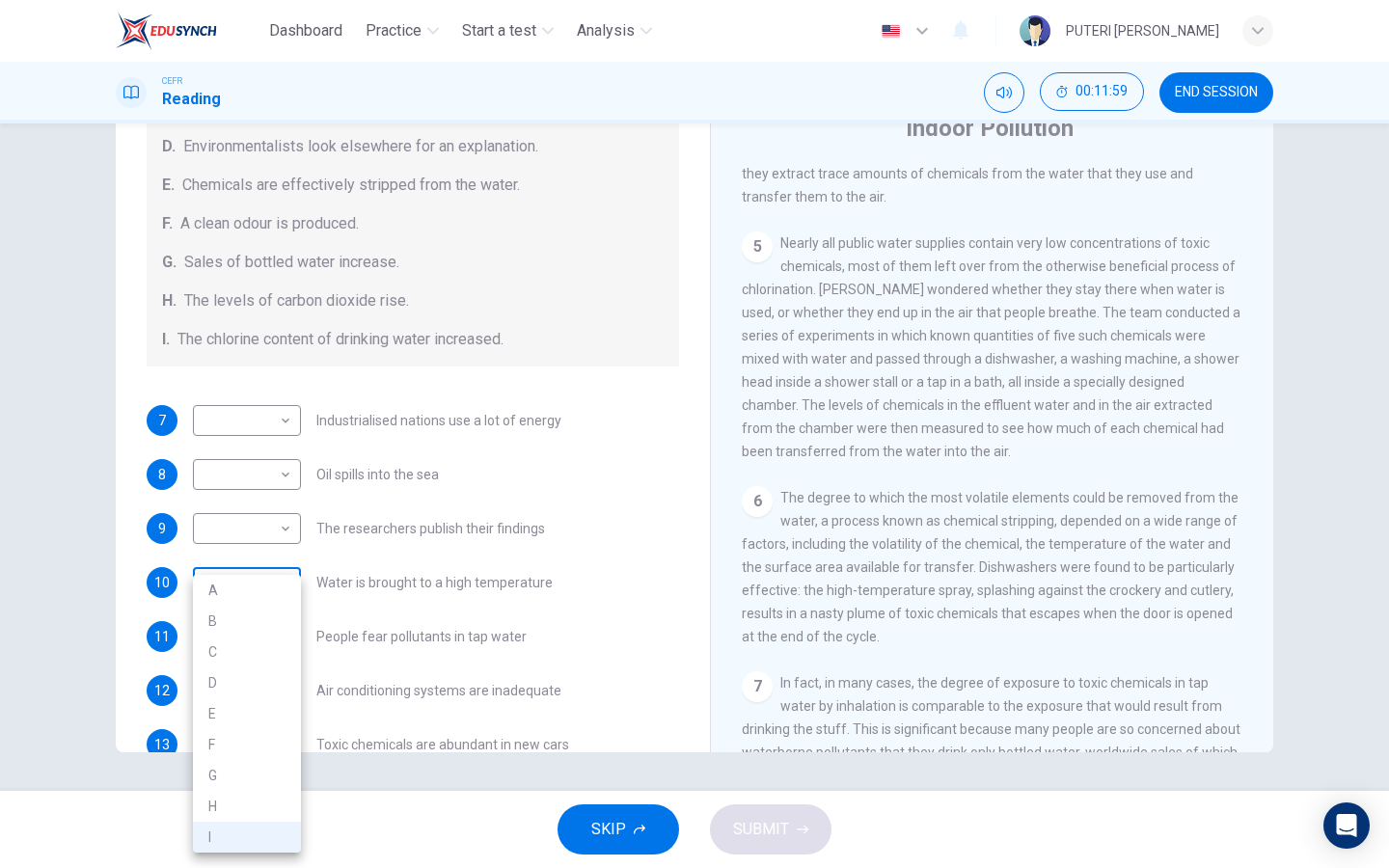click on "Dashboard Practice Start a test Analysis English en ​ PUTERI IRDINA ARISYA BINTI ABDULLAH CEFR Reading 00:11:59 END SESSION Questions 7 - 13 The Reading Passage describes a number of cause and effect relationships.
Match each cause with its effect ( A-J ).
Write the appropriate letters ( A-J ) in the boxes below. Causes A. The focus of pollution moves to the home. B. The levels of carbon monoxide rise. C. The world’s natural resources are unequally shared. D. Environmentalists look elsewhere for an explanation. E. Chemicals are effectively stripped from the water. F. A clean odour is produced. G. Sales of bottled water increase. H. The levels of carbon dioxide rise. I. The chlorine content of drinking water increased. 7 ​ ​ Industrialised nations use a lot of energy 8 ​ ​ Oil spills into the sea 9 ​ ​ The researchers publish their findings 10 I I ​ Water is brought to a high temperature 11 G G ​ People fear pollutants in tap water 12 ​ ​ Air conditioning systems are inadequate 13 B B" at bounding box center [694, 434] 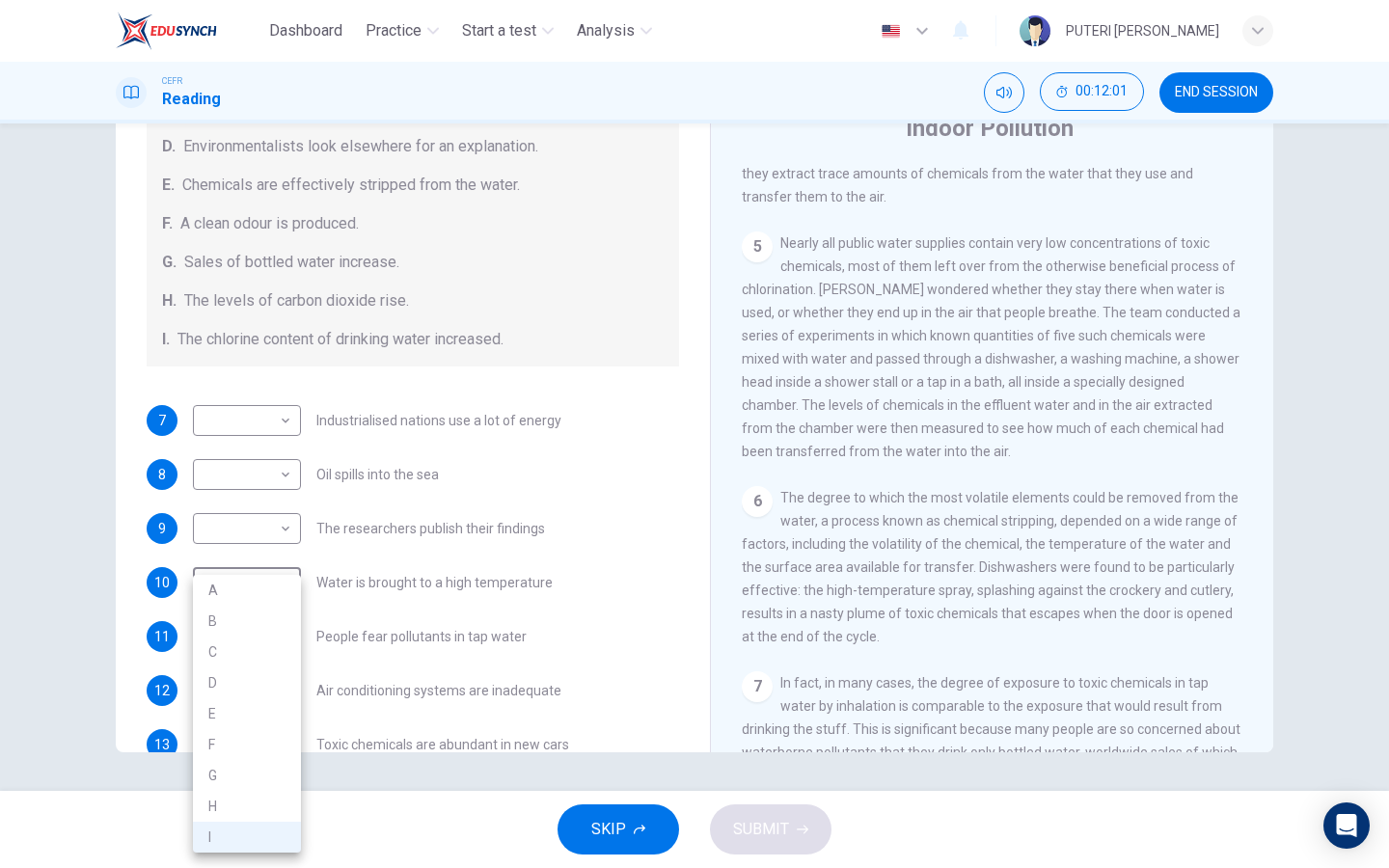 click on "E" at bounding box center (247, 714) 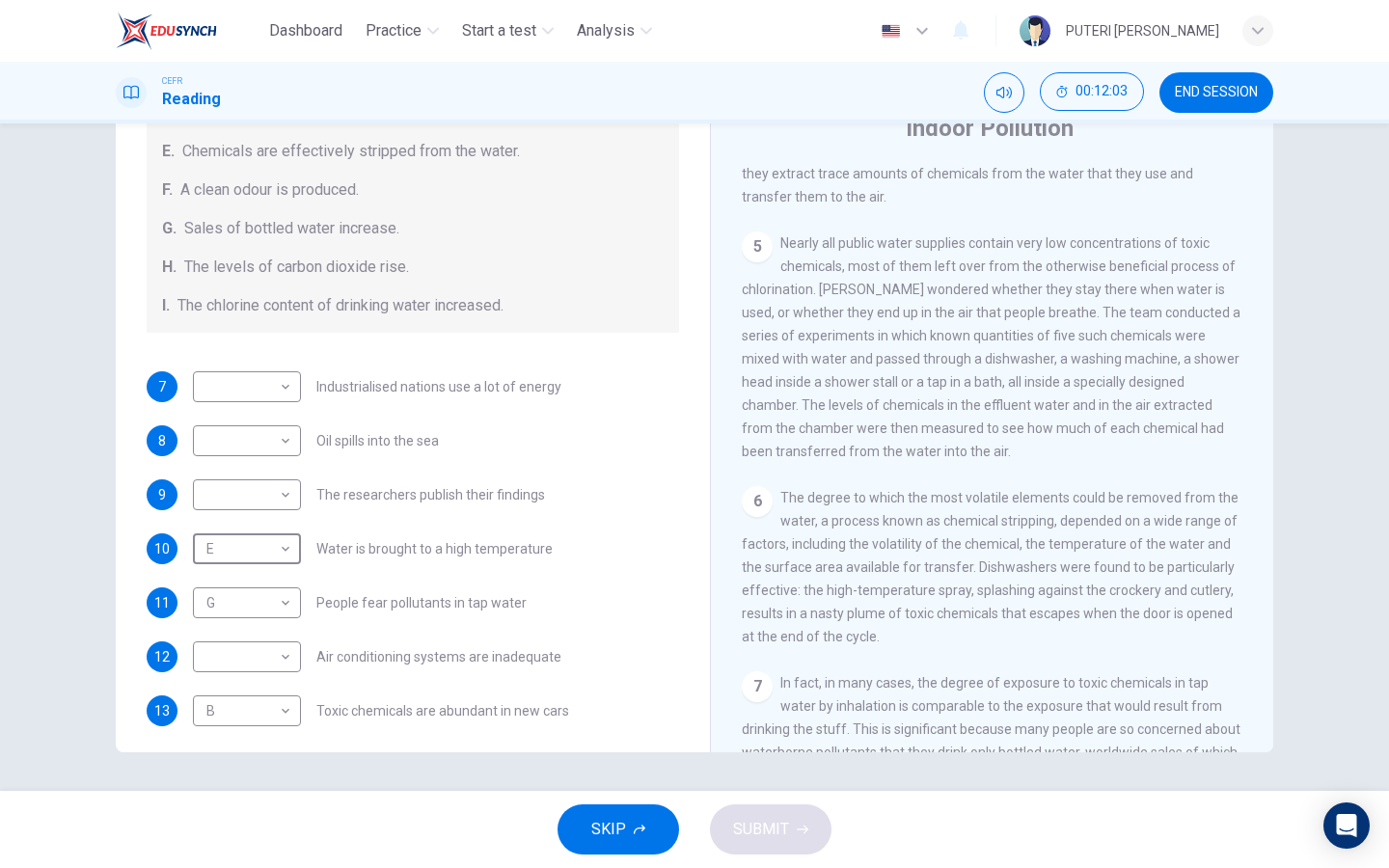 scroll, scrollTop: 353, scrollLeft: 0, axis: vertical 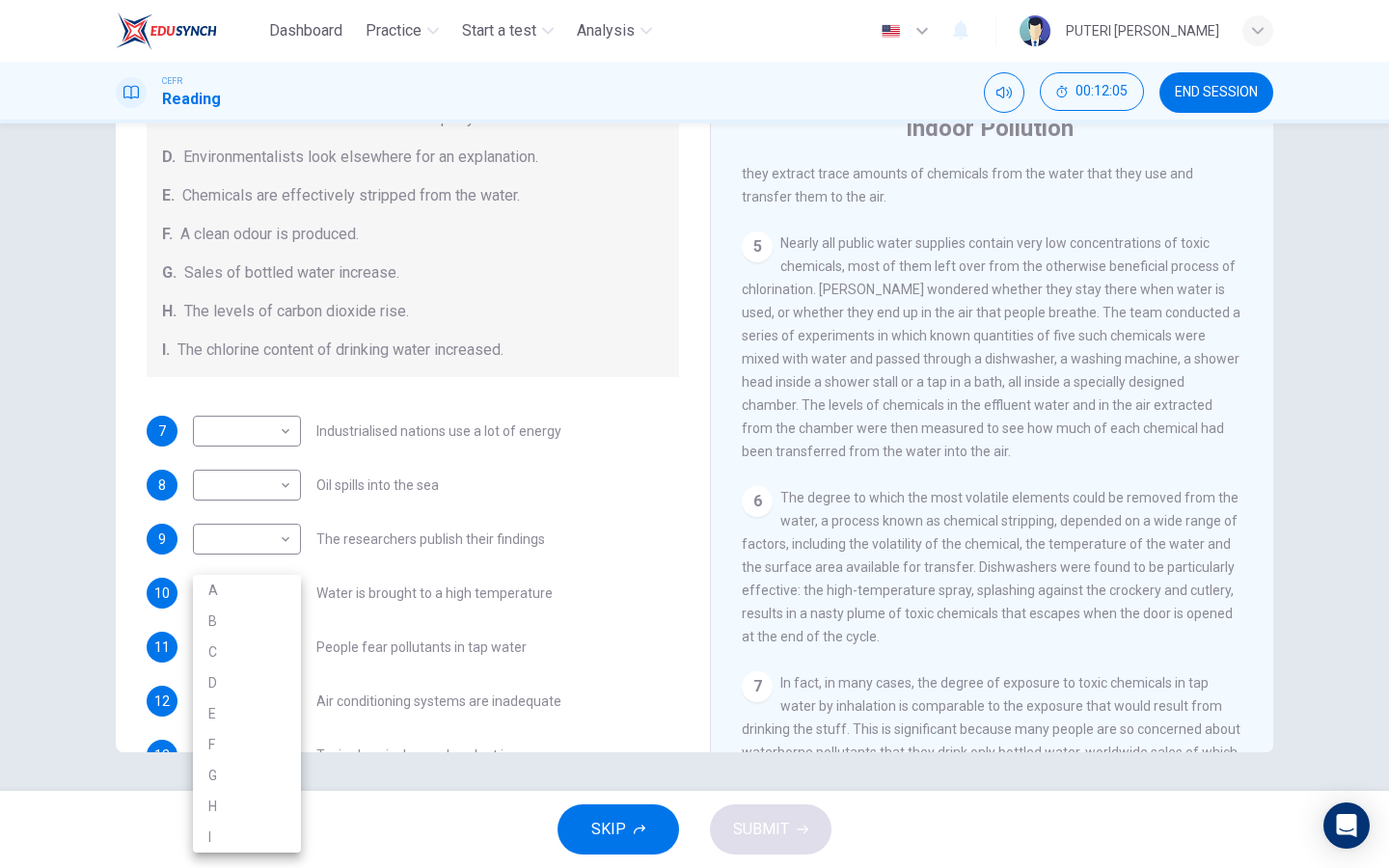click on "Dashboard Practice Start a test Analysis English en ​ PUTERI IRDINA ARISYA BINTI ABDULLAH CEFR Reading 00:12:05 END SESSION Questions 7 - 13 The Reading Passage describes a number of cause and effect relationships.
Match each cause with its effect ( A-J ).
Write the appropriate letters ( A-J ) in the boxes below. Causes A. The focus of pollution moves to the home. B. The levels of carbon monoxide rise. C. The world’s natural resources are unequally shared. D. Environmentalists look elsewhere for an explanation. E. Chemicals are effectively stripped from the water. F. A clean odour is produced. G. Sales of bottled water increase. H. The levels of carbon dioxide rise. I. The chlorine content of drinking water increased. 7 ​ ​ Industrialised nations use a lot of energy 8 ​ ​ Oil spills into the sea 9 ​ ​ The researchers publish their findings 10 E E ​ Water is brought to a high temperature 11 G G ​ People fear pollutants in tap water 12 ​ ​ Air conditioning systems are inadequate 13 B B" at bounding box center (694, 434) 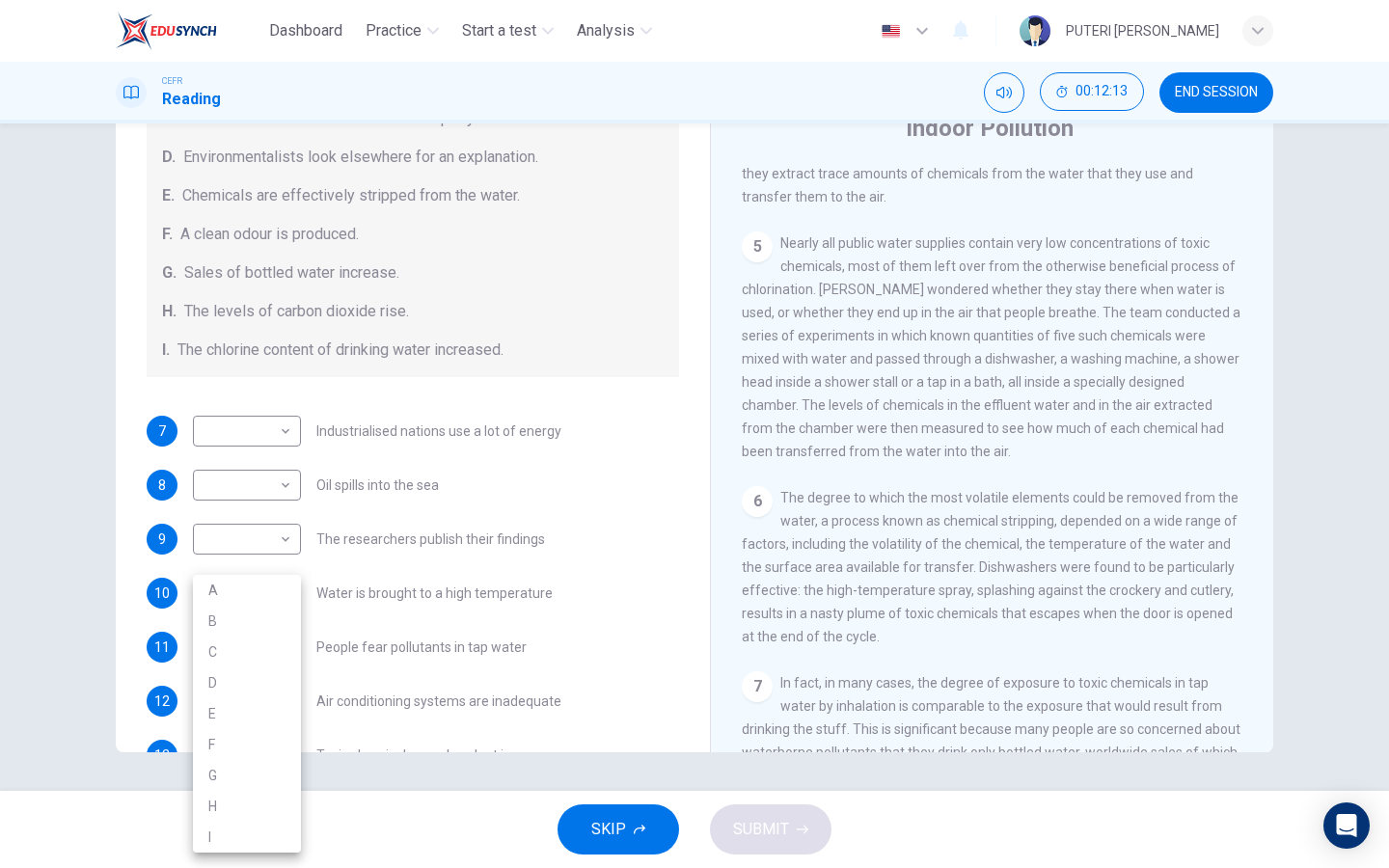 click on "F" at bounding box center [247, 745] 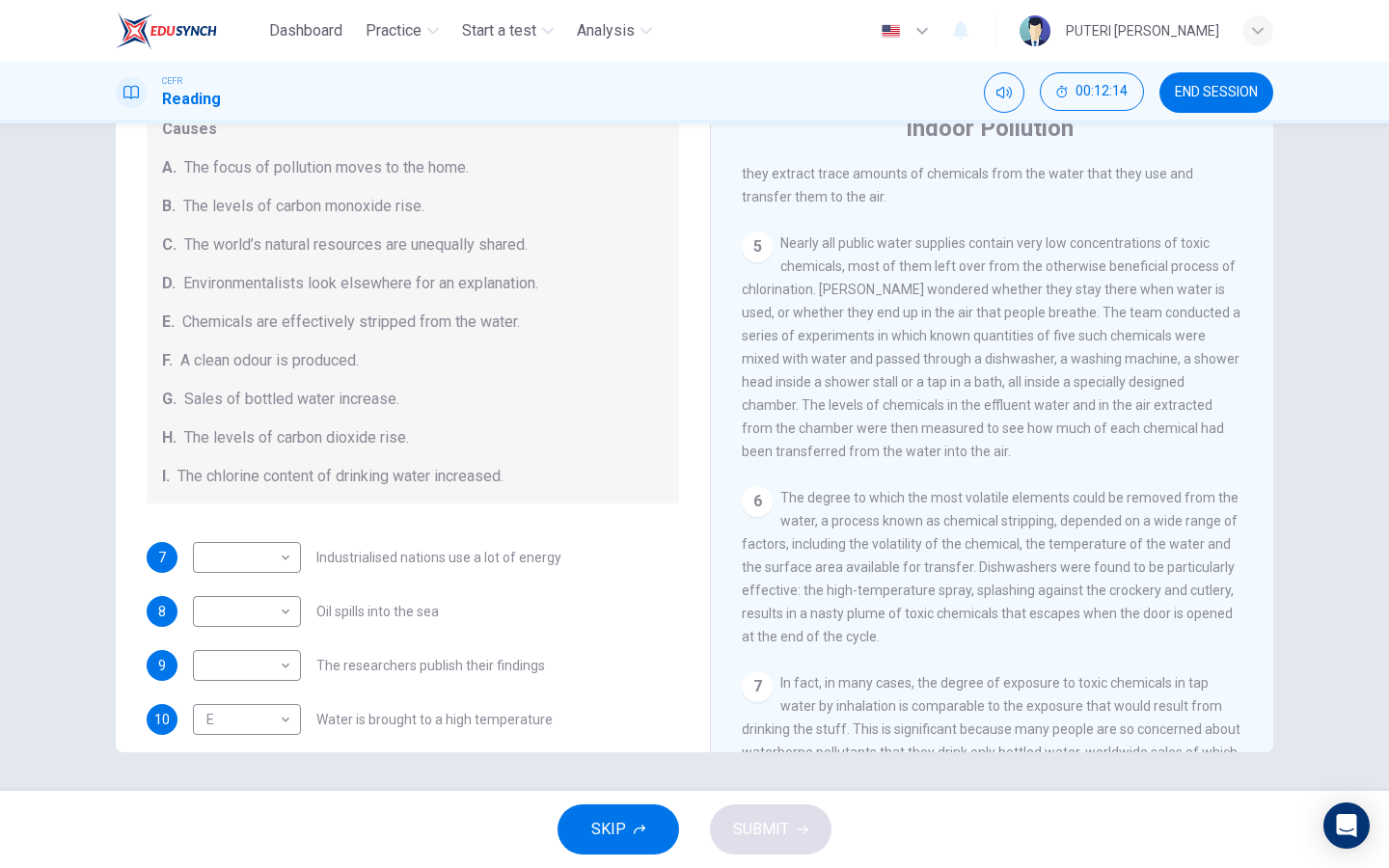 scroll, scrollTop: 215, scrollLeft: 0, axis: vertical 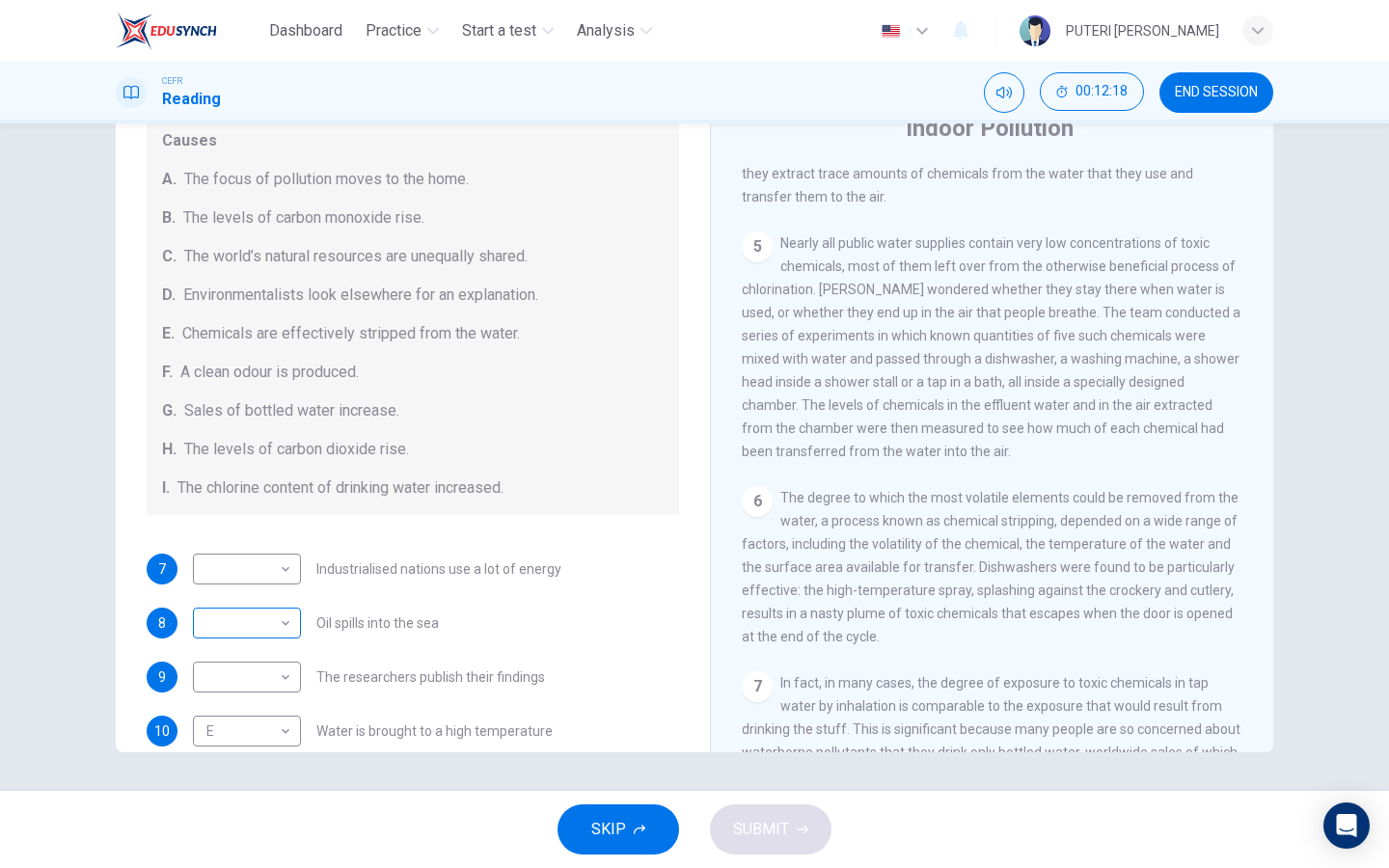 click on "Dashboard Practice Start a test Analysis English en ​ PUTERI IRDINA ARISYA BINTI ABDULLAH CEFR Reading 00:12:18 END SESSION Questions 7 - 13 The Reading Passage describes a number of cause and effect relationships.
Match each cause with its effect ( A-J ).
Write the appropriate letters ( A-J ) in the boxes below. Causes A. The focus of pollution moves to the home. B. The levels of carbon monoxide rise. C. The world’s natural resources are unequally shared. D. Environmentalists look elsewhere for an explanation. E. Chemicals are effectively stripped from the water. F. A clean odour is produced. G. Sales of bottled water increase. H. The levels of carbon dioxide rise. I. The chlorine content of drinking water increased. 7 ​ ​ Industrialised nations use a lot of energy 8 ​ ​ Oil spills into the sea 9 ​ ​ The researchers publish their findings 10 E E ​ Water is brought to a high temperature 11 G G ​ People fear pollutants in tap water 12 F F ​ Air conditioning systems are inadequate 13 B B" at bounding box center (694, 434) 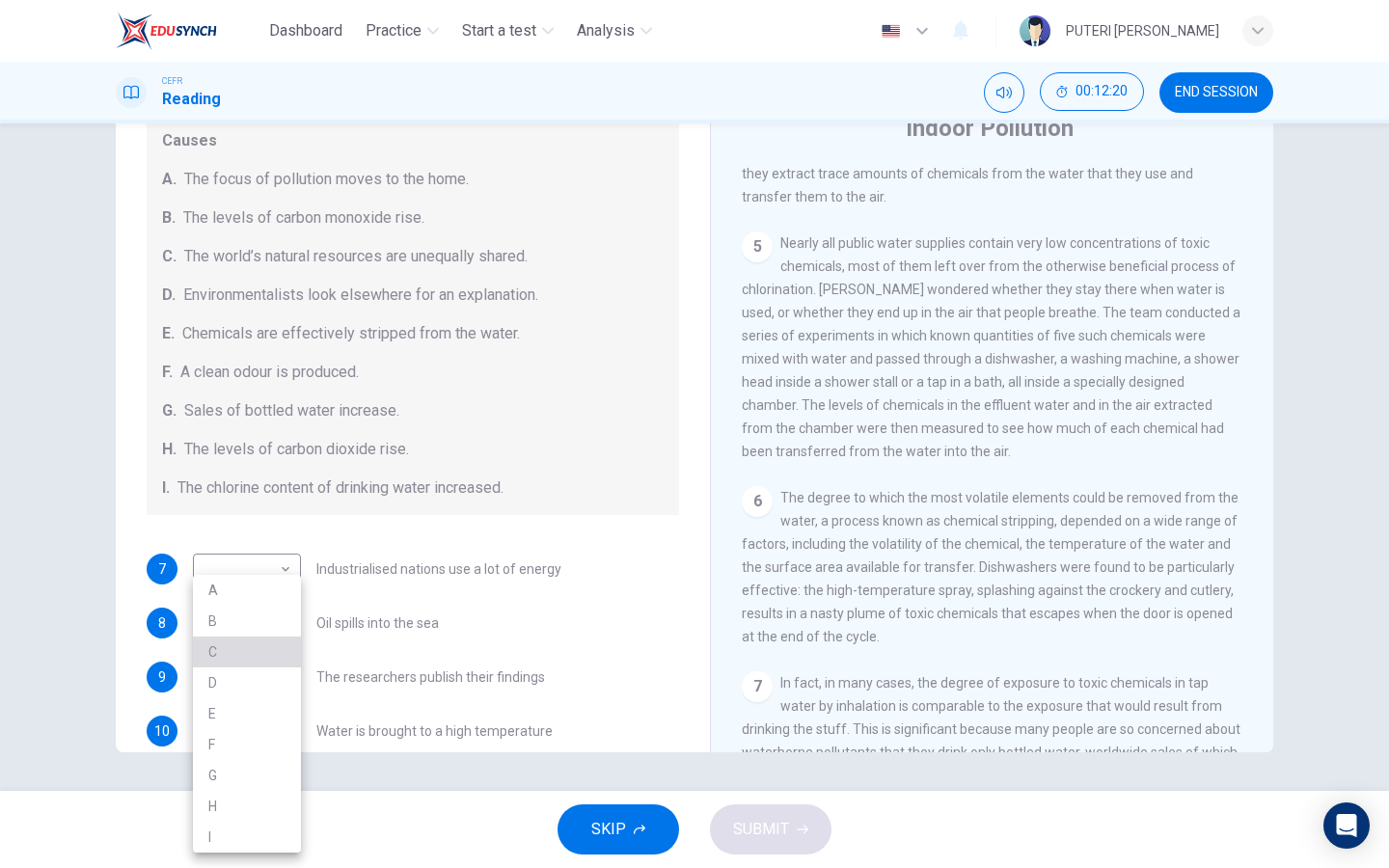 click on "C" at bounding box center [247, 652] 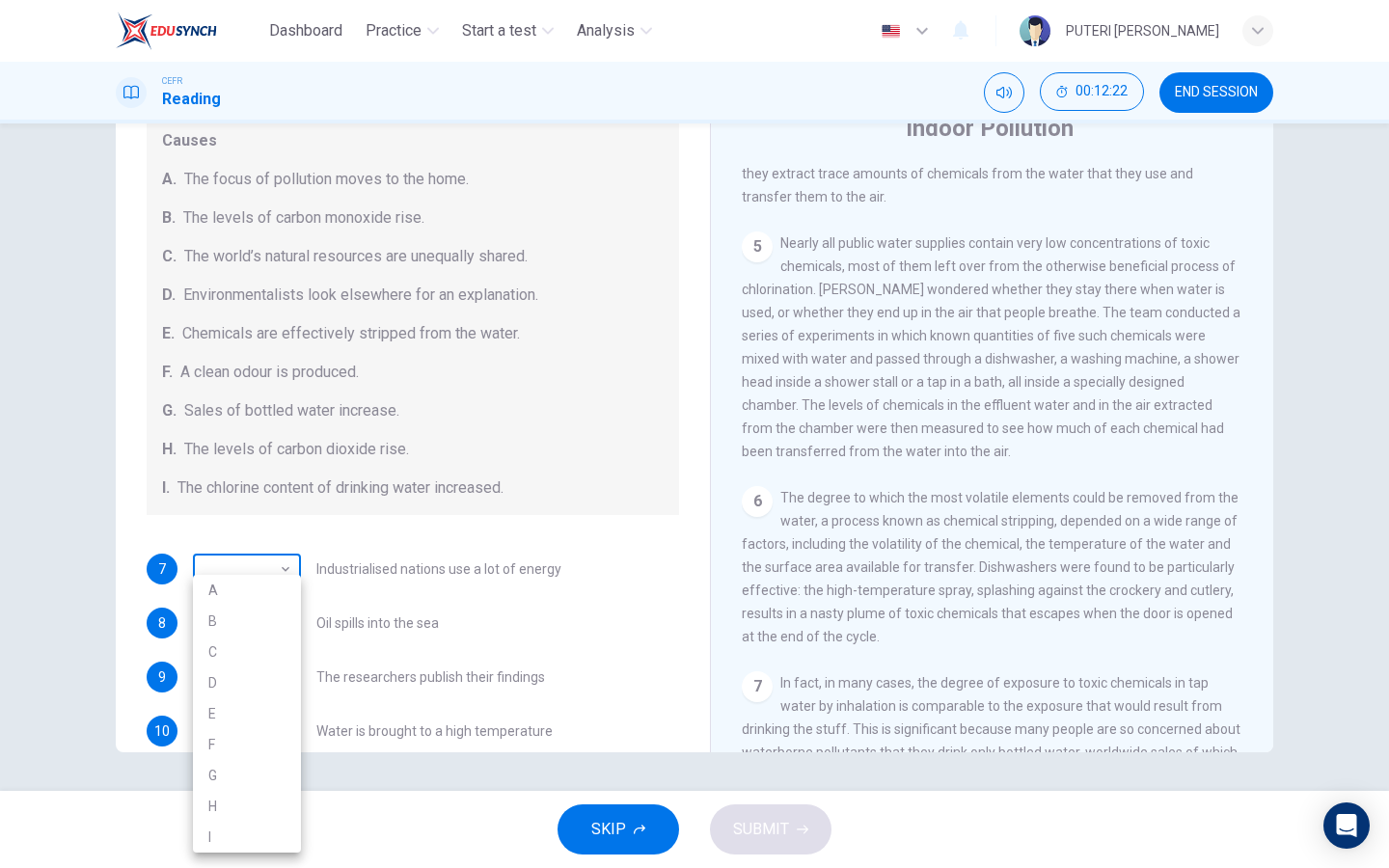click on "Dashboard Practice Start a test Analysis English en ​ PUTERI IRDINA ARISYA BINTI ABDULLAH CEFR Reading 00:12:22 END SESSION Questions 7 - 13 The Reading Passage describes a number of cause and effect relationships.
Match each cause with its effect ( A-J ).
Write the appropriate letters ( A-J ) in the boxes below. Causes A. The focus of pollution moves to the home. B. The levels of carbon monoxide rise. C. The world’s natural resources are unequally shared. D. Environmentalists look elsewhere for an explanation. E. Chemicals are effectively stripped from the water. F. A clean odour is produced. G. Sales of bottled water increase. H. The levels of carbon dioxide rise. I. The chlorine content of drinking water increased. 7 ​ ​ Industrialised nations use a lot of energy 8 C C ​ Oil spills into the sea 9 ​ ​ The researchers publish their findings 10 E E ​ Water is brought to a high temperature 11 G G ​ People fear pollutants in tap water 12 F F ​ Air conditioning systems are inadequate 13 B B" at bounding box center (694, 434) 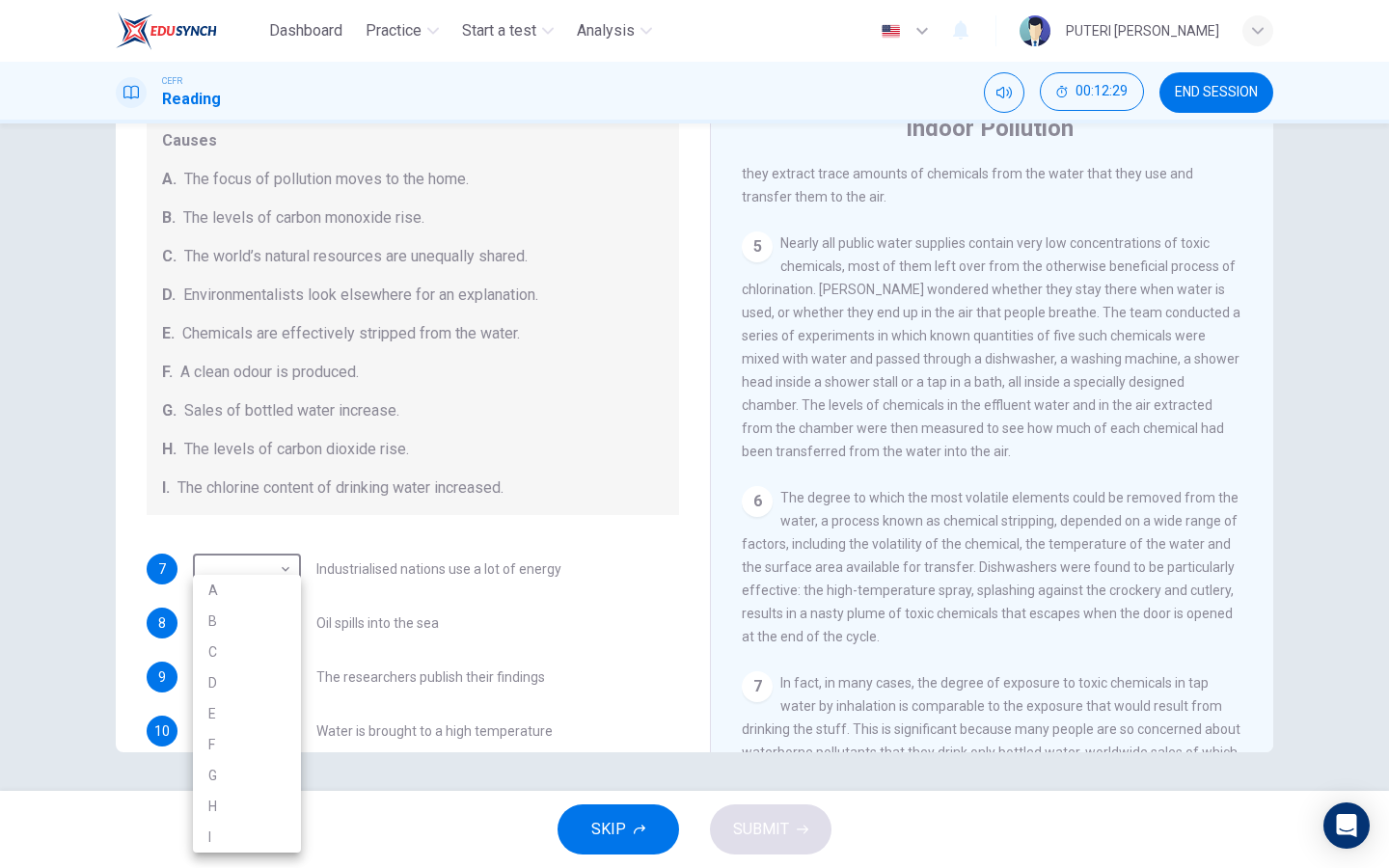 click on "A" at bounding box center (247, 590) 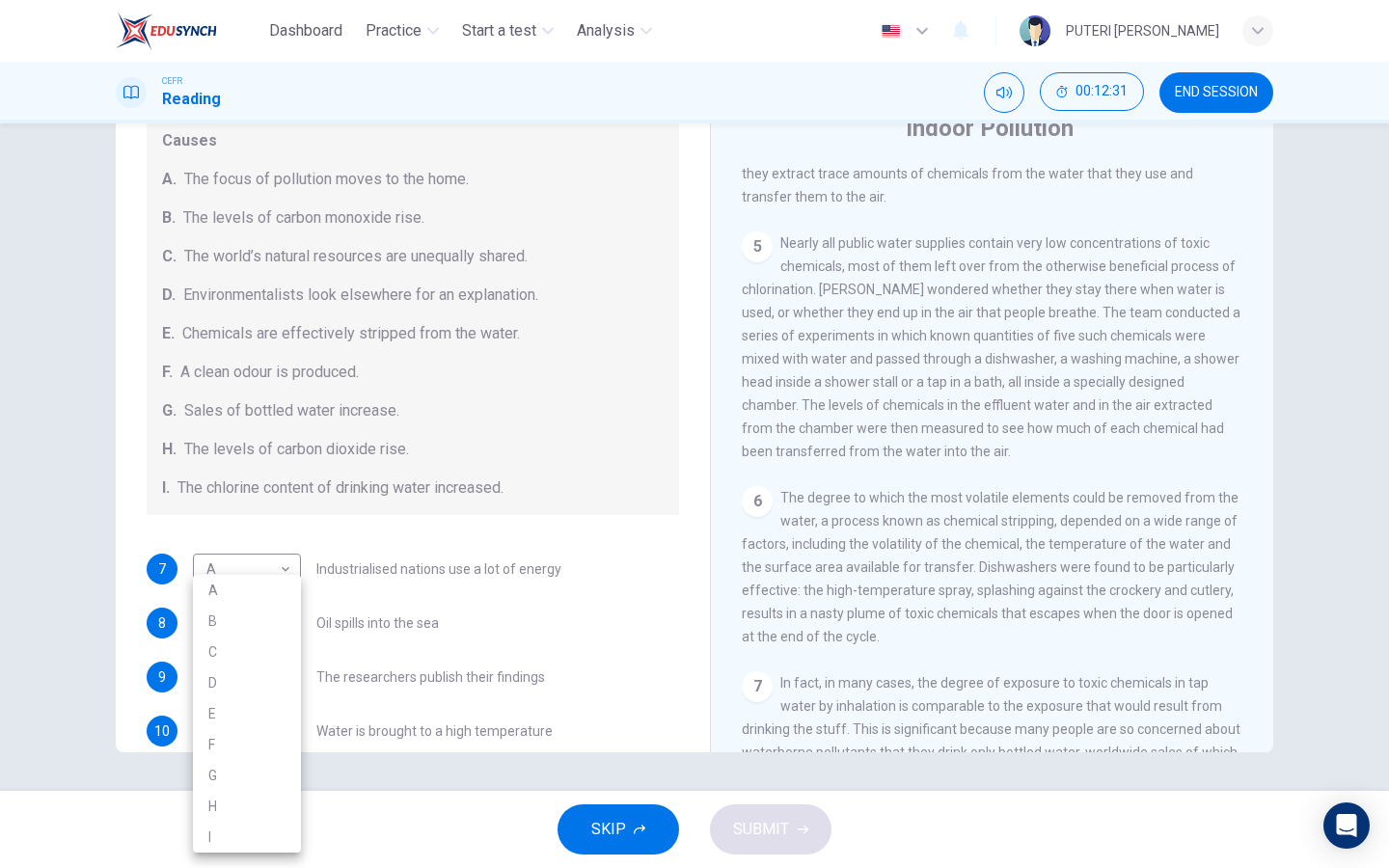click on "Dashboard Practice Start a test Analysis English en ​ PUTERI IRDINA ARISYA BINTI ABDULLAH CEFR Reading 00:12:31 END SESSION Questions 7 - 13 The Reading Passage describes a number of cause and effect relationships.
Match each cause with its effect ( A-J ).
Write the appropriate letters ( A-J ) in the boxes below. Causes A. The focus of pollution moves to the home. B. The levels of carbon monoxide rise. C. The world’s natural resources are unequally shared. D. Environmentalists look elsewhere for an explanation. E. Chemicals are effectively stripped from the water. F. A clean odour is produced. G. Sales of bottled water increase. H. The levels of carbon dioxide rise. I. The chlorine content of drinking water increased. 7 A A ​ Industrialised nations use a lot of energy 8 C C ​ Oil spills into the sea 9 ​ ​ The researchers publish their findings 10 E E ​ Water is brought to a high temperature 11 G G ​ People fear pollutants in tap water 12 F F ​ Air conditioning systems are inadequate 13 B B" at bounding box center (694, 434) 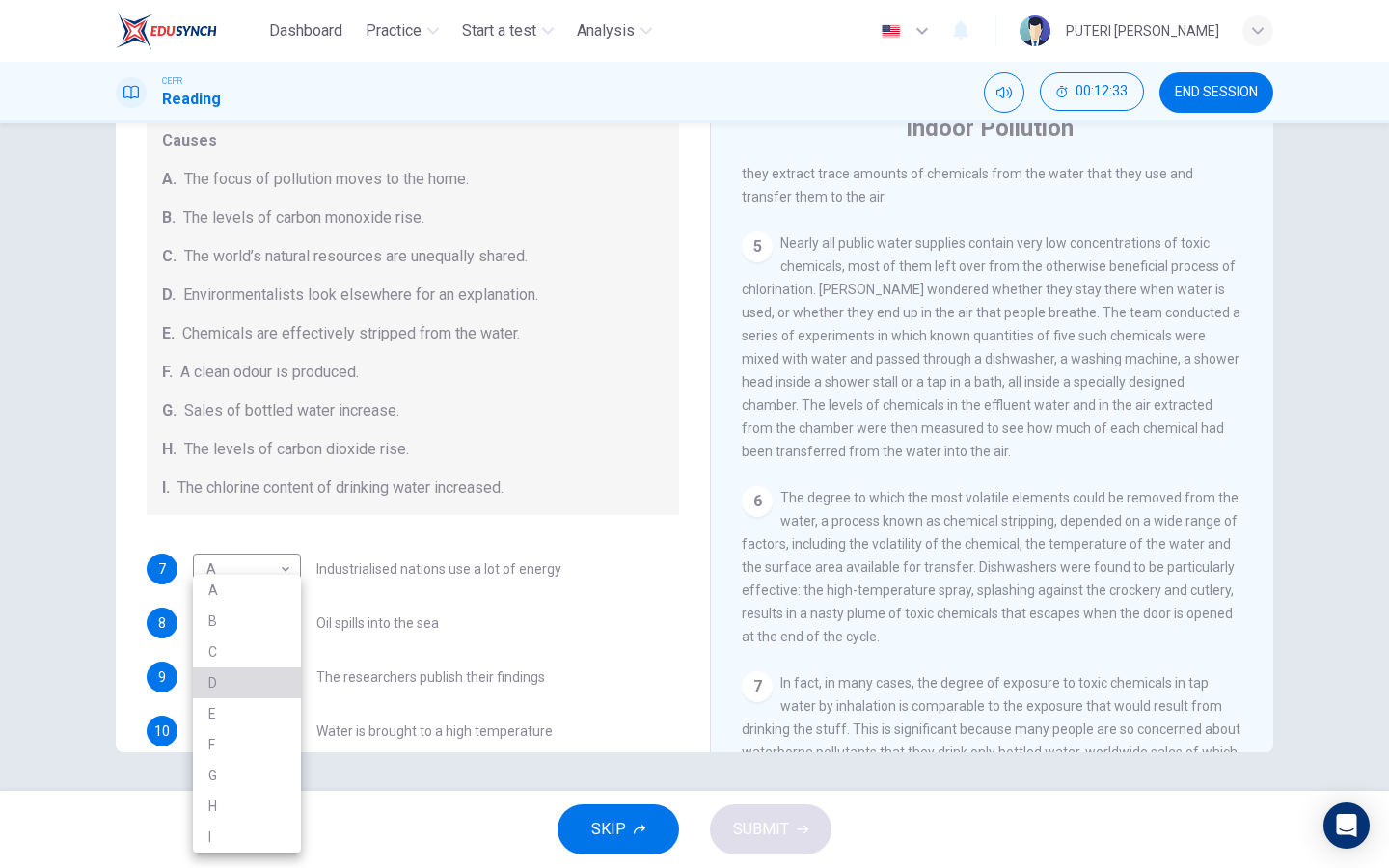 click on "D" at bounding box center (247, 683) 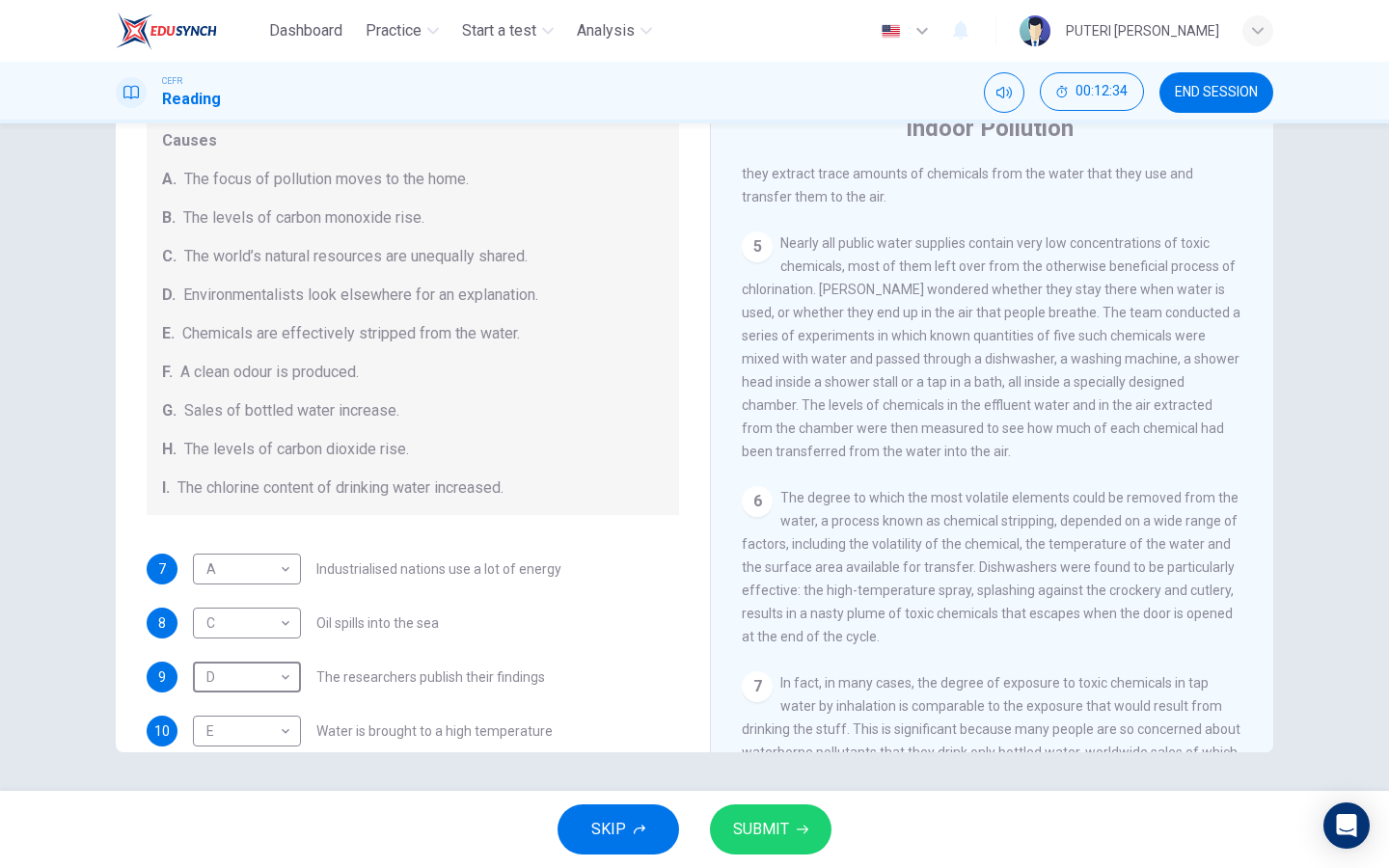 click on "SUBMIT" at bounding box center (761, 829) 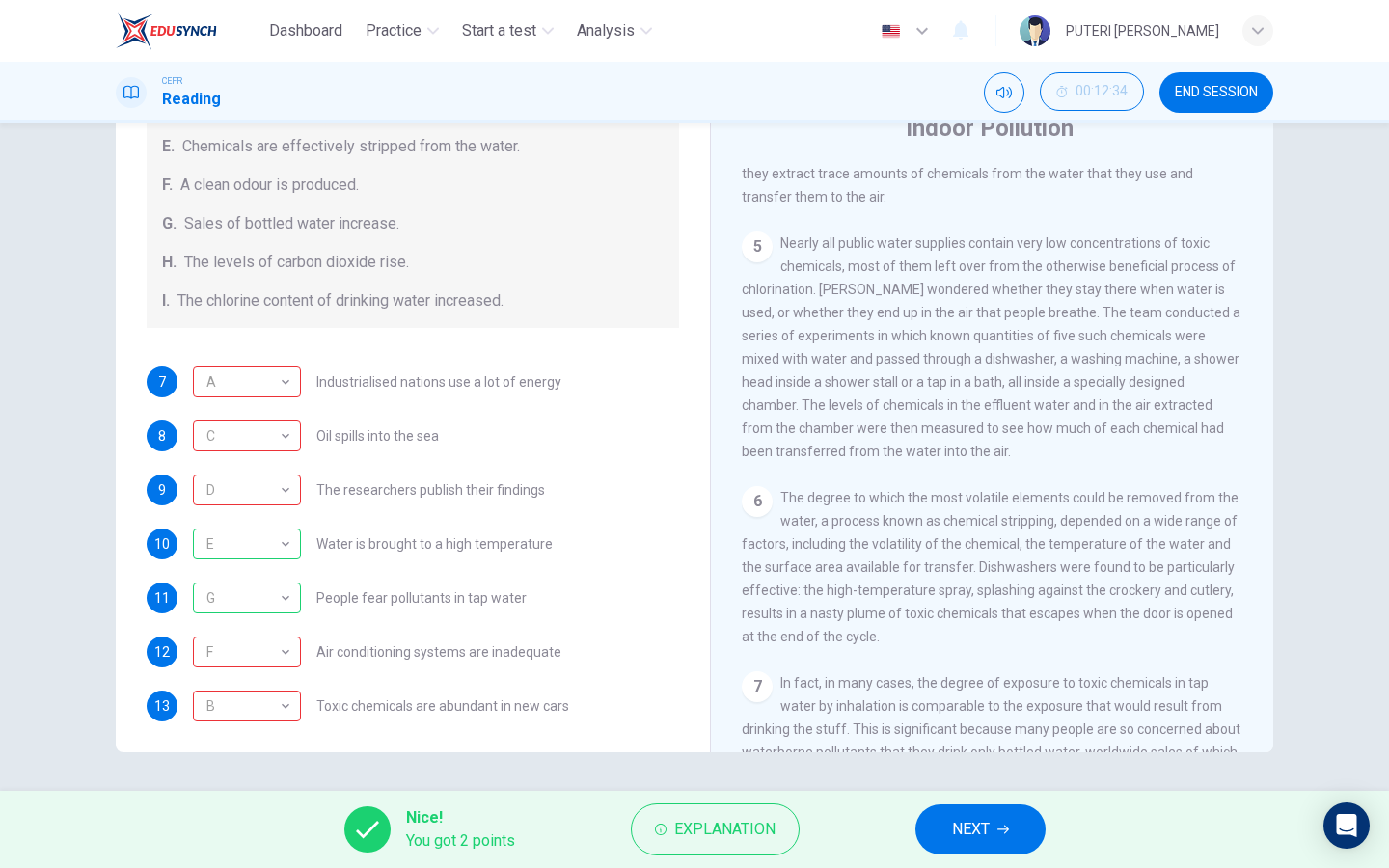 scroll, scrollTop: 410, scrollLeft: 0, axis: vertical 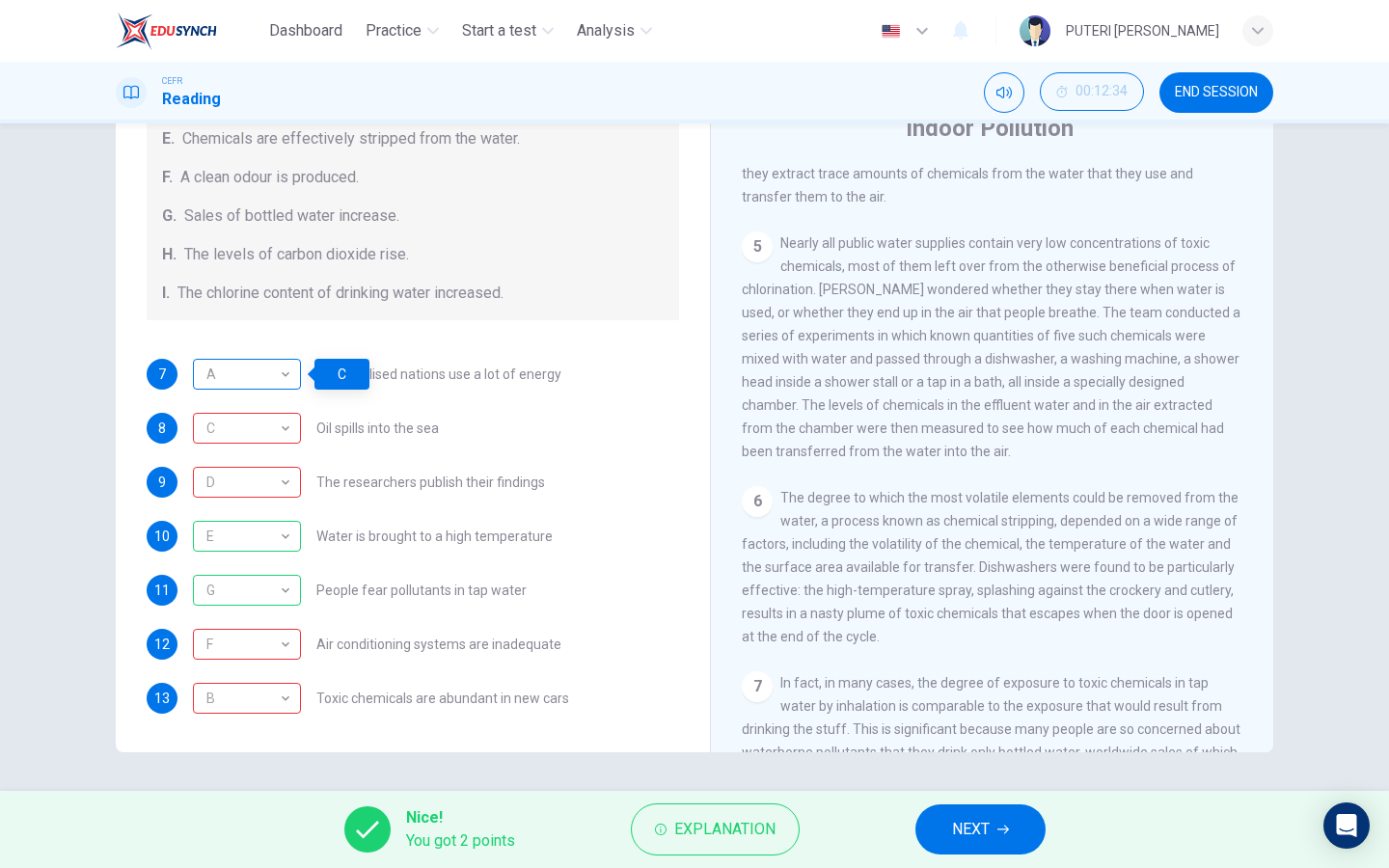 click on "A" at bounding box center (243, 374) 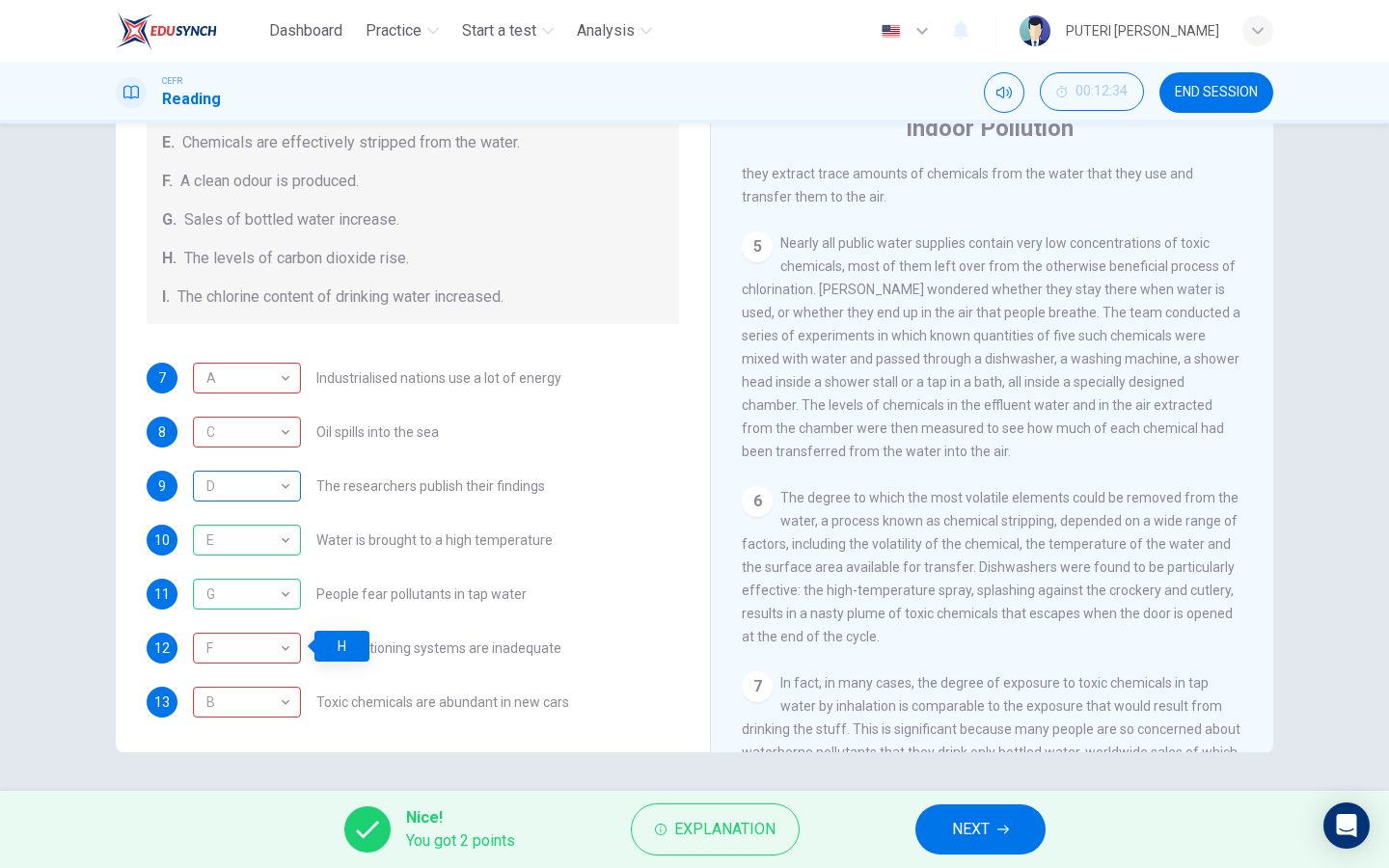 scroll, scrollTop: 408, scrollLeft: 0, axis: vertical 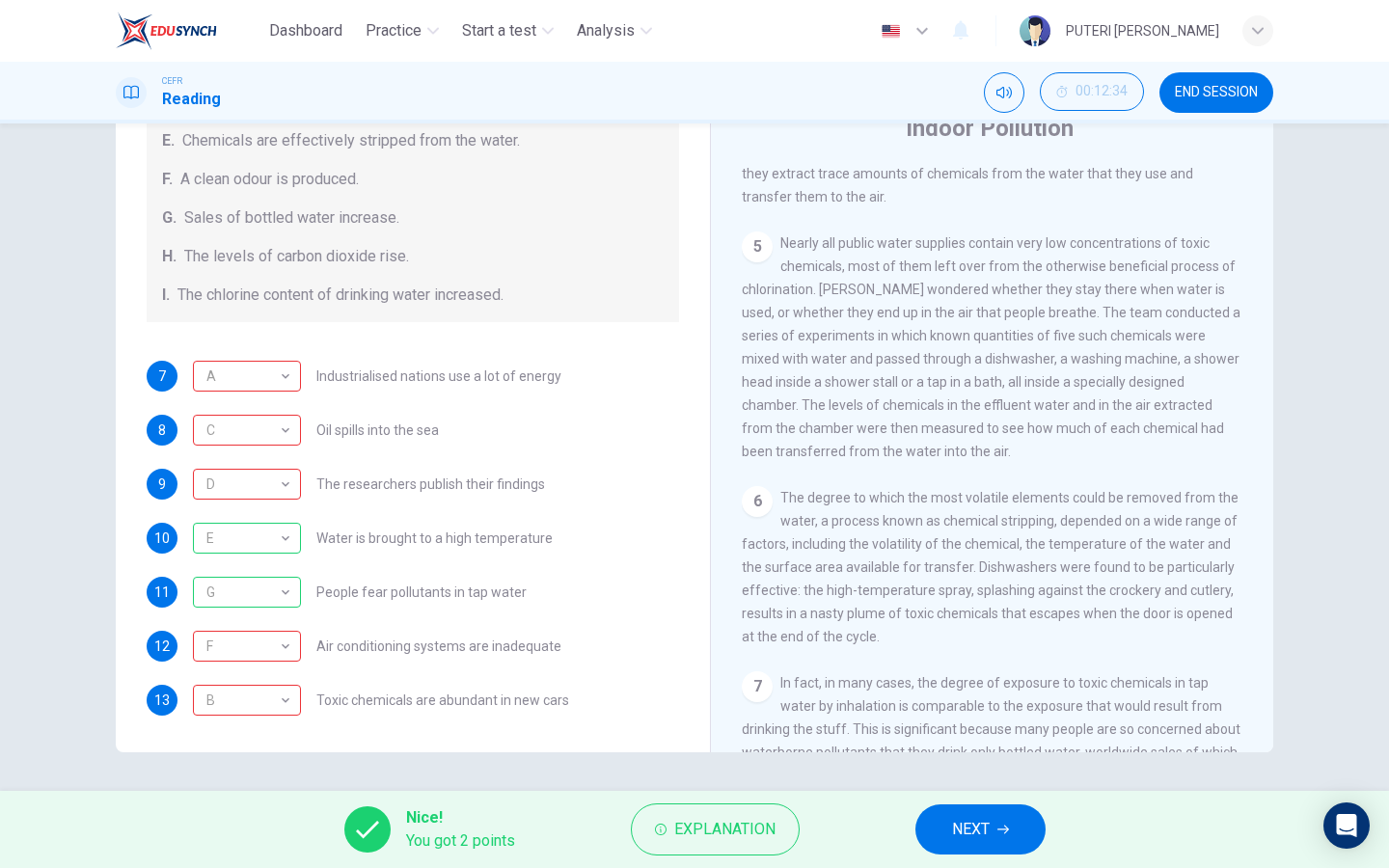click on "END SESSION" at bounding box center (1216, 93) 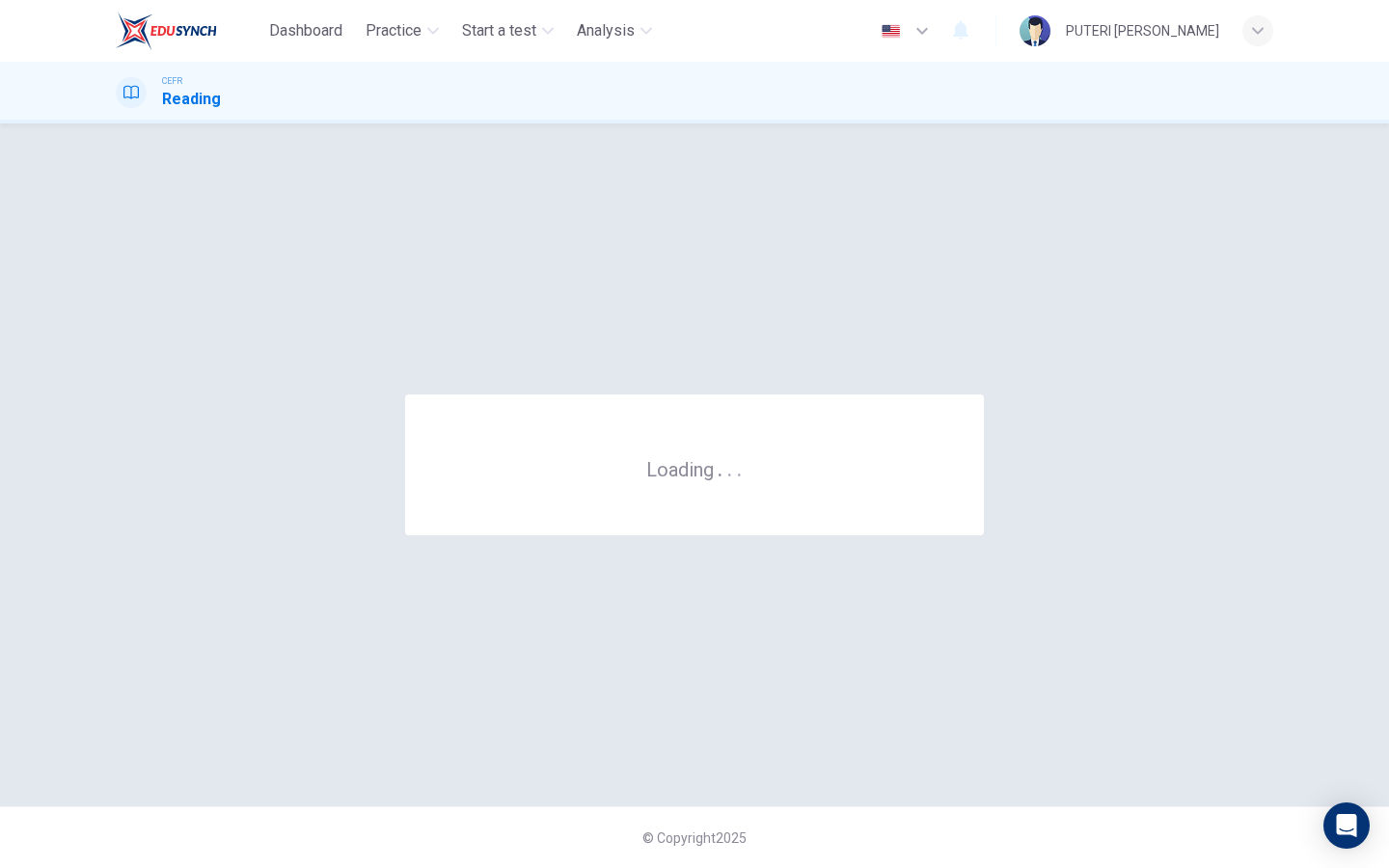 scroll, scrollTop: 0, scrollLeft: 0, axis: both 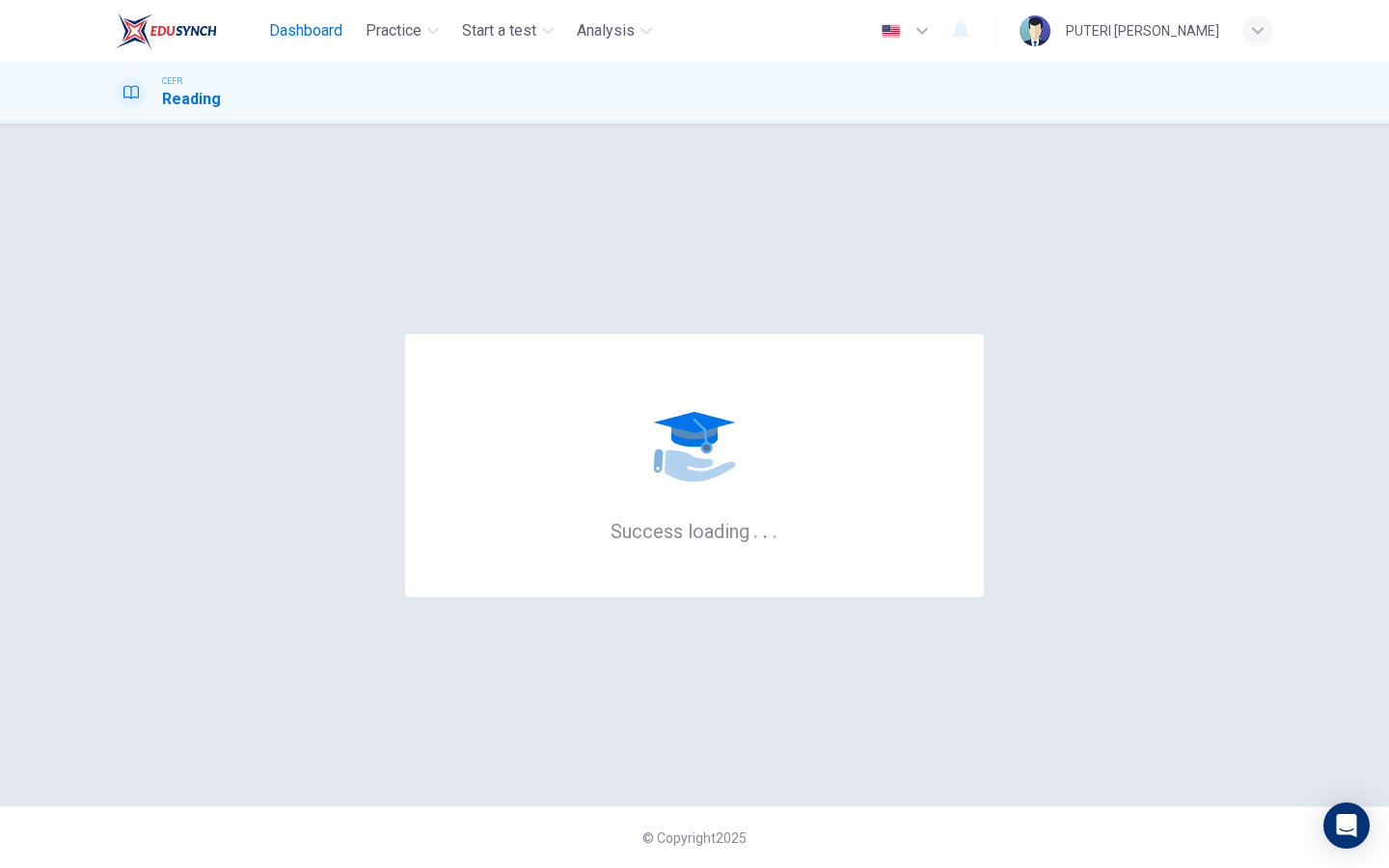 click on "Dashboard" at bounding box center (306, 31) 